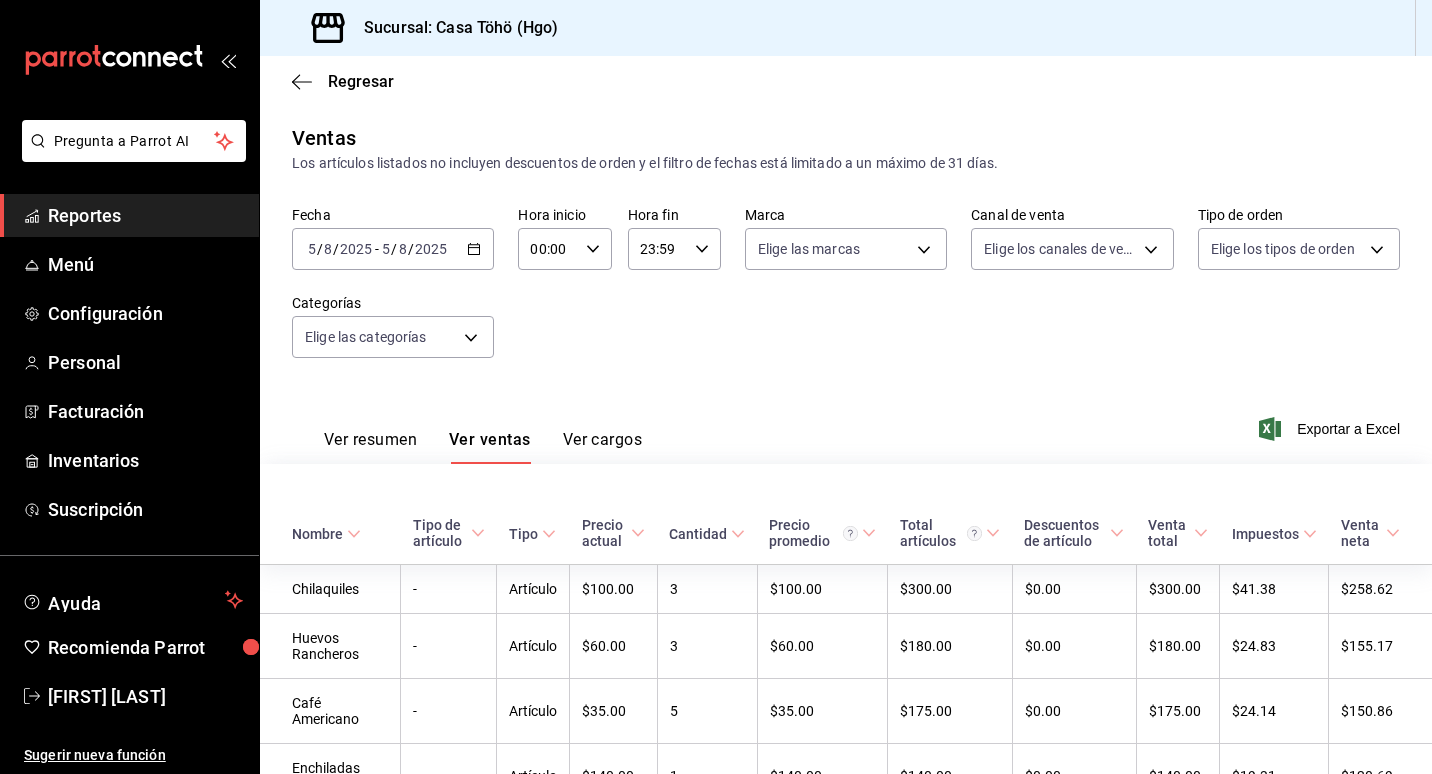 scroll, scrollTop: 0, scrollLeft: 0, axis: both 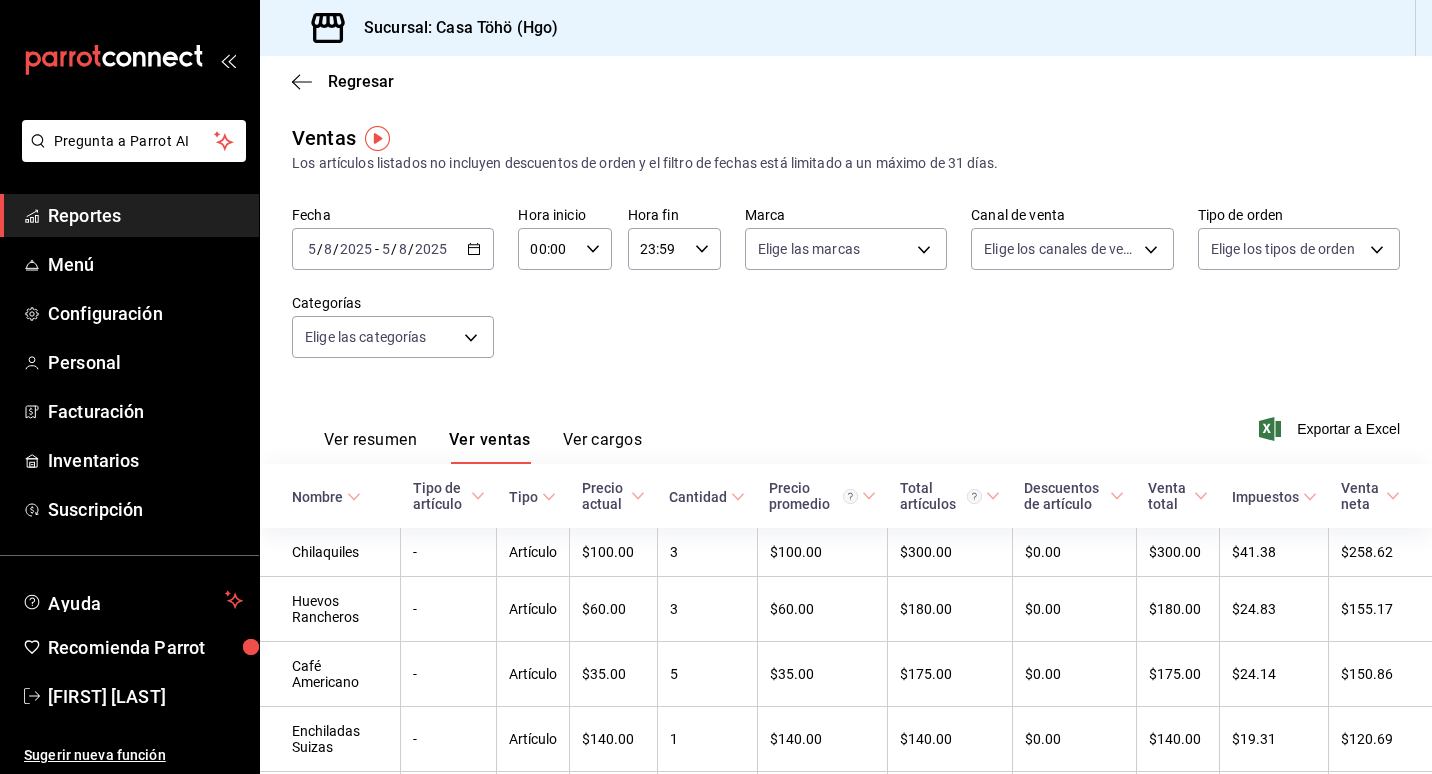 click on "Fecha 2025-08-05 5 / 8 / 2025 - 2025-08-05 5 / 8 / 2025 Hora inicio 00:00 Hora inicio Hora fin 23:59 Hora fin Marca Elige las marcas Canal de venta Elige los canales de venta Tipo de orden Elige los tipos de orden Categorías Elige las categorías" at bounding box center (846, 294) 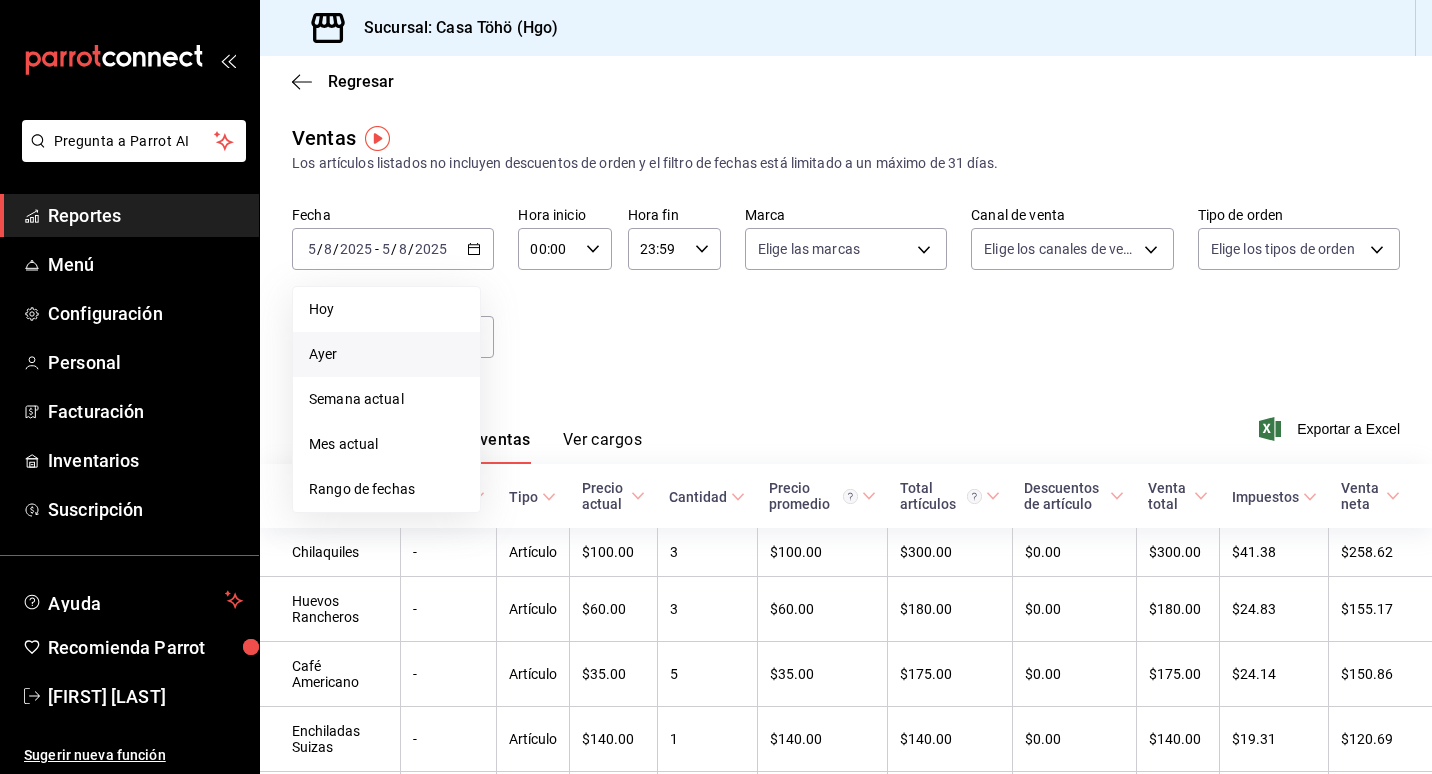 click on "Ayer" at bounding box center [386, 354] 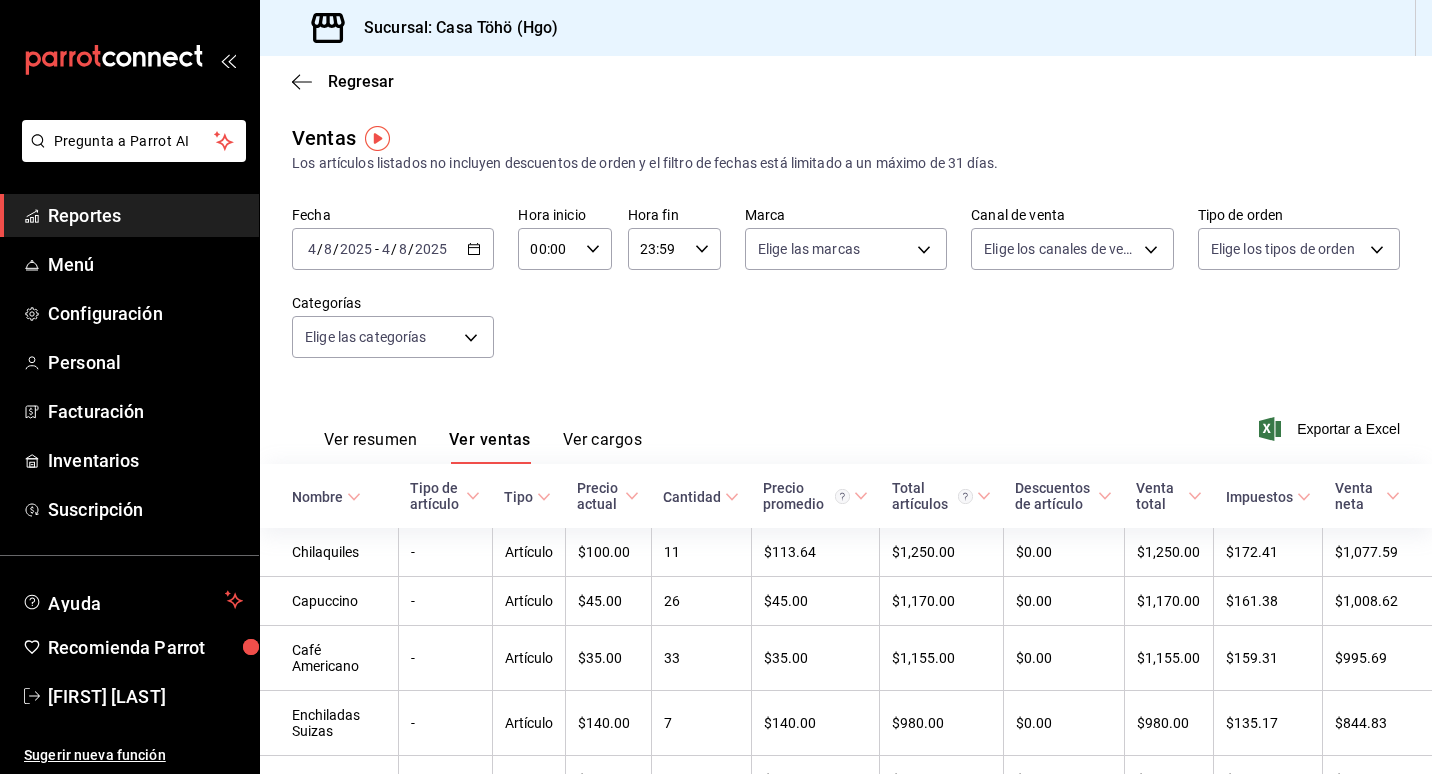 click on "Ver resumen" at bounding box center (370, 447) 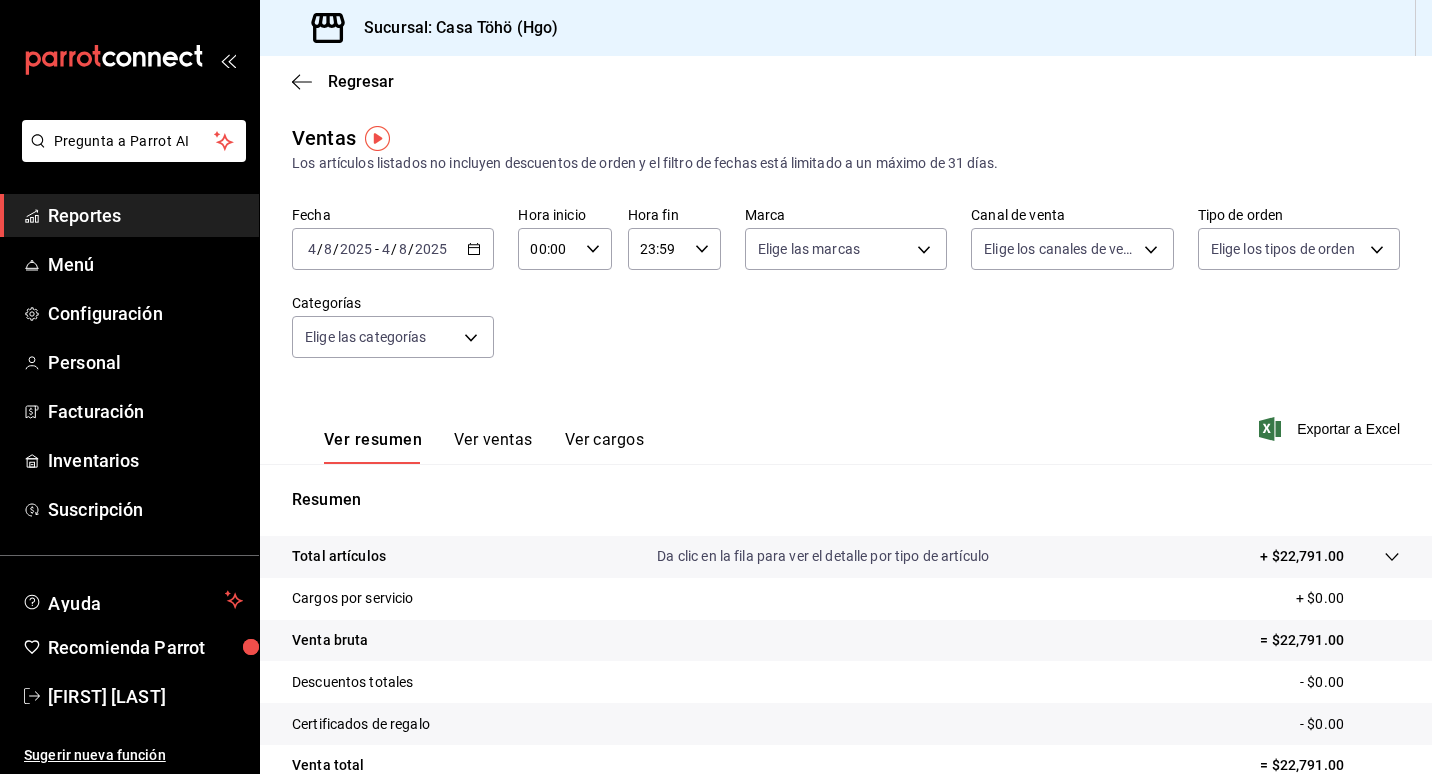 click on "2025-08-04 4 / 8 / 2025 - 2025-08-04 4 / 8 / 2025" at bounding box center [393, 249] 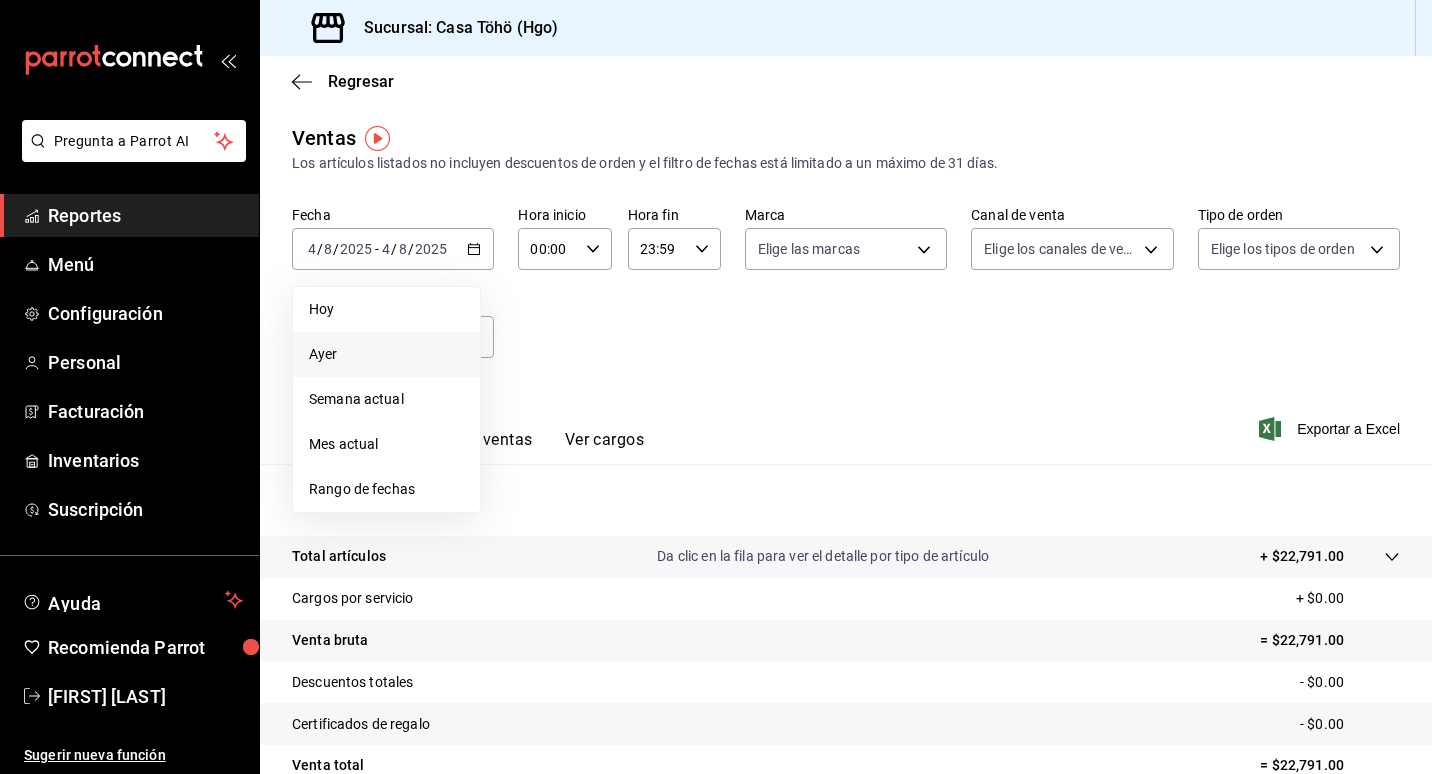 click on "Ayer" at bounding box center [386, 354] 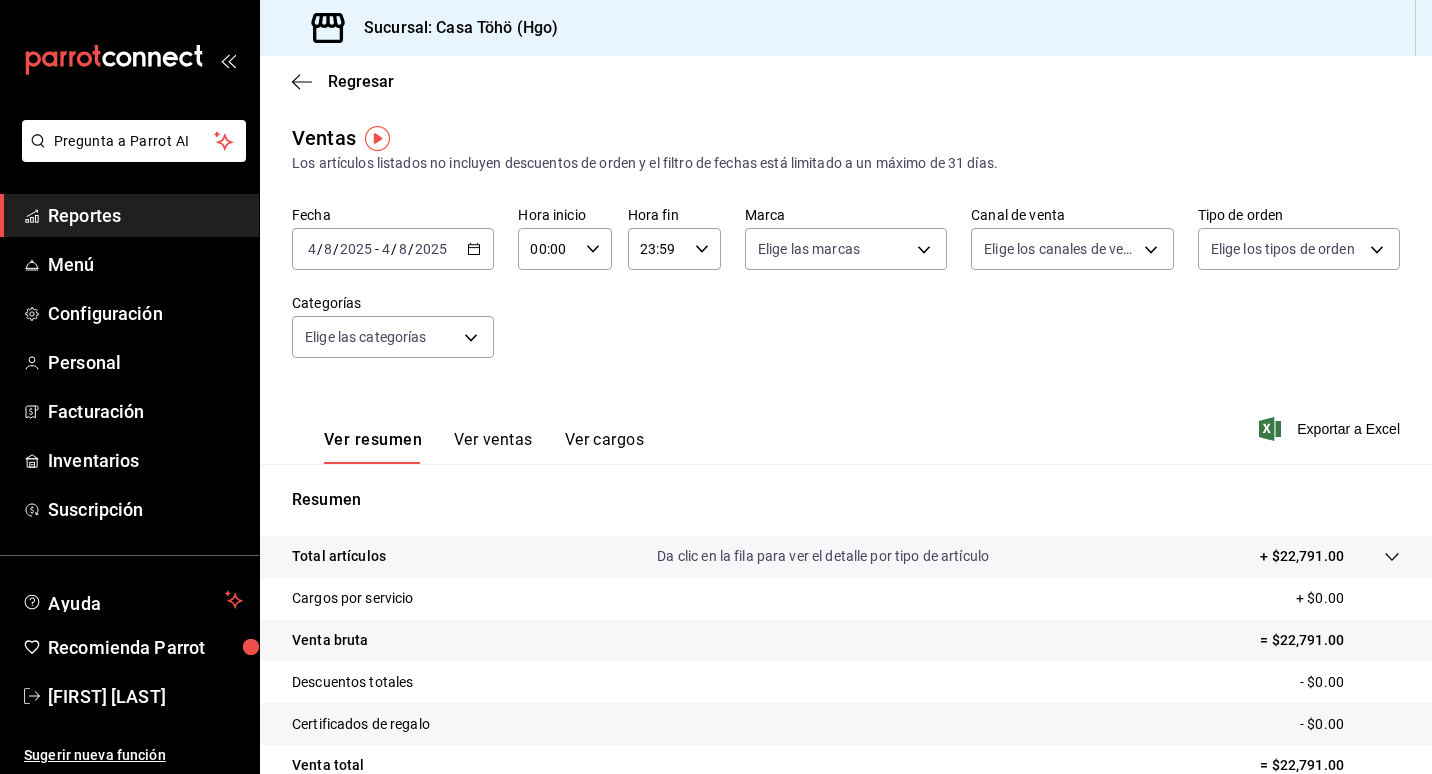 click on "Fecha 2025-08-04 4 / 8 / 2025 - 2025-08-04 4 / 8 / 2025 Hora inicio 00:00 Hora inicio Hora fin 23:59 Hora fin Marca Elige las marcas Canal de venta Elige los canales de venta Tipo de orden Elige los tipos de orden Categorías Elige las categorías" at bounding box center [846, 294] 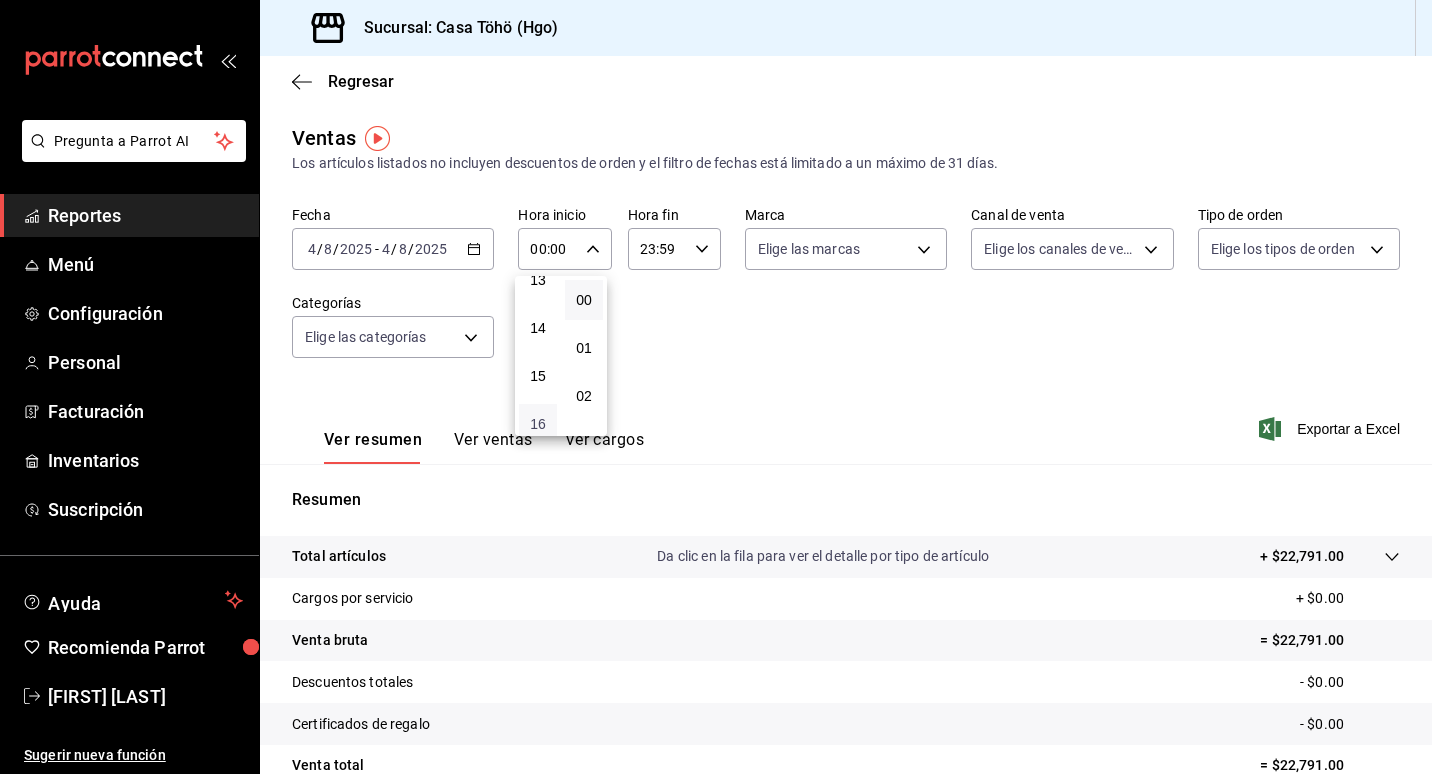 scroll, scrollTop: 600, scrollLeft: 0, axis: vertical 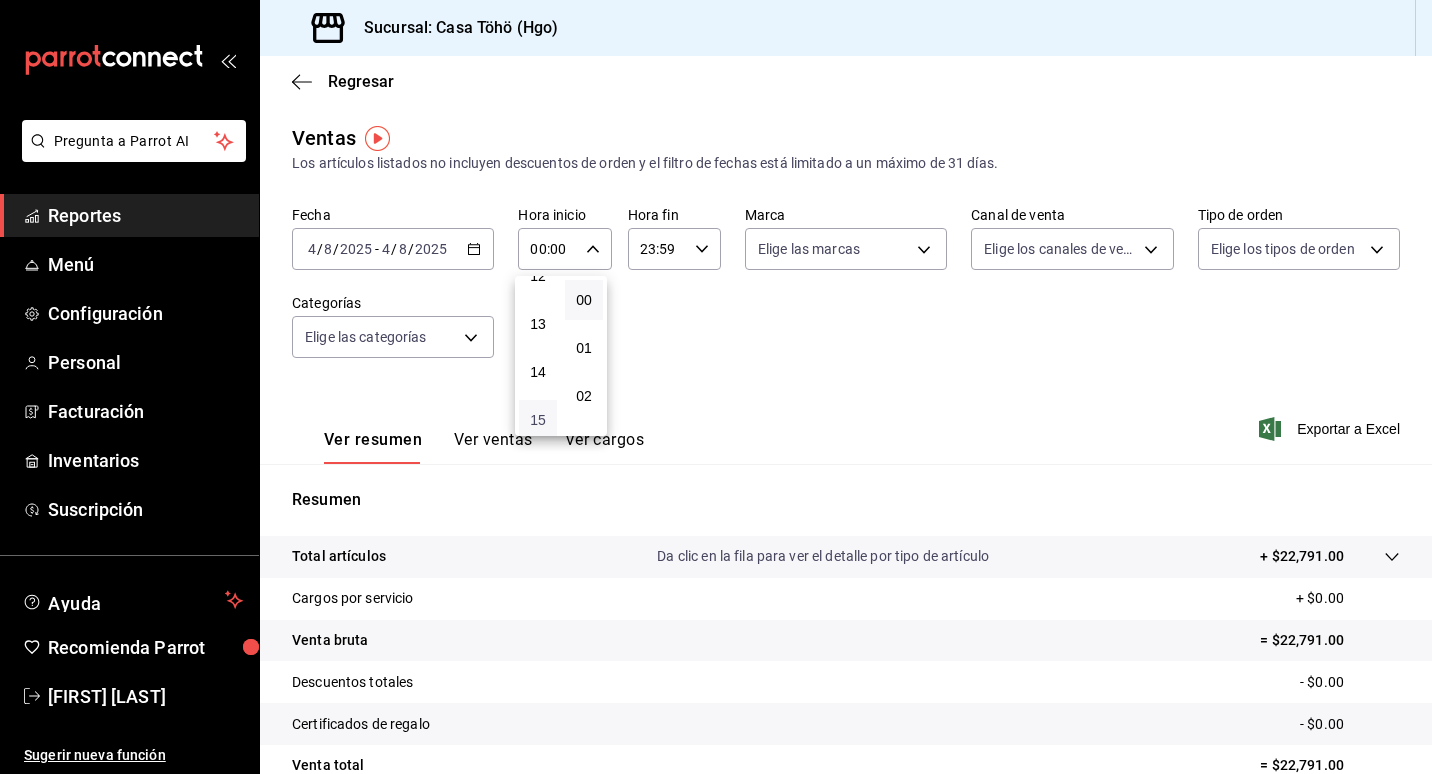 click on "15" at bounding box center (538, 420) 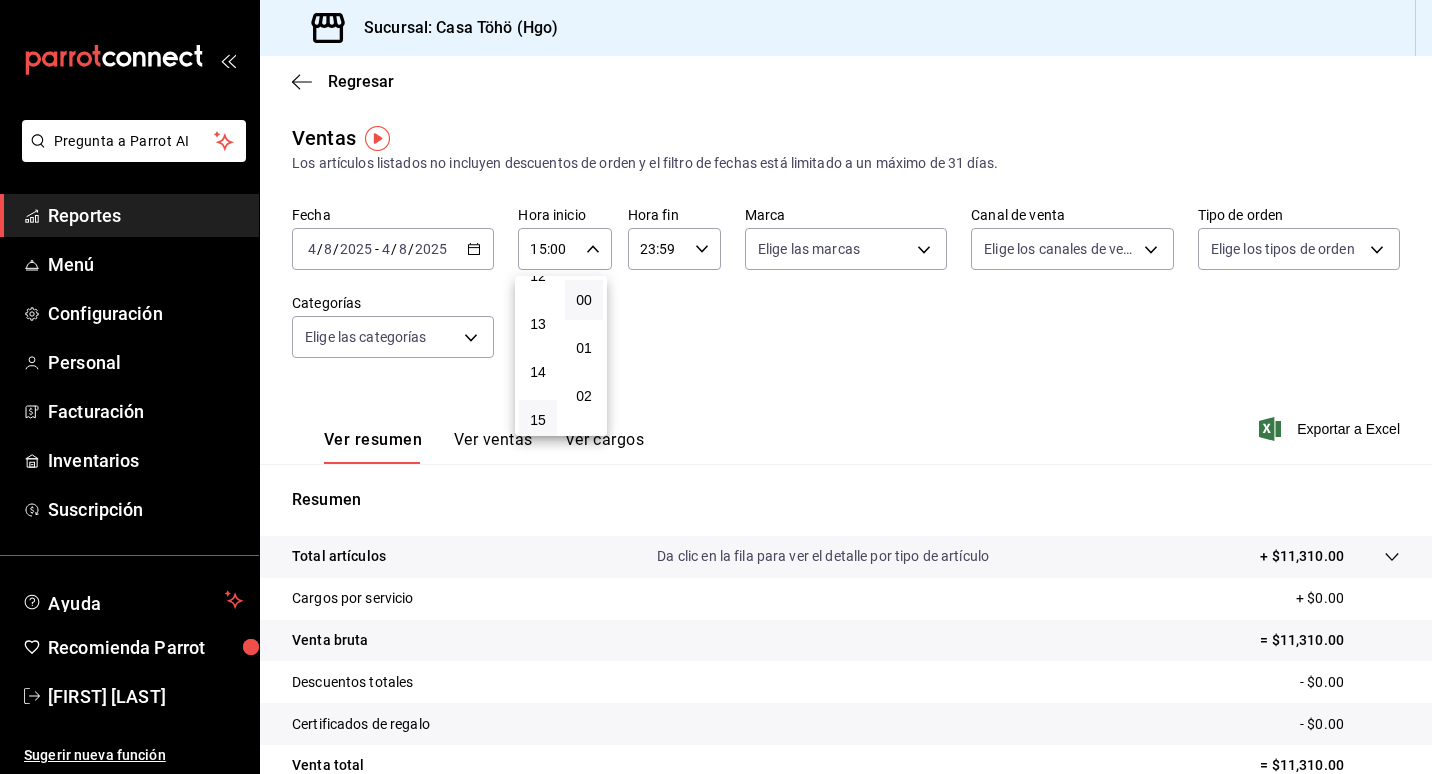 click at bounding box center [716, 387] 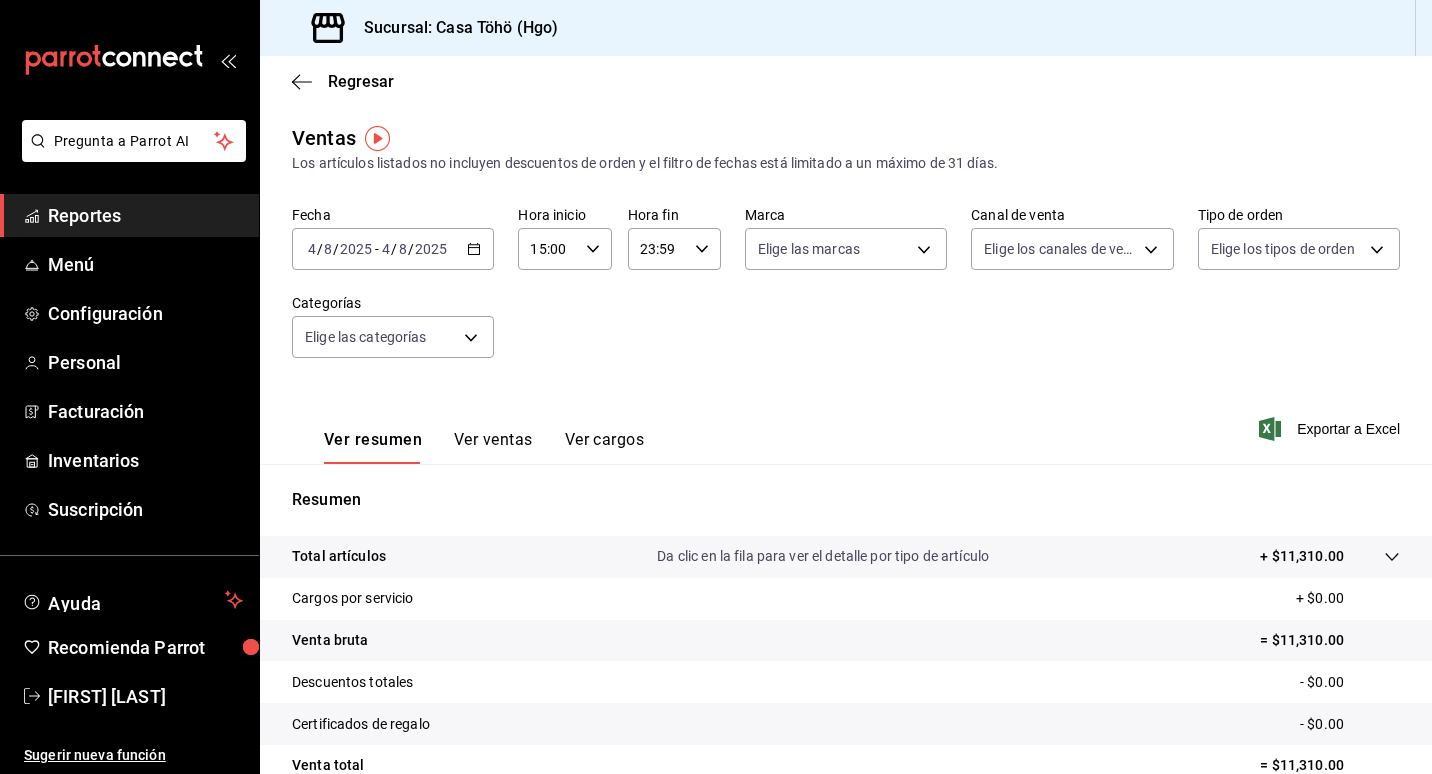 click 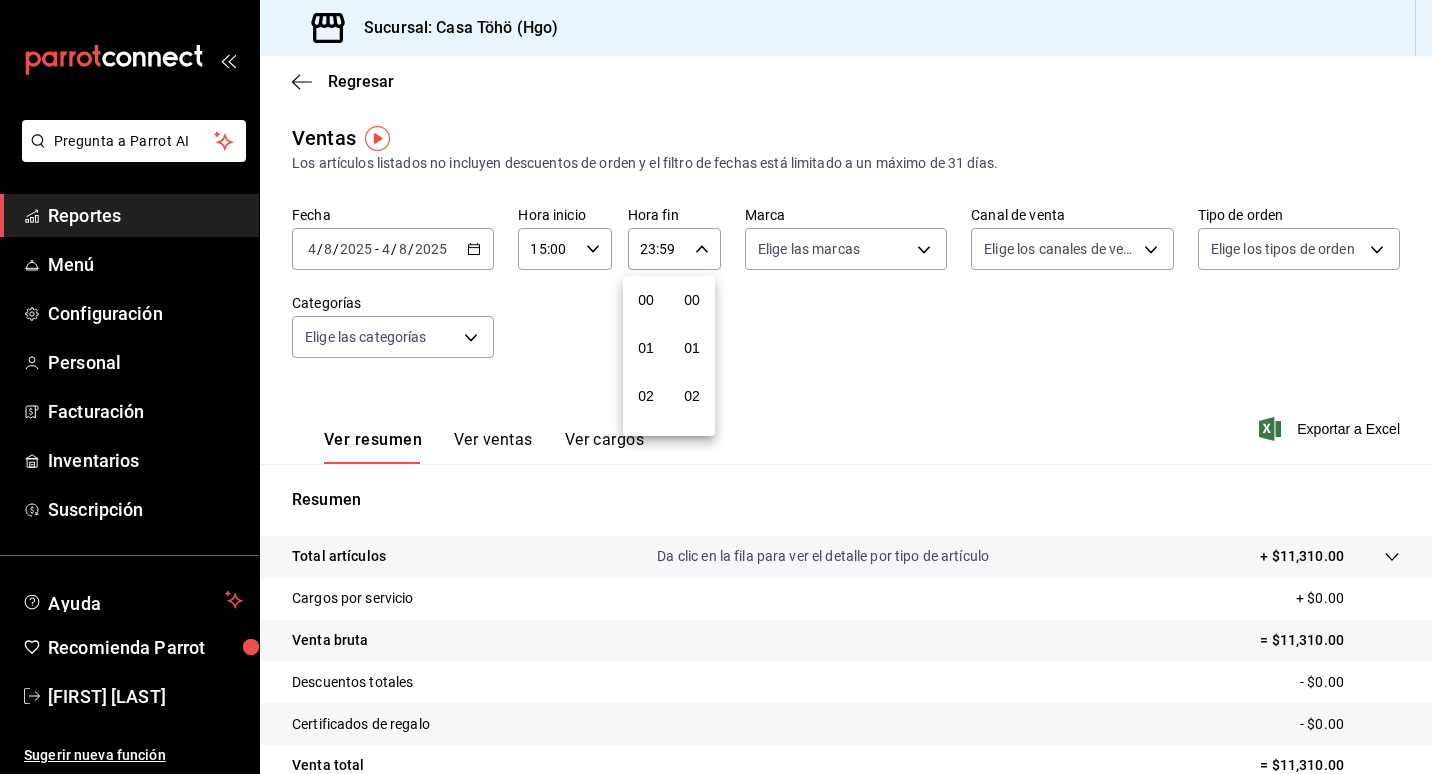 scroll, scrollTop: 992, scrollLeft: 0, axis: vertical 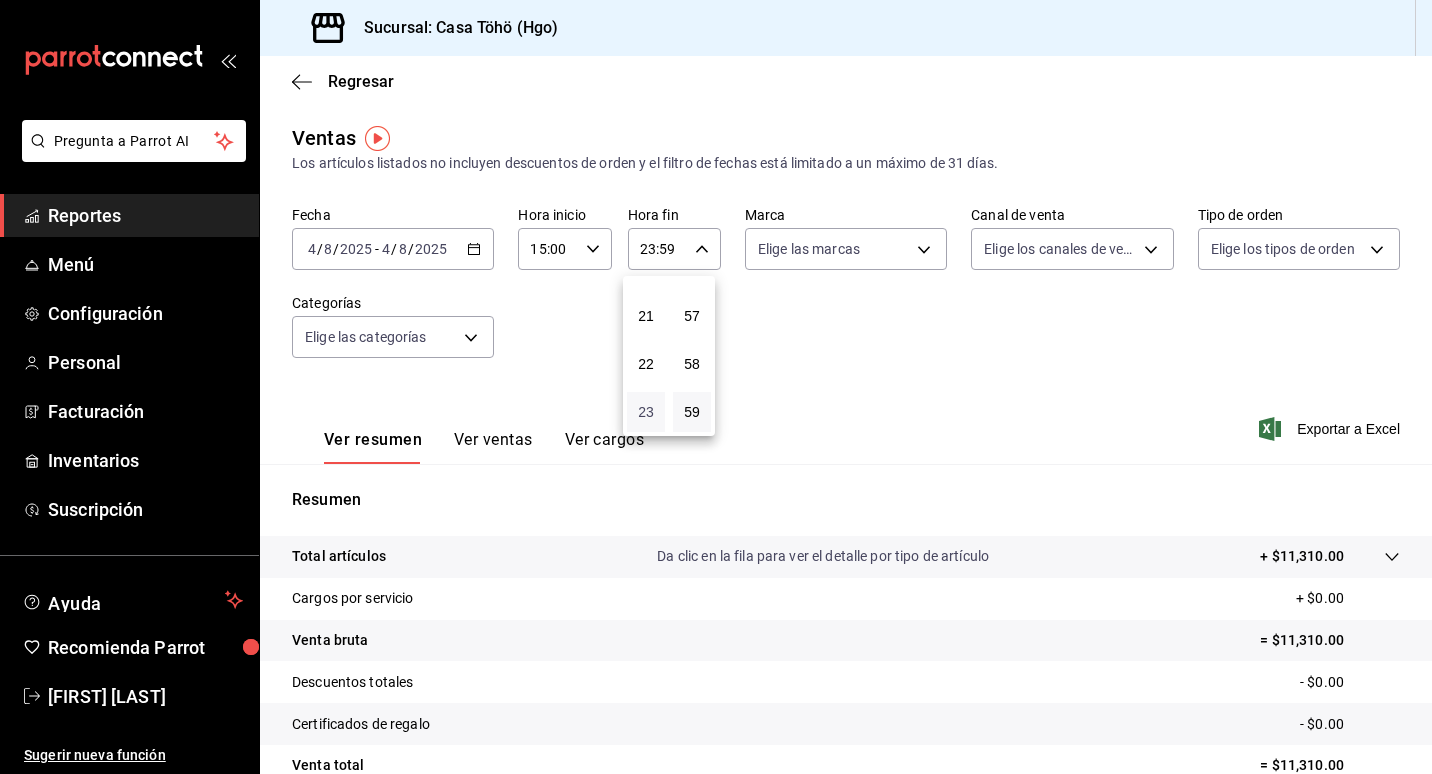 click on "23" at bounding box center [646, 412] 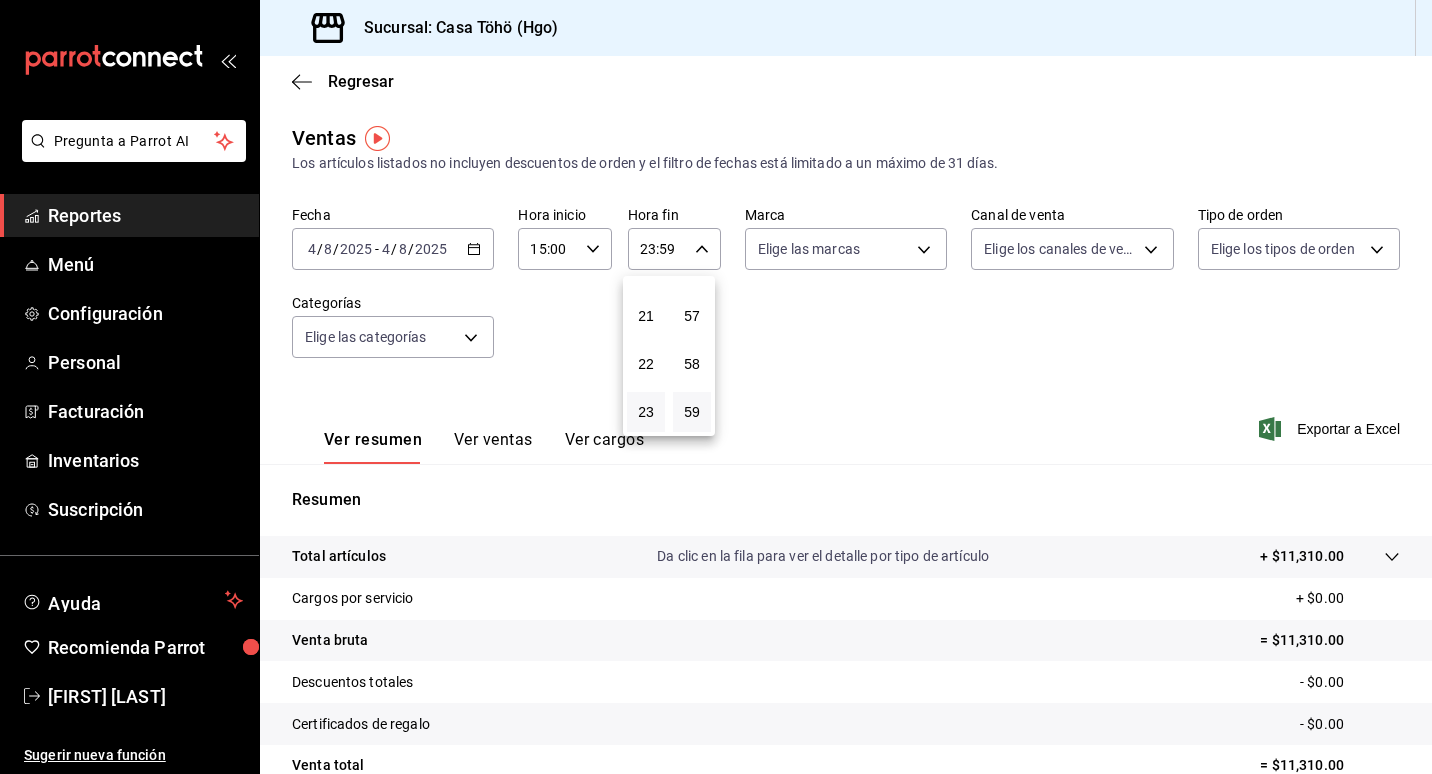 click at bounding box center (716, 387) 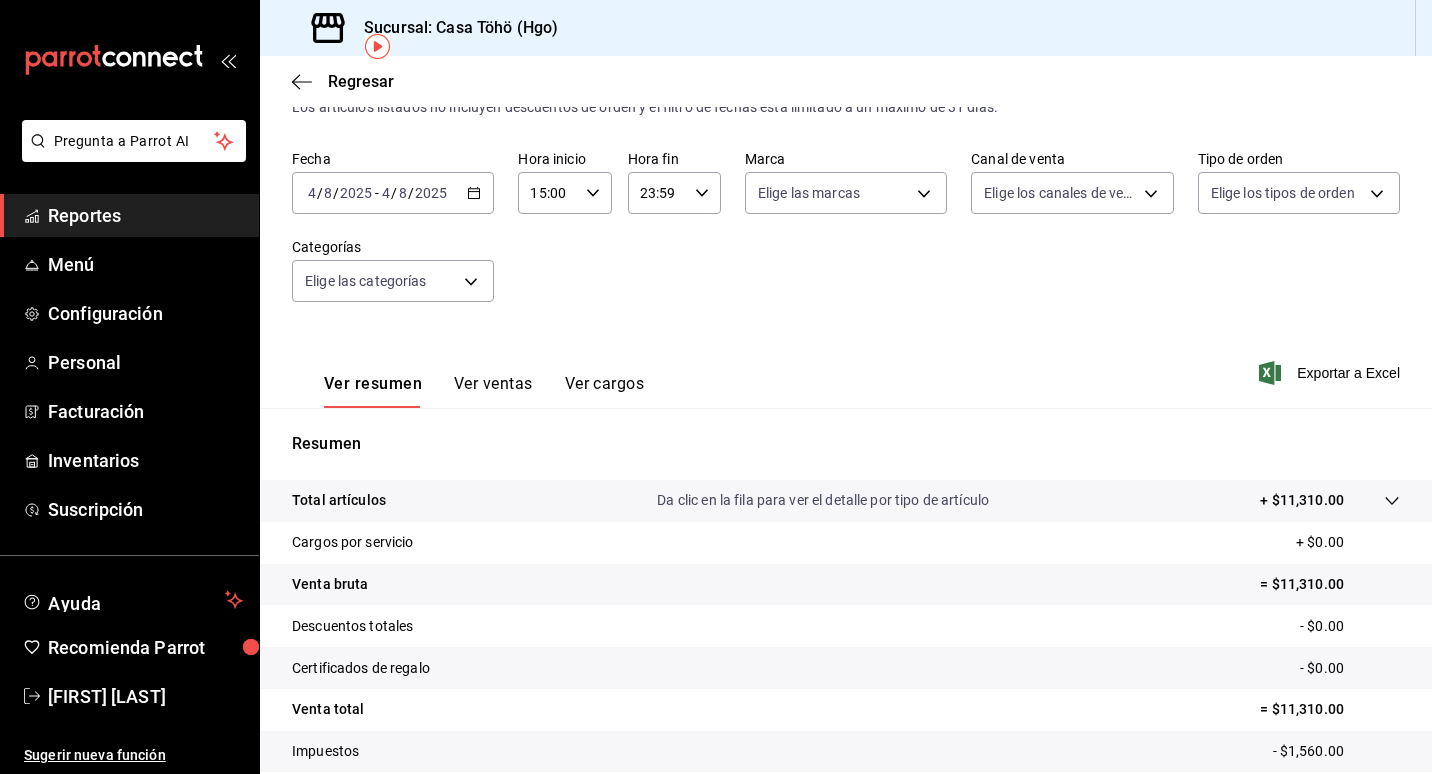 scroll, scrollTop: 100, scrollLeft: 0, axis: vertical 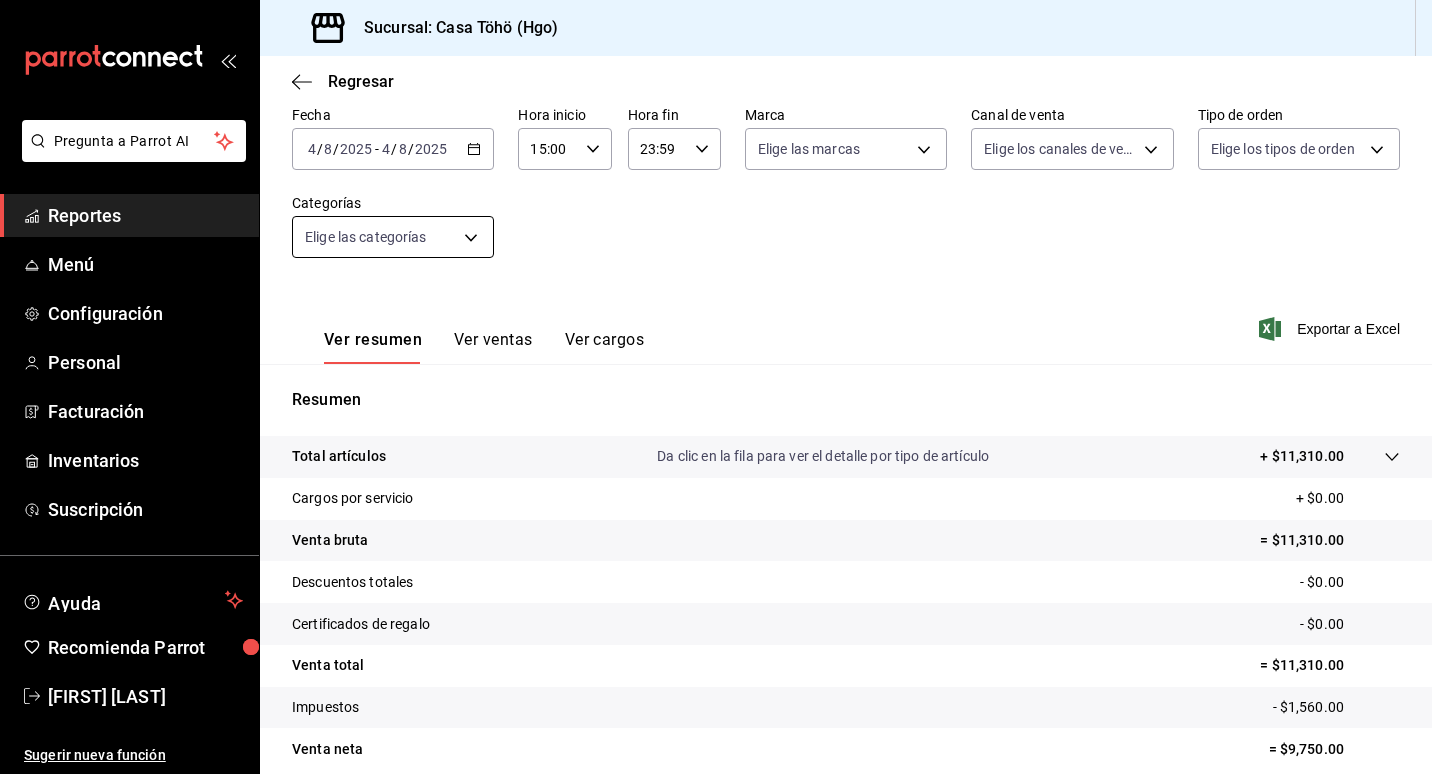 click on "Pregunta a Parrot AI Reportes   Menú   Configuración   Personal   Facturación   Inventarios   Suscripción   Ayuda Recomienda Parrot   Andrés Am   Sugerir nueva función   Sucursal: Casa Töhö (Hgo) Regresar Ventas Los artículos listados no incluyen descuentos de orden y el filtro de fechas está limitado a un máximo de 31 días. Fecha 2025-08-04 4 / 8 / 2025 - 2025-08-04 4 / 8 / 2025 Hora inicio 15:00 Hora inicio Hora fin 23:59 Hora fin Marca Elige las marcas Canal de venta Elige los canales de venta Tipo de orden Elige los tipos de orden Categorías Elige las categorías Ver resumen Ver ventas Ver cargos Exportar a Excel Resumen Total artículos Da clic en la fila para ver el detalle por tipo de artículo + $11,310.00 Cargos por servicio + $0.00 Venta bruta = $11,310.00 Descuentos totales - $0.00 Certificados de regalo - $0.00 Venta total = $11,310.00 Impuestos - $1,560.00 Venta neta = $9,750.00 Pregunta a Parrot AI Reportes   Menú   Configuración   Personal   Facturación   Inventarios     Ayuda" at bounding box center [716, 387] 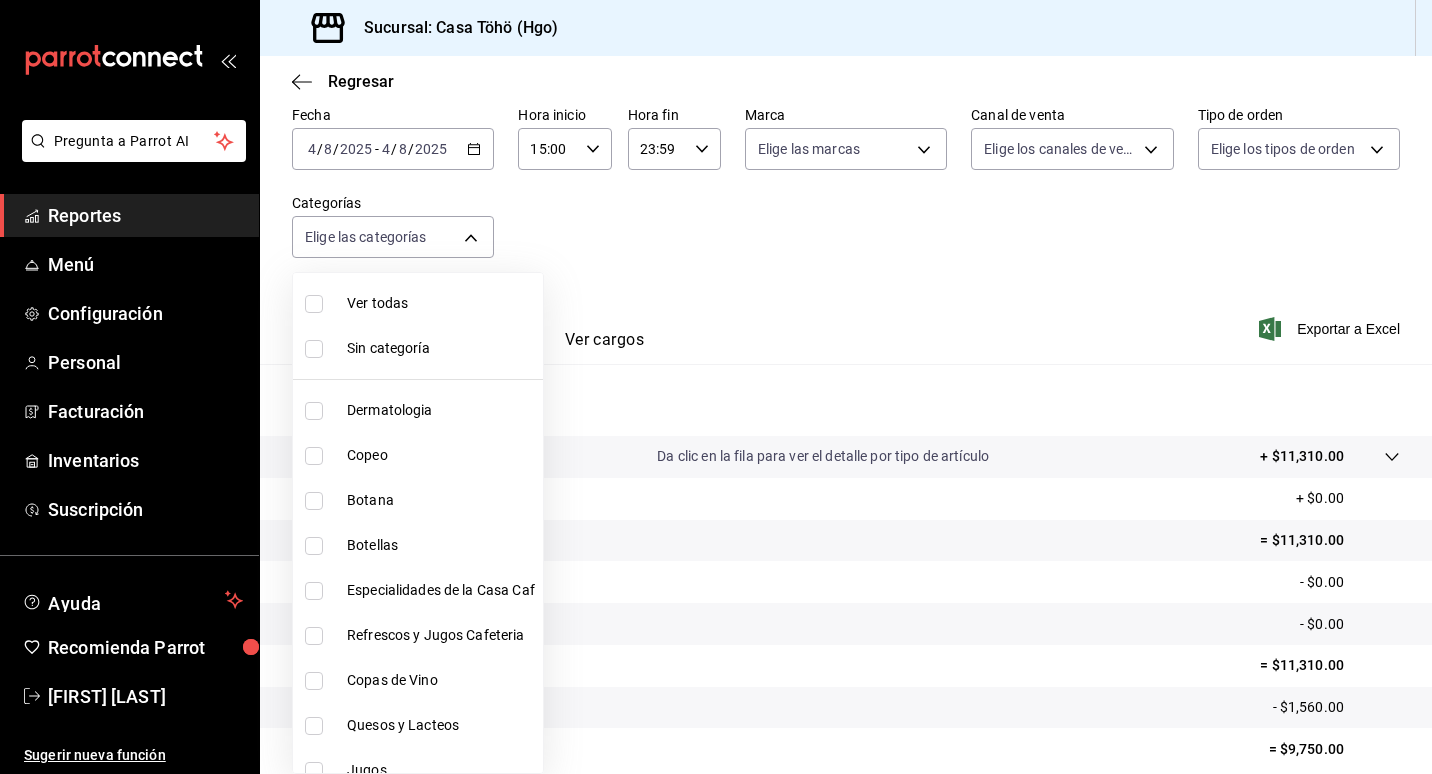 click at bounding box center (716, 387) 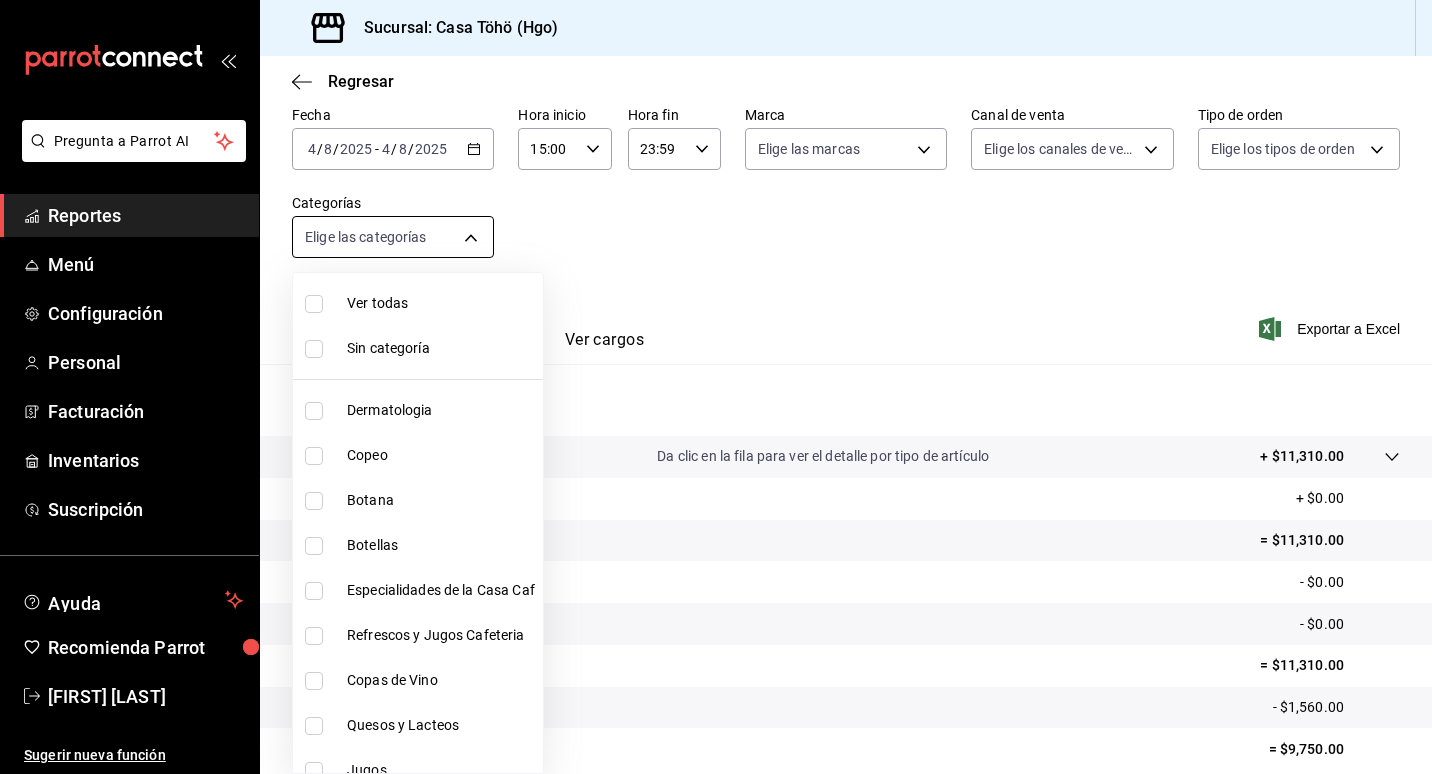 click on "Pregunta a Parrot AI Reportes   Menú   Configuración   Personal   Facturación   Inventarios   Suscripción   Ayuda Recomienda Parrot   Andrés Am   Sugerir nueva función   Sucursal: Casa Töhö (Hgo) Regresar Ventas Los artículos listados no incluyen descuentos de orden y el filtro de fechas está limitado a un máximo de 31 días. Fecha 2025-08-04 4 / 8 / 2025 - 2025-08-04 4 / 8 / 2025 Hora inicio 15:00 Hora inicio Hora fin 23:59 Hora fin Marca Elige las marcas Canal de venta Elige los canales de venta Tipo de orden Elige los tipos de orden Categorías Elige las categorías Ver resumen Ver ventas Ver cargos Exportar a Excel Resumen Total artículos Da clic en la fila para ver el detalle por tipo de artículo + $11,310.00 Cargos por servicio + $0.00 Venta bruta = $11,310.00 Descuentos totales - $0.00 Certificados de regalo - $0.00 Venta total = $11,310.00 Impuestos - $1,560.00 Venta neta = $9,750.00 Pregunta a Parrot AI Reportes   Menú   Configuración   Personal   Facturación   Inventarios     Ayuda" at bounding box center (716, 387) 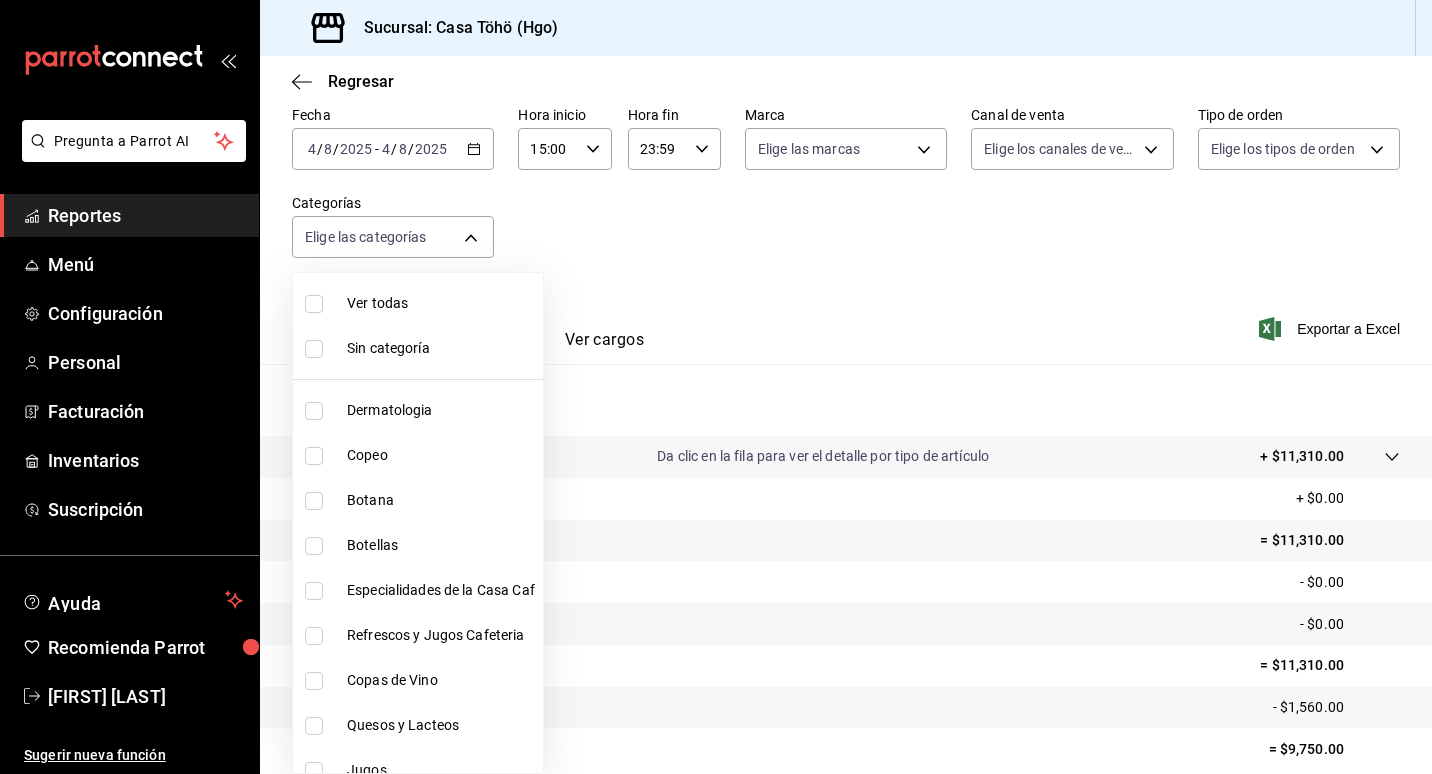 click at bounding box center (716, 387) 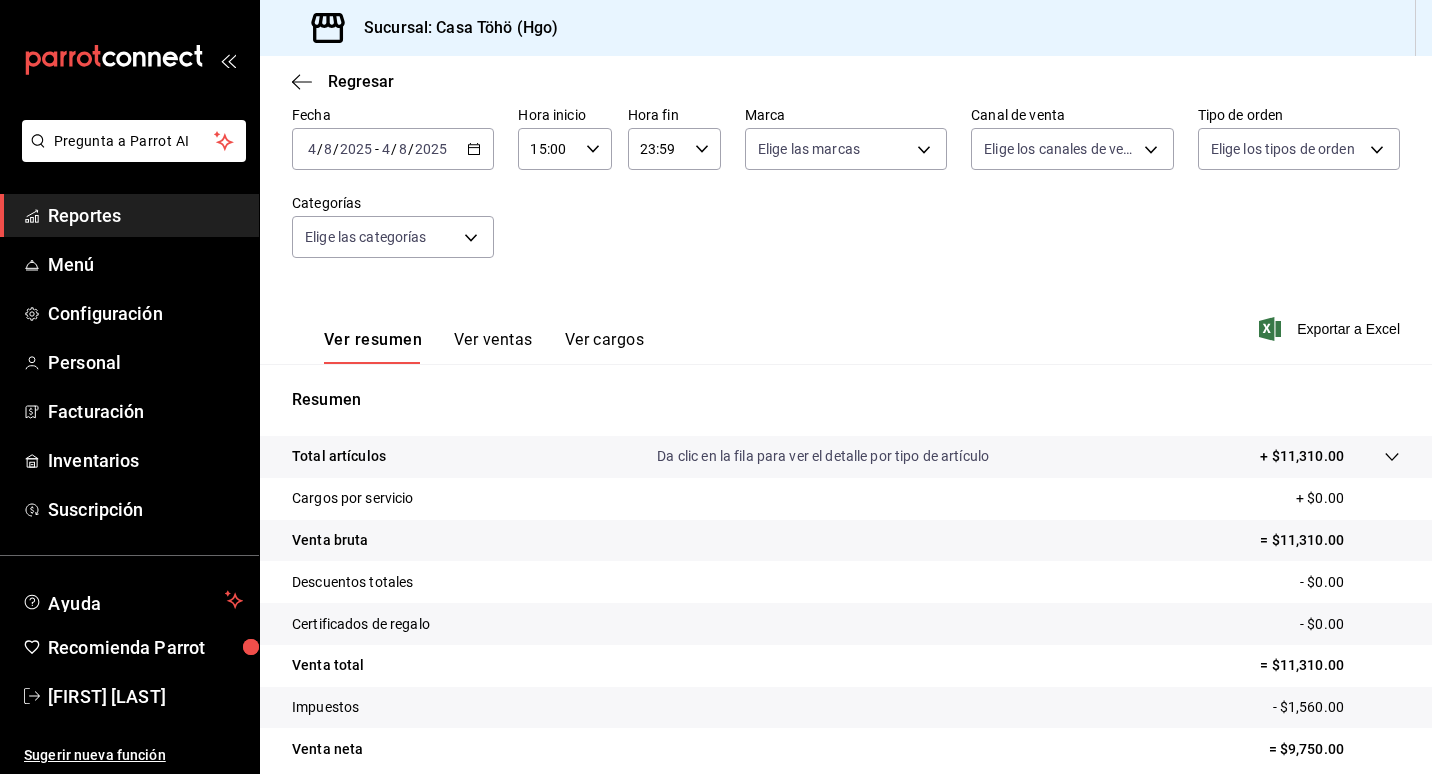click on "Fecha 2025-08-04 4 / 8 / 2025 - 2025-08-04 4 / 8 / 2025 Hora inicio 15:00 Hora inicio Hora fin 23:59 Hora fin Marca Elige las marcas Canal de venta Elige los canales de venta Tipo de orden Elige los tipos de orden Categorías Elige las categorías" at bounding box center (846, 194) 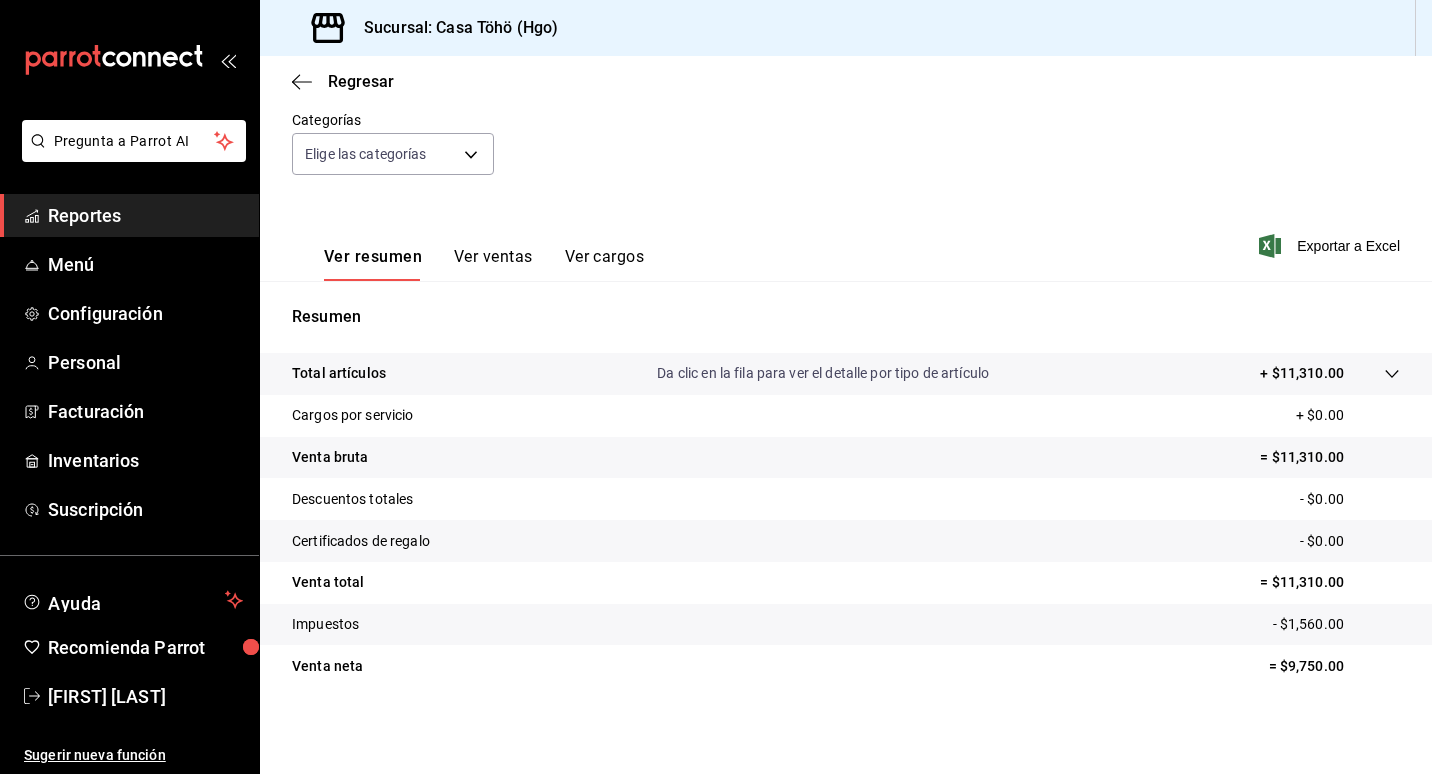 scroll, scrollTop: 184, scrollLeft: 0, axis: vertical 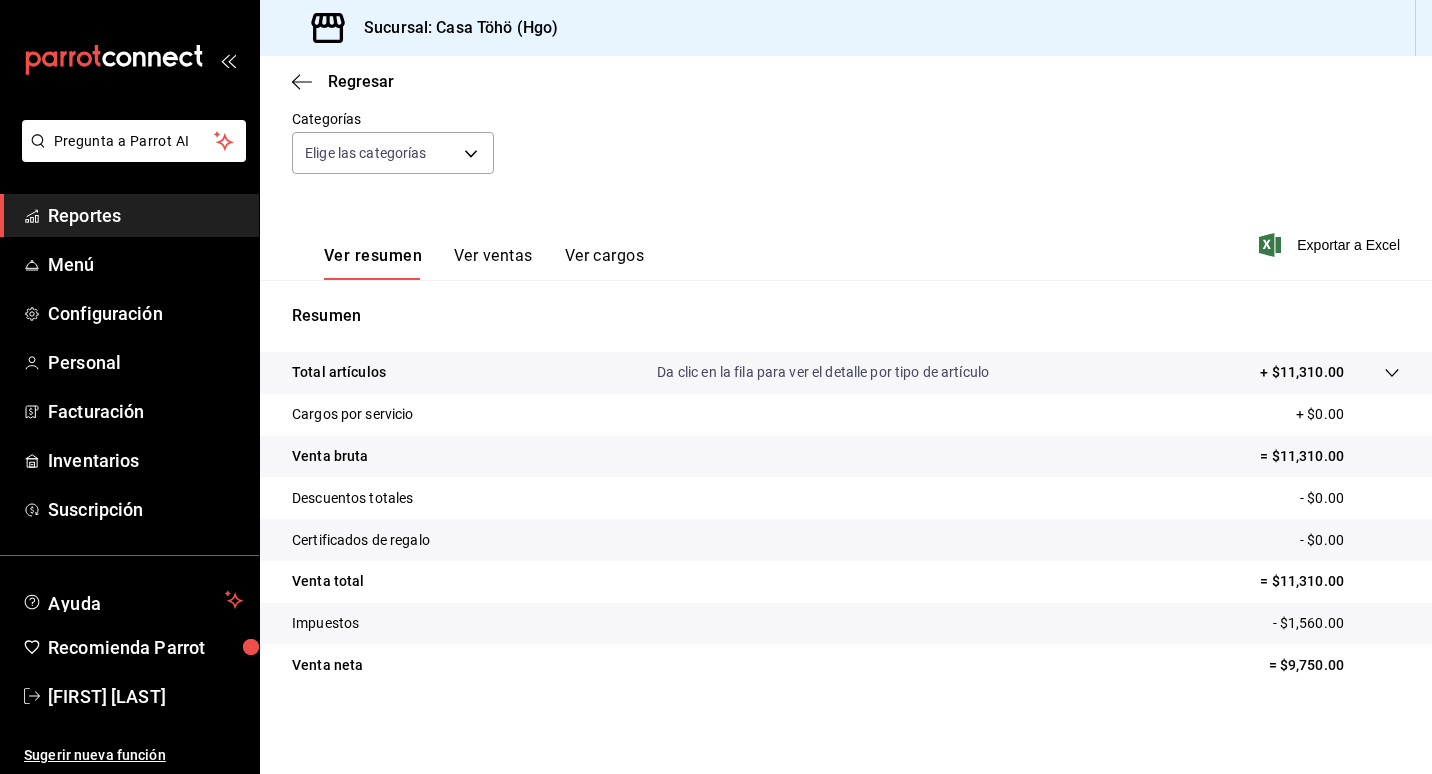 click on "Ver resumen Ver ventas Ver cargos Exportar a Excel" at bounding box center (846, 239) 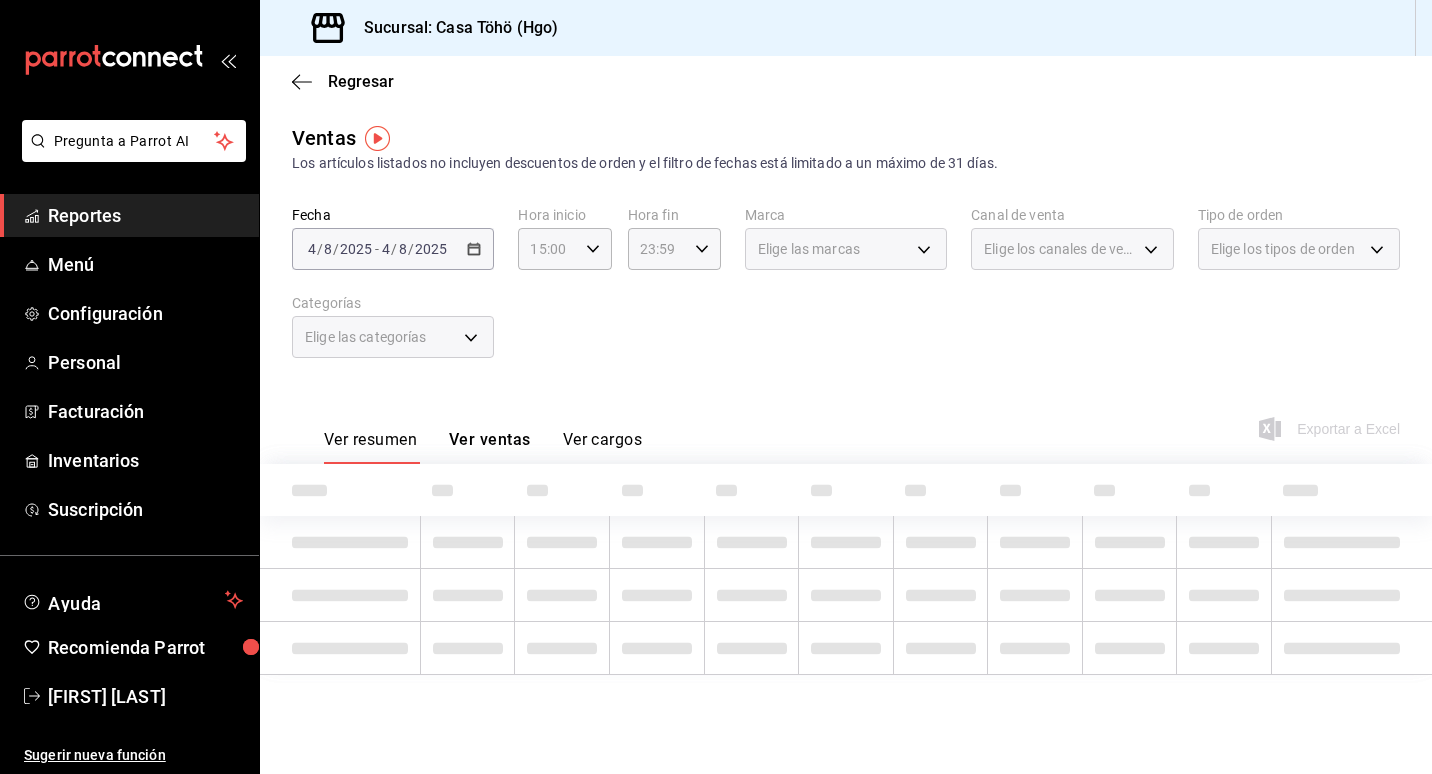 scroll, scrollTop: 0, scrollLeft: 0, axis: both 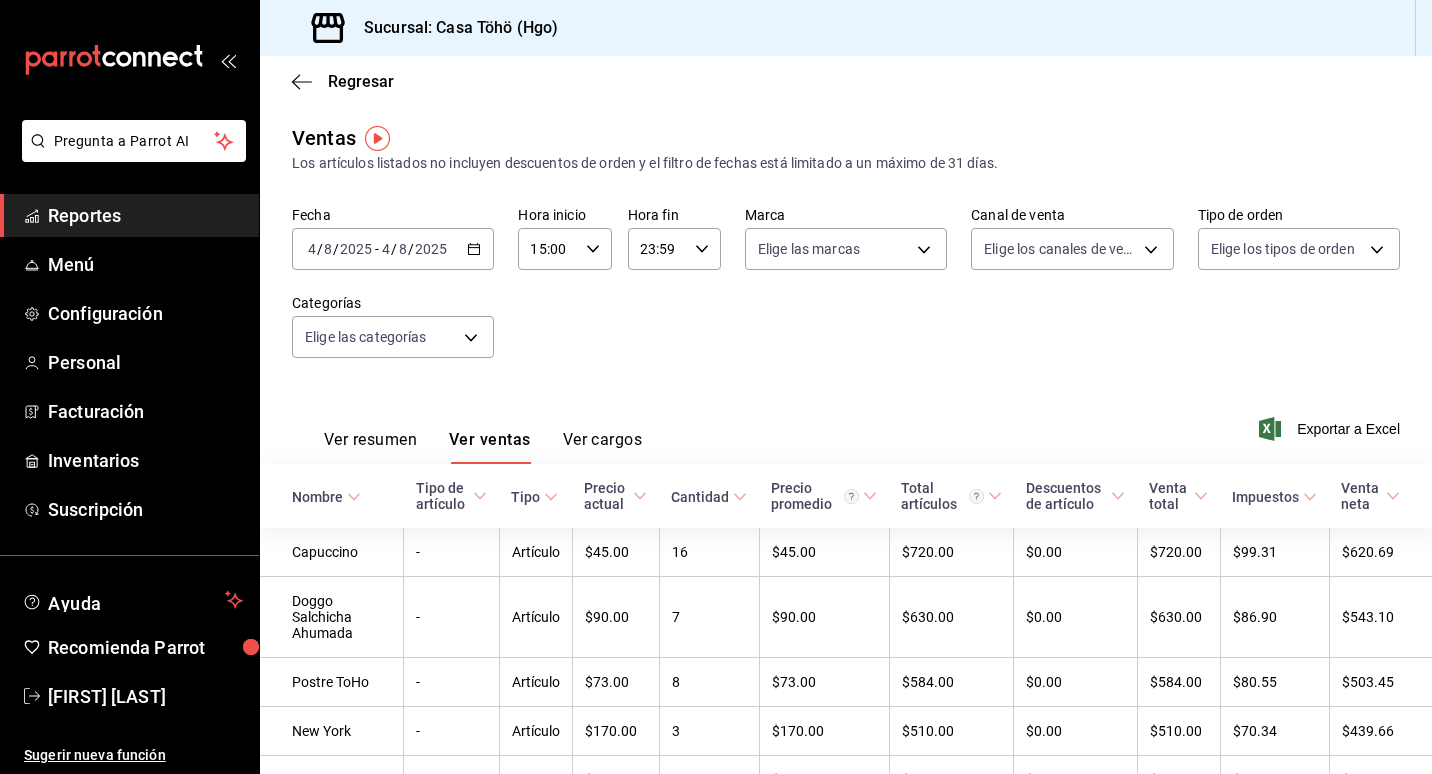 click on "Fecha 2025-08-04 4 / 8 / 2025 - 2025-08-04 4 / 8 / 2025 Hora inicio 15:00 Hora inicio Hora fin 23:59 Hora fin Marca Elige las marcas Canal de venta Elige los canales de venta Tipo de orden Elige los tipos de orden Categorías Elige las categorías" at bounding box center (846, 294) 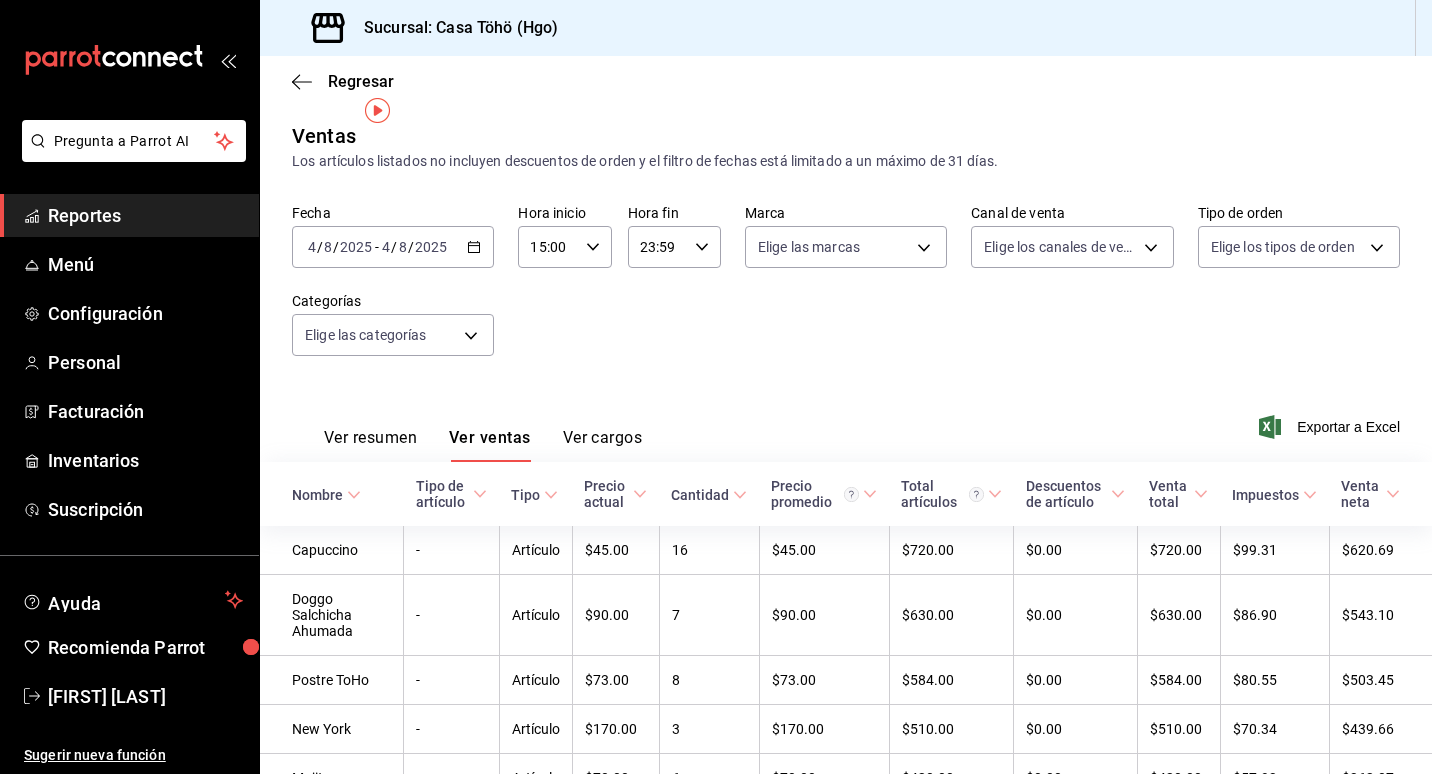 scroll, scrollTop: 0, scrollLeft: 0, axis: both 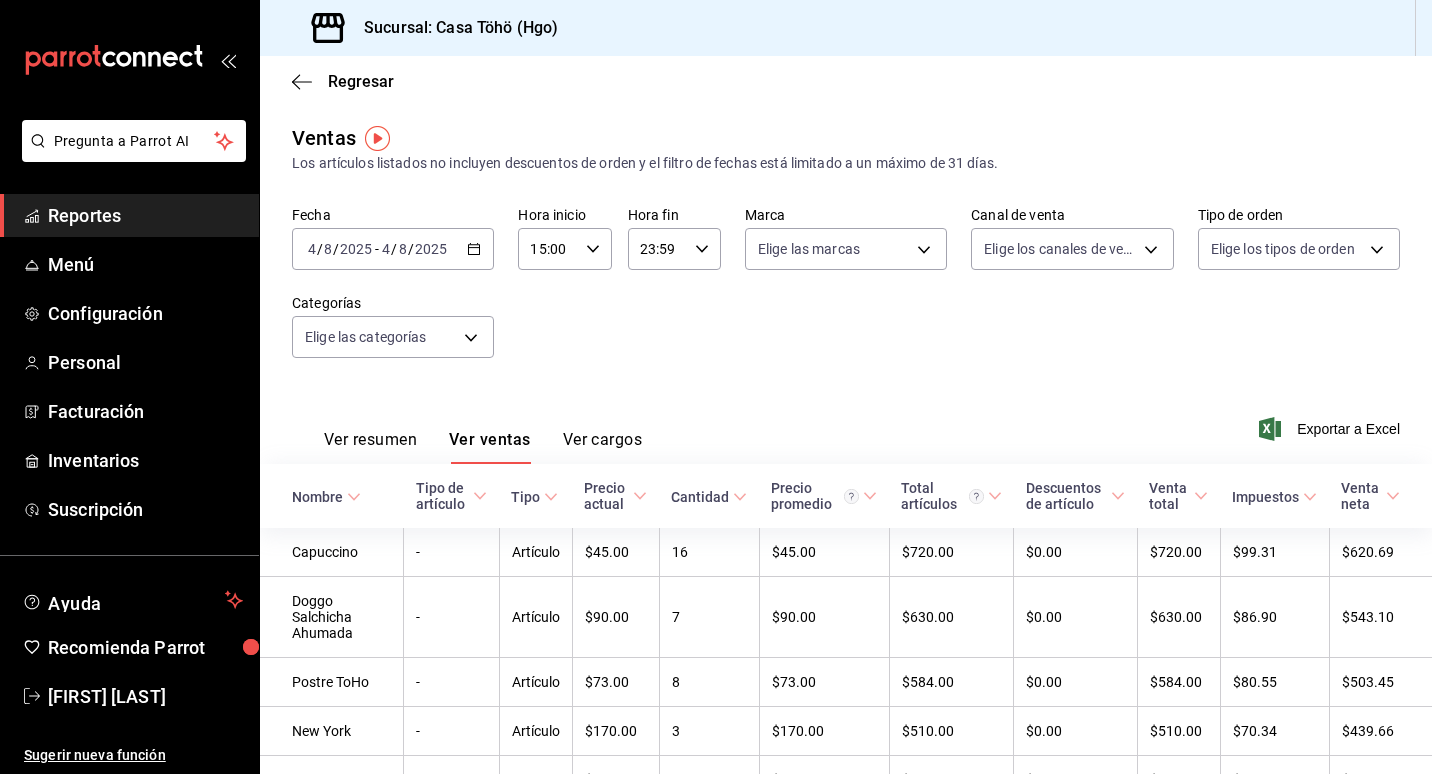 click on "Fecha 2025-08-04 4 / 8 / 2025 - 2025-08-04 4 / 8 / 2025 Hora inicio 15:00 Hora inicio Hora fin 23:59 Hora fin Marca Elige las marcas Canal de venta Elige los canales de venta Tipo de orden Elige los tipos de orden Categorías Elige las categorías" at bounding box center (846, 294) 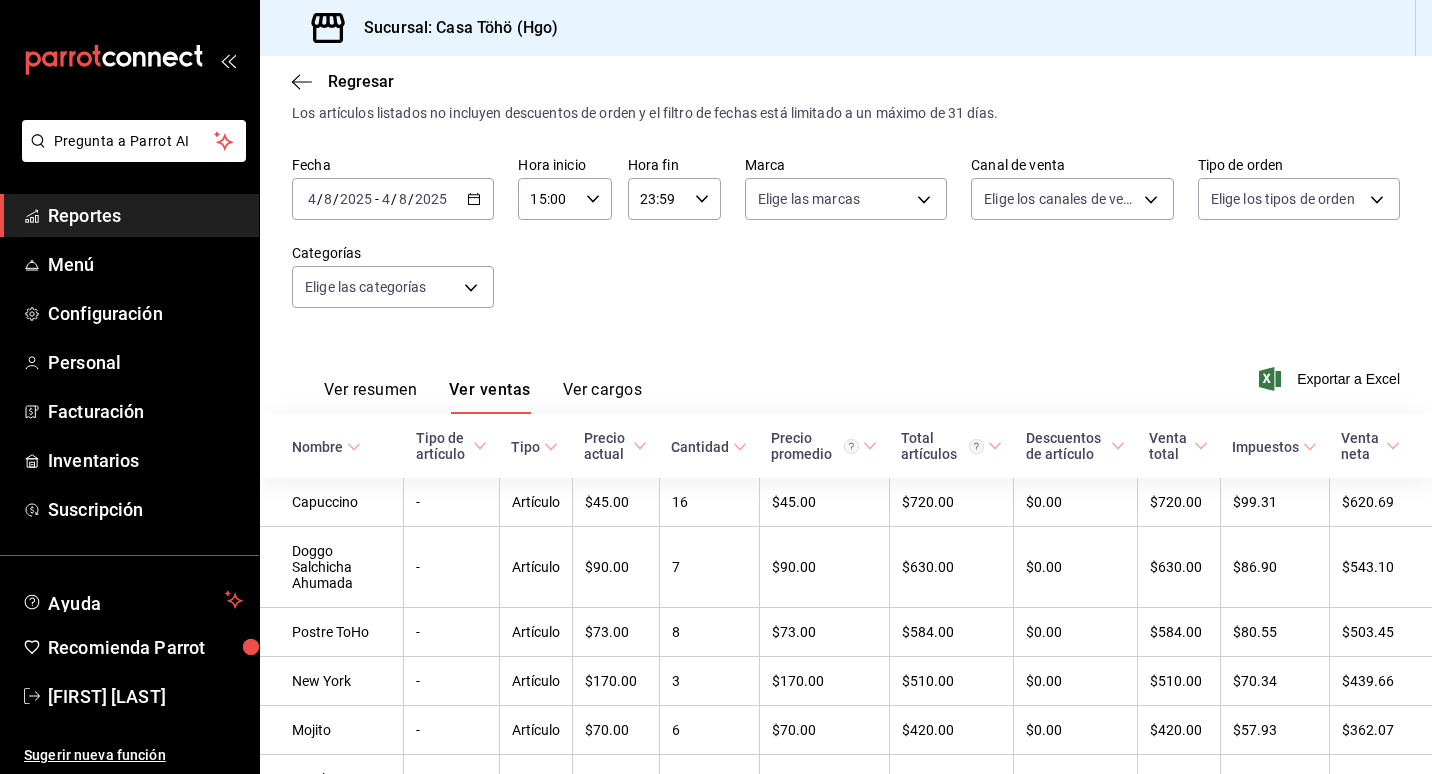 scroll, scrollTop: 0, scrollLeft: 0, axis: both 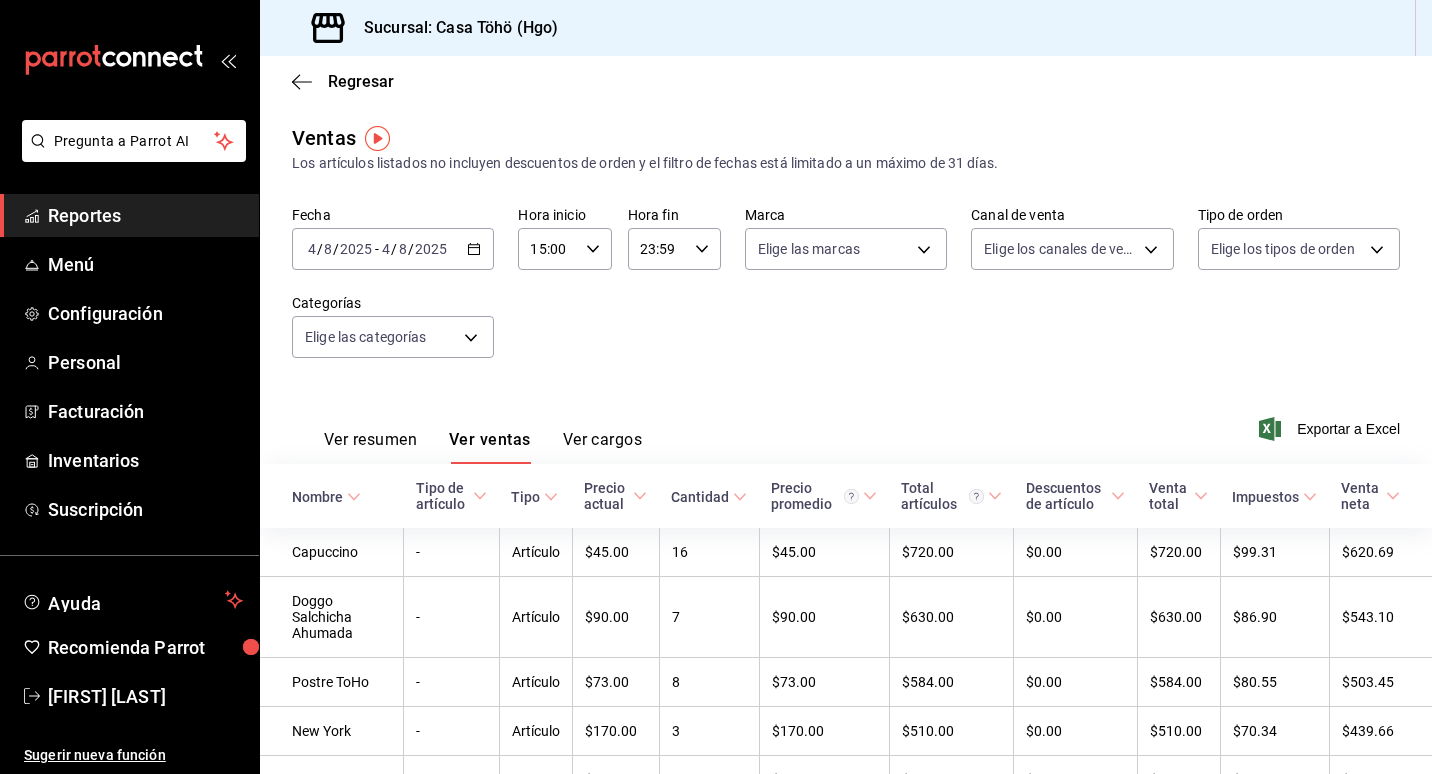 click 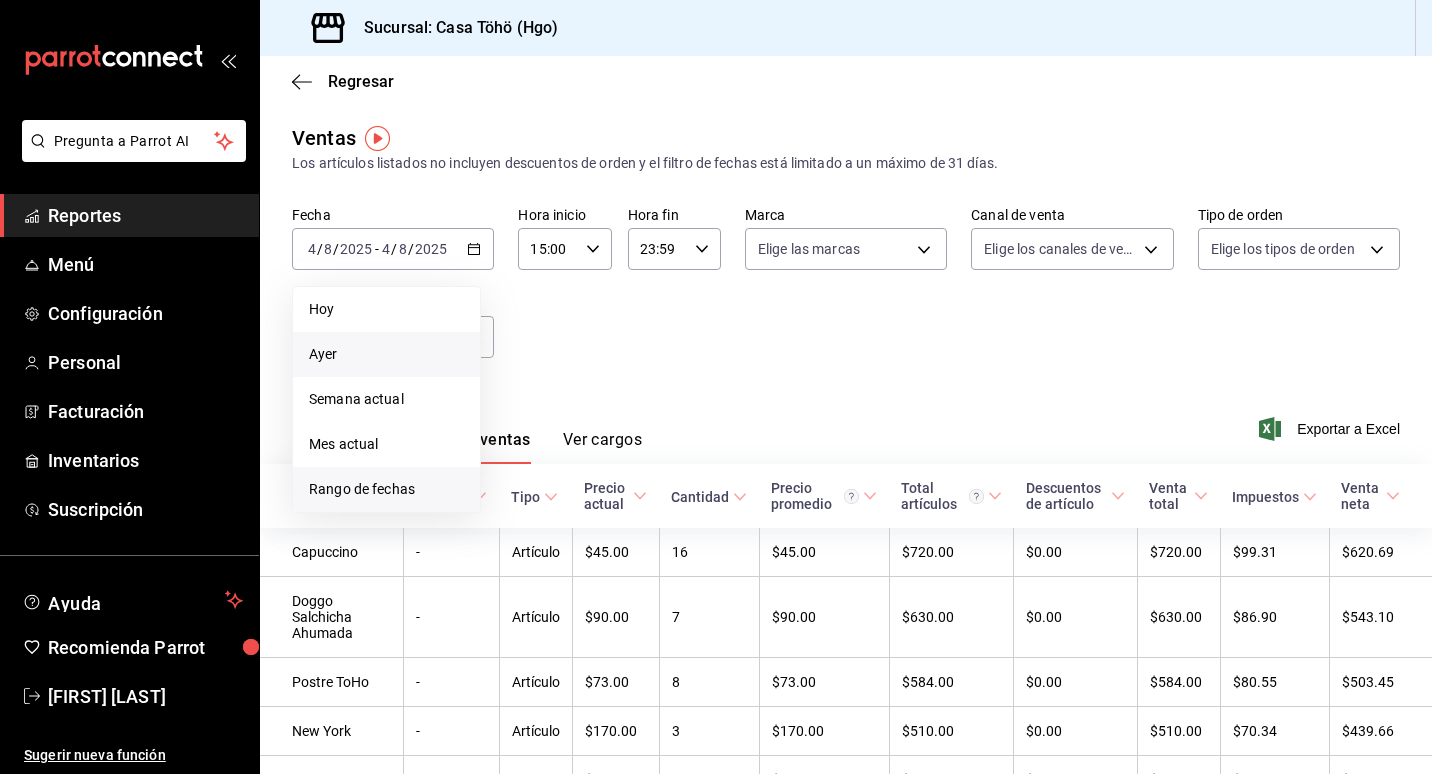 click on "Rango de fechas" at bounding box center (386, 489) 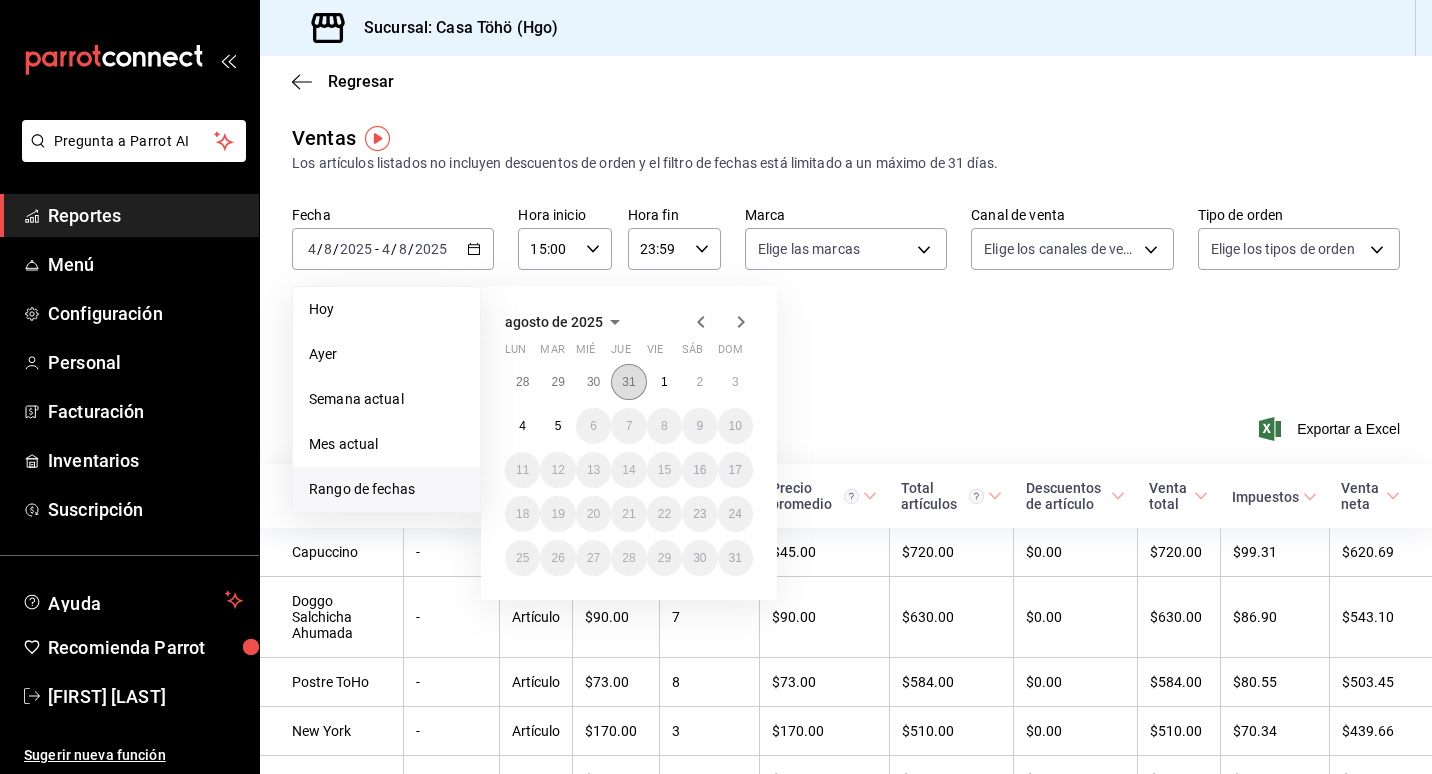 click on "31" at bounding box center [628, 382] 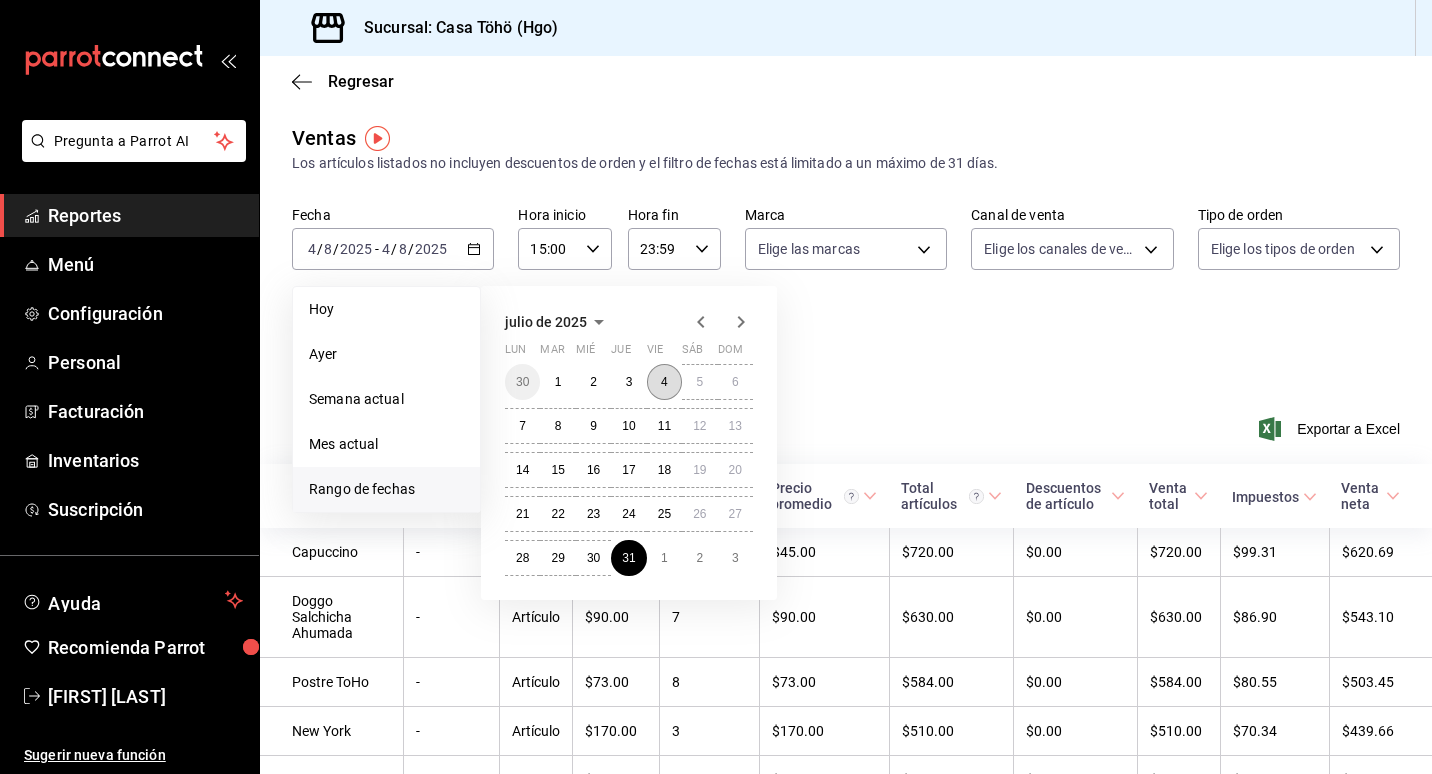 click on "4" at bounding box center (664, 382) 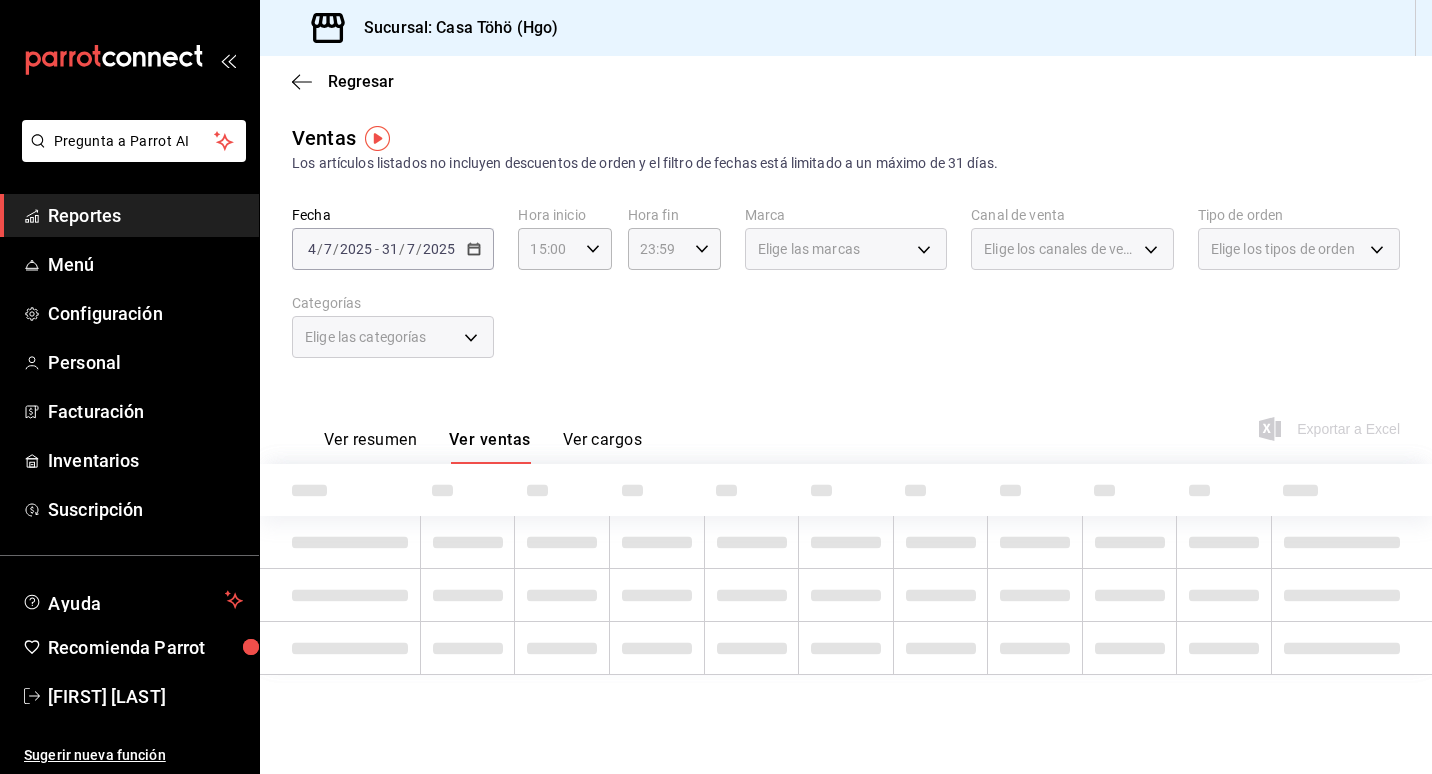 click on "Ver resumen" at bounding box center [370, 447] 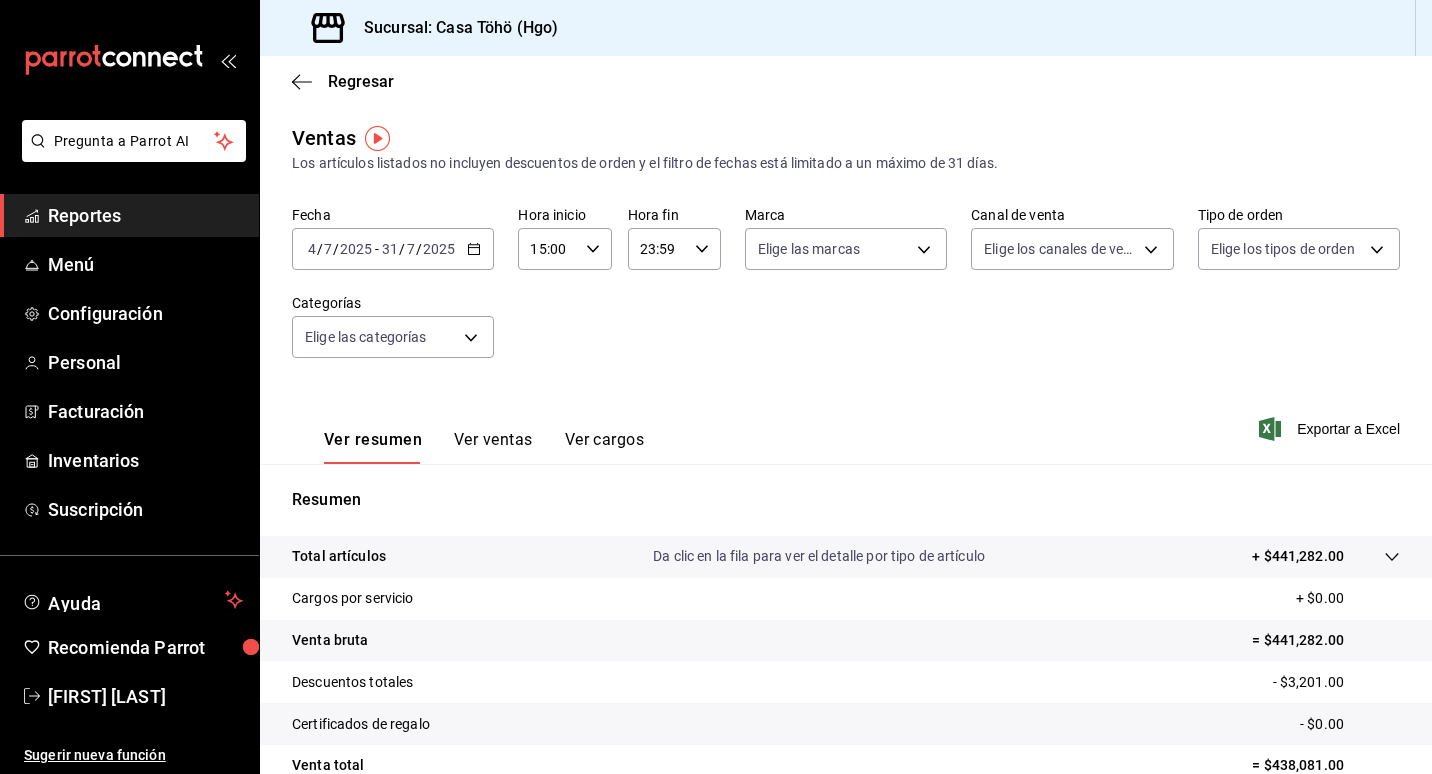 click on "Ver ventas" at bounding box center [493, 447] 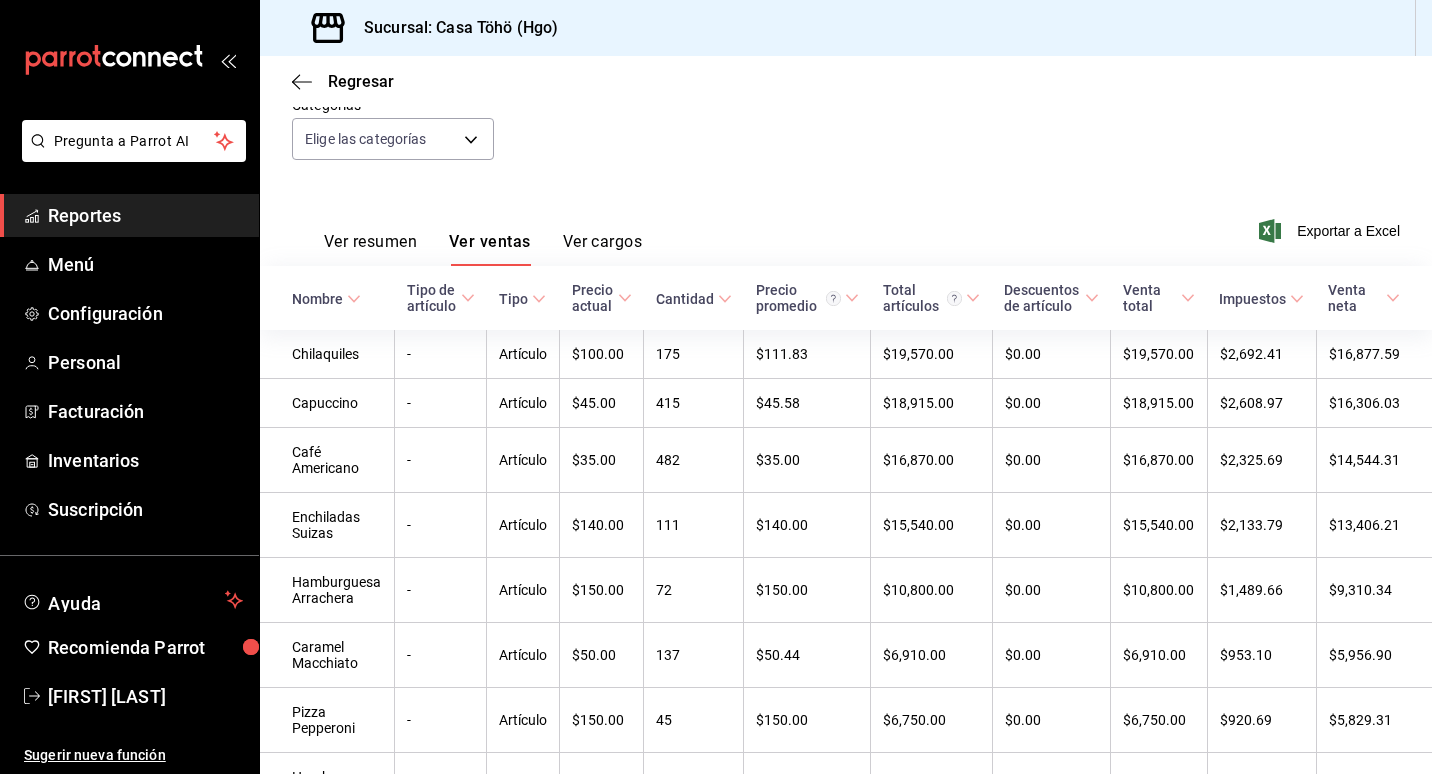 scroll, scrollTop: 200, scrollLeft: 0, axis: vertical 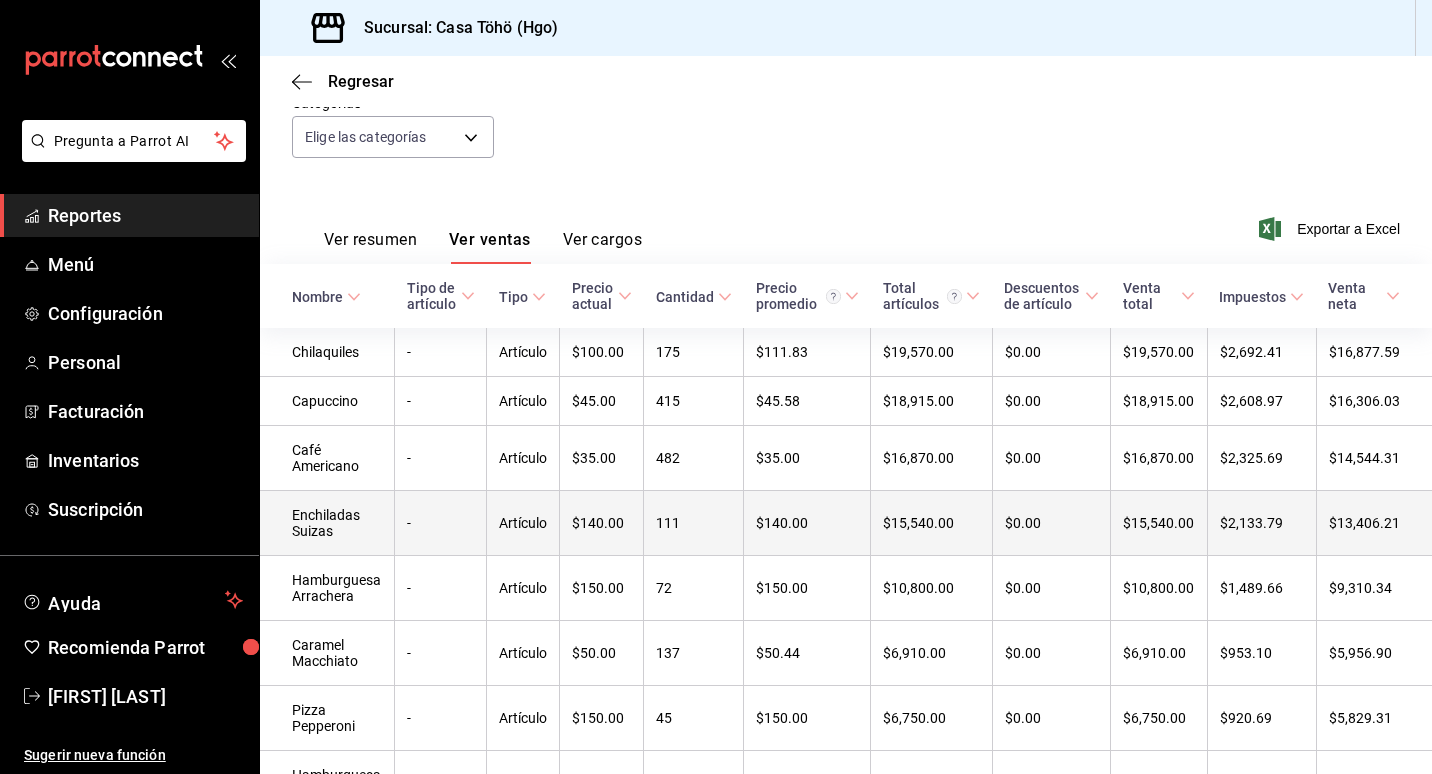 click on "111" at bounding box center [694, 523] 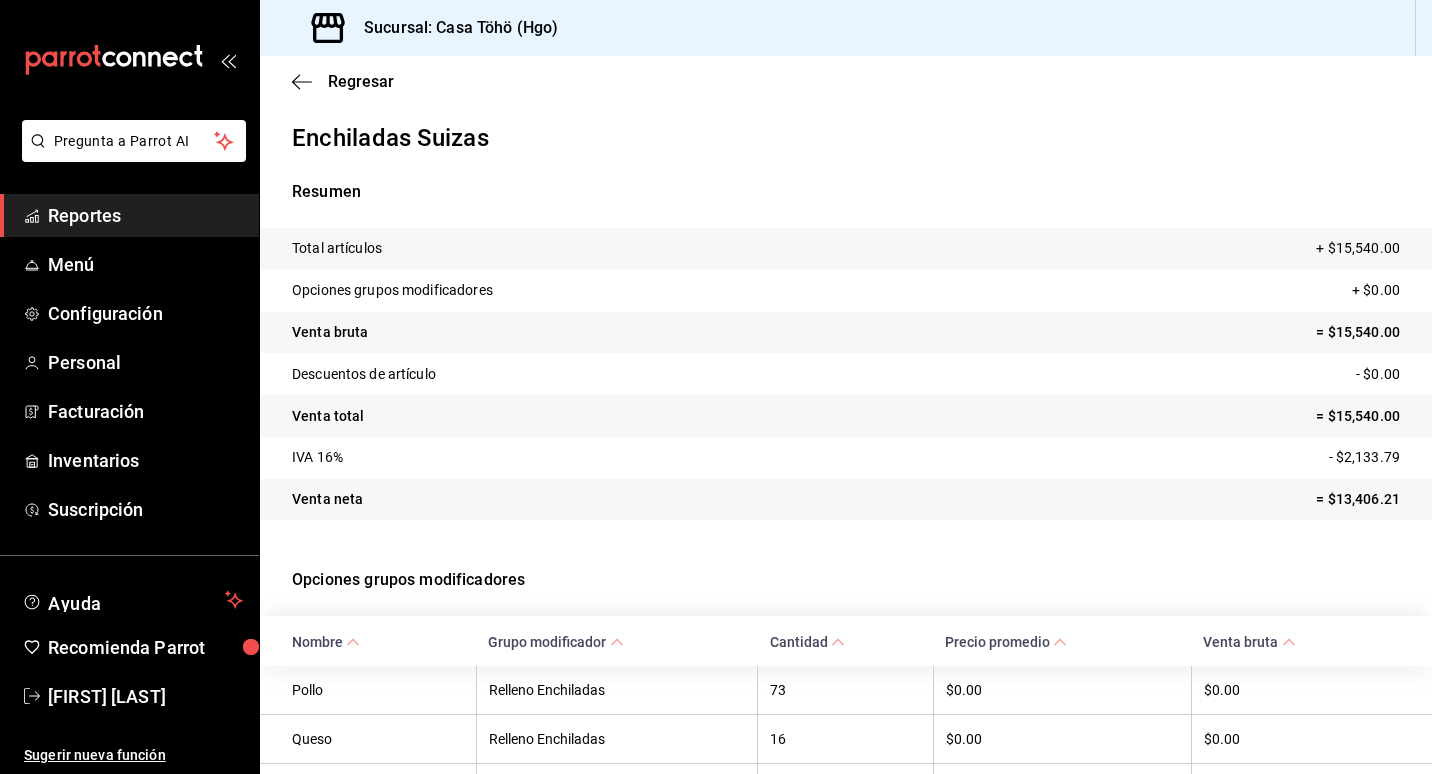 scroll, scrollTop: 0, scrollLeft: 0, axis: both 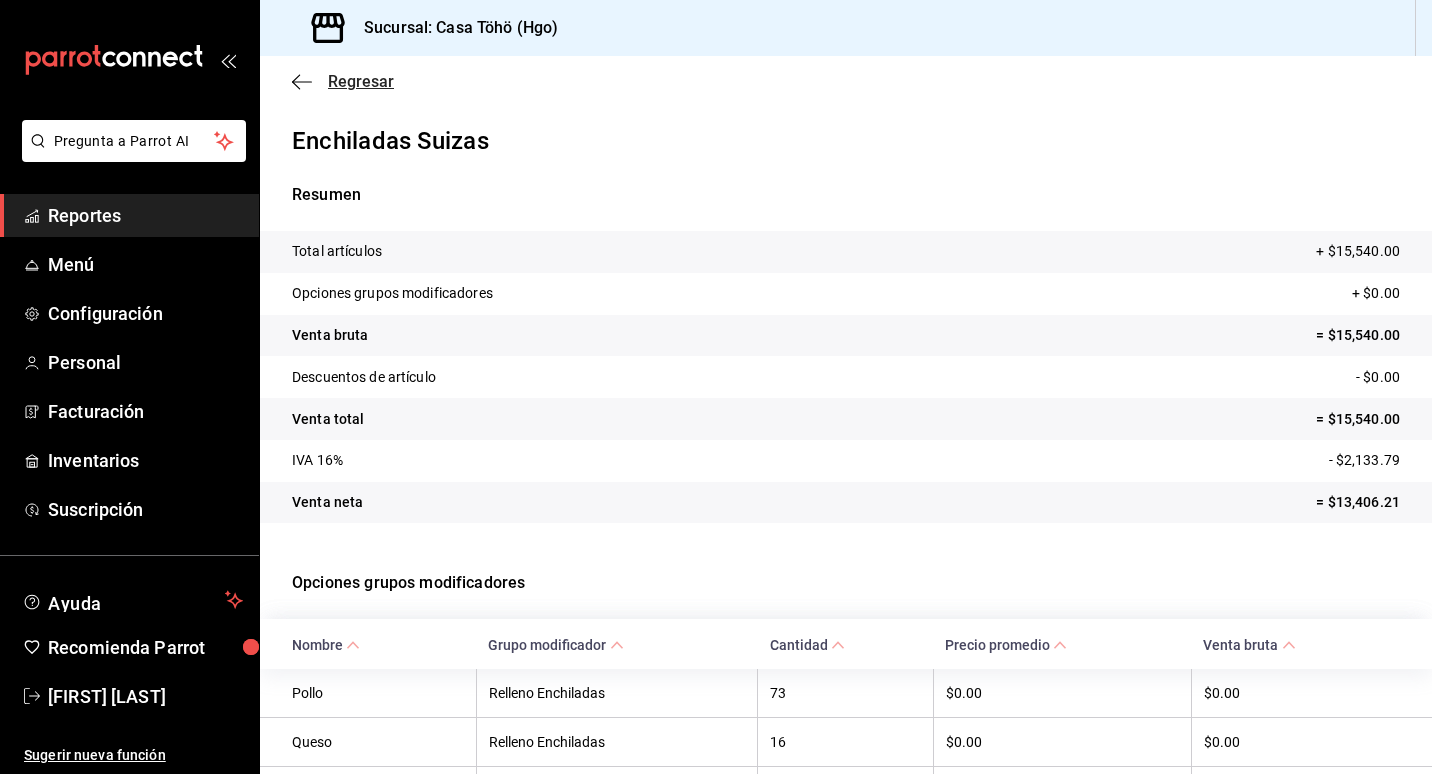 click 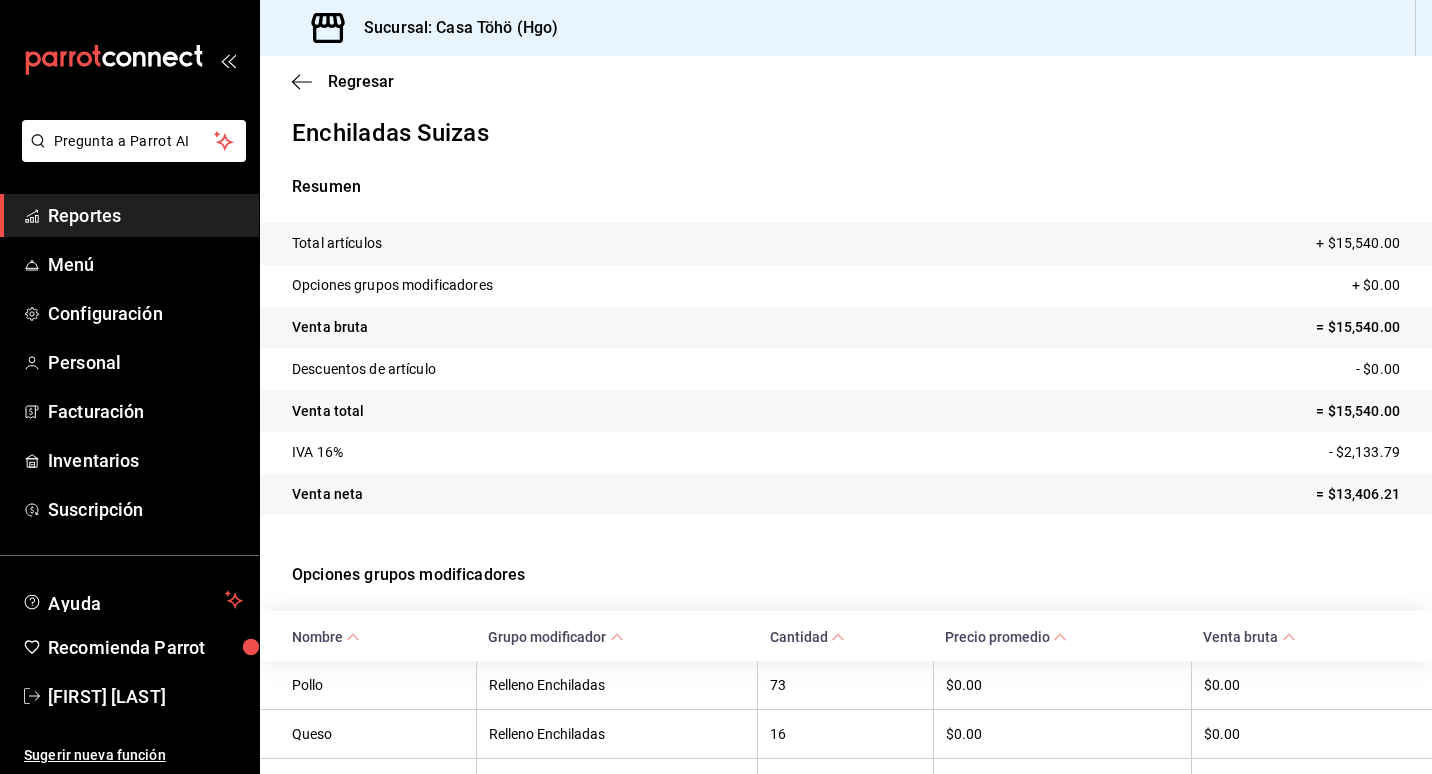 scroll, scrollTop: 0, scrollLeft: 0, axis: both 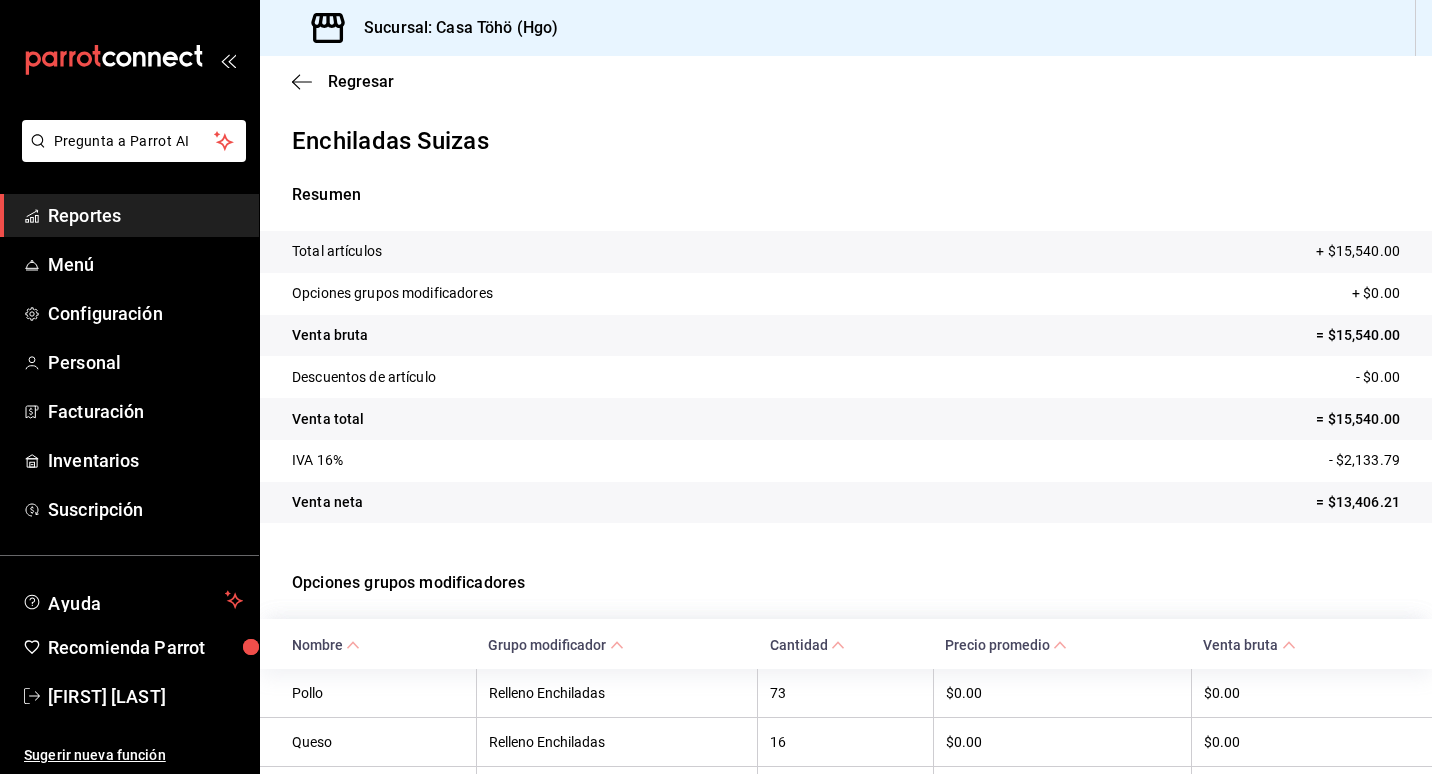 drag, startPoint x: 293, startPoint y: 202, endPoint x: 364, endPoint y: 125, distance: 104.73777 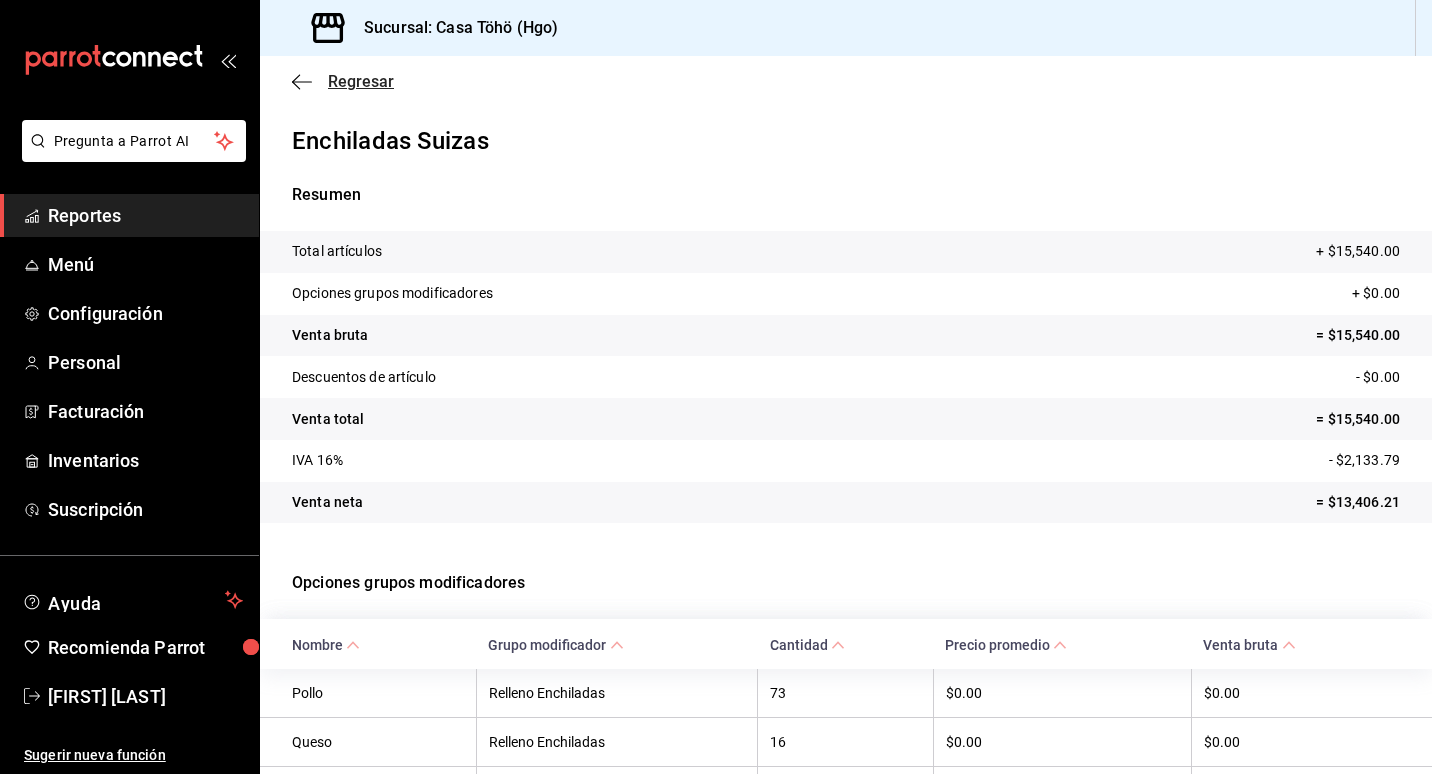 click on "Regresar" at bounding box center [361, 81] 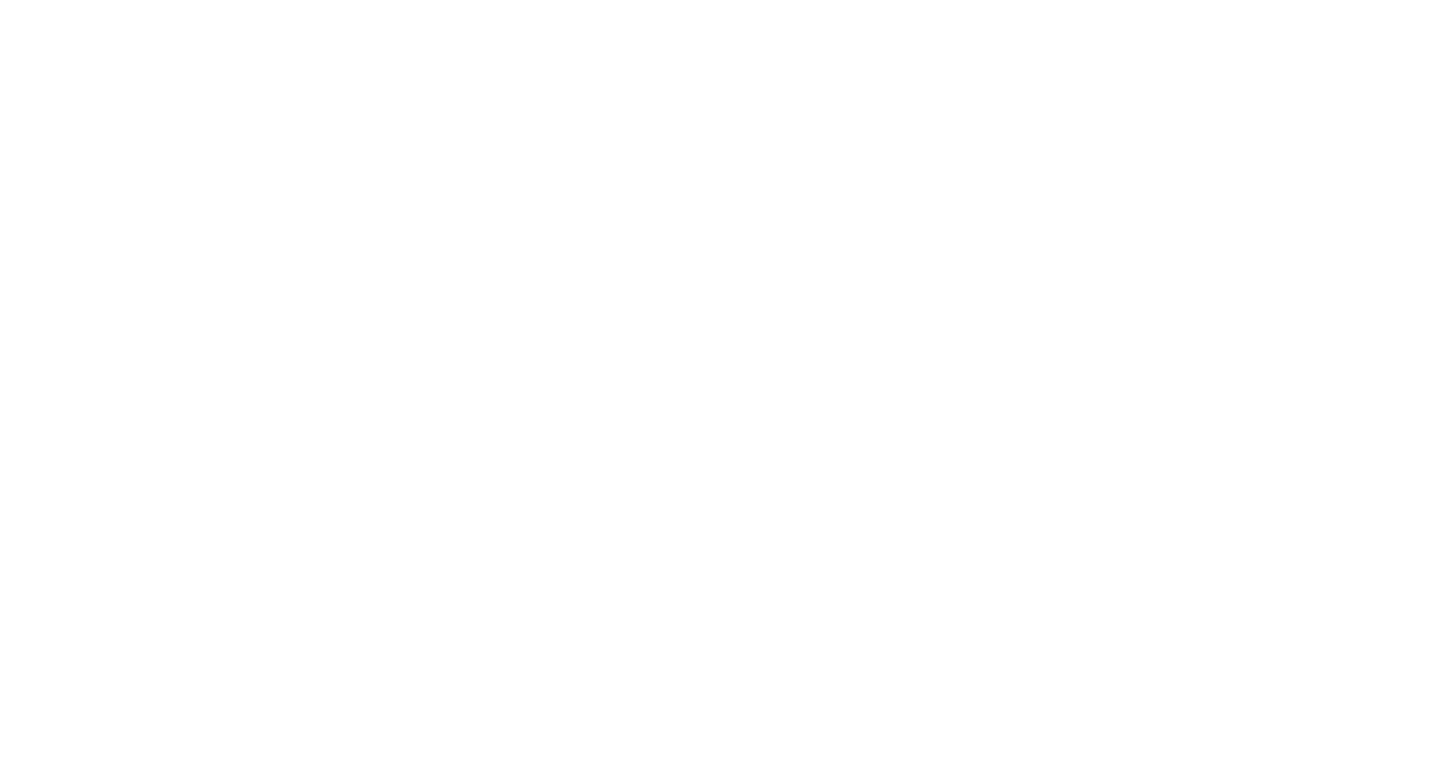 scroll, scrollTop: 0, scrollLeft: 0, axis: both 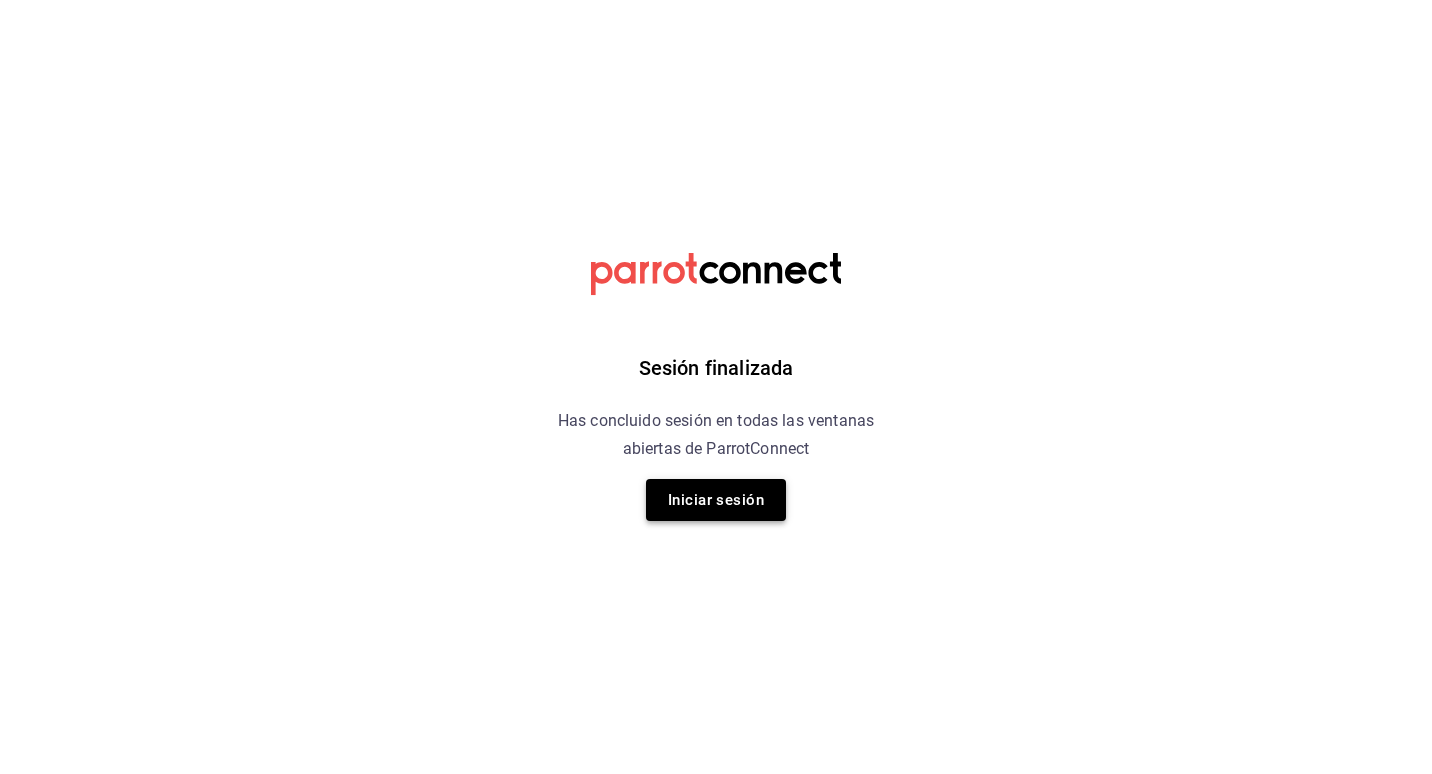 click on "Iniciar sesión" at bounding box center [716, 500] 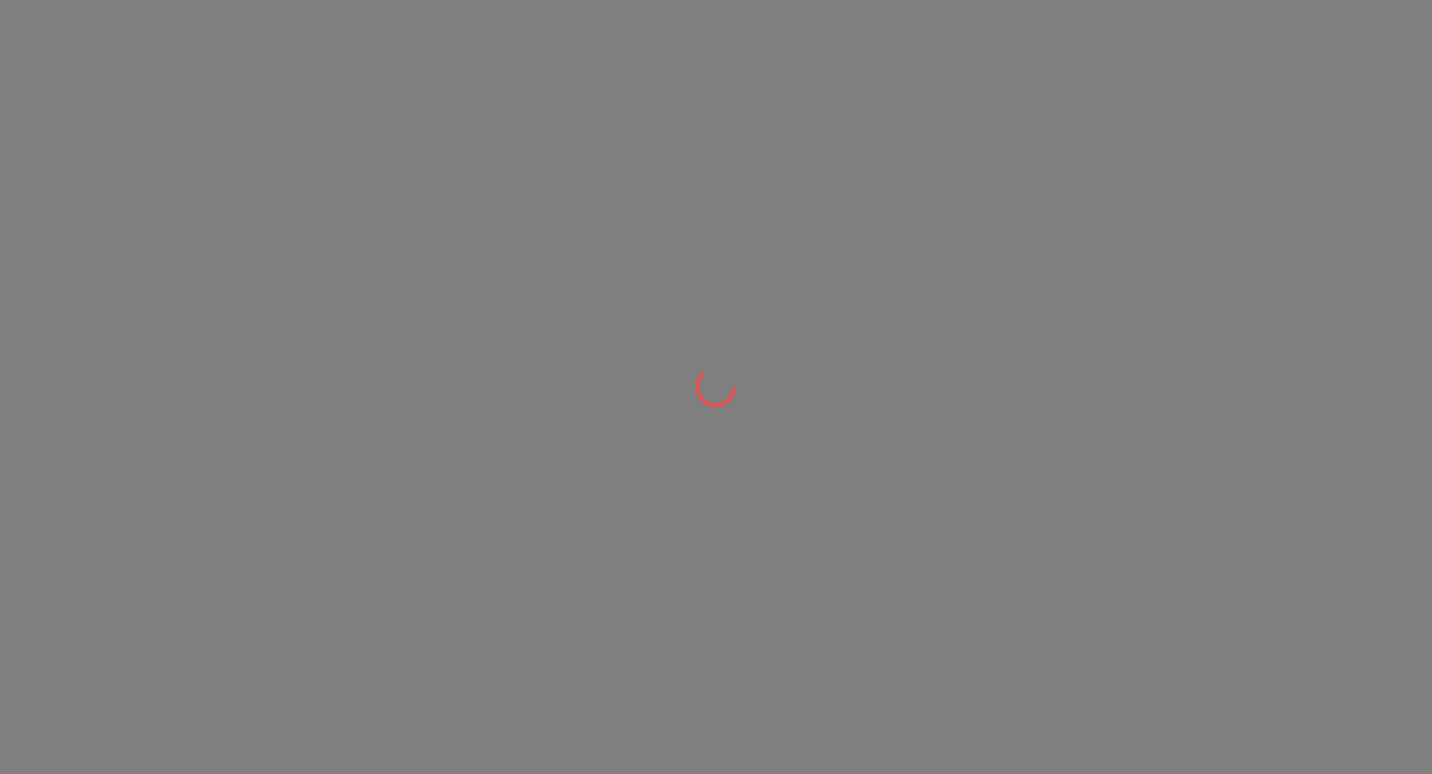 scroll, scrollTop: 0, scrollLeft: 0, axis: both 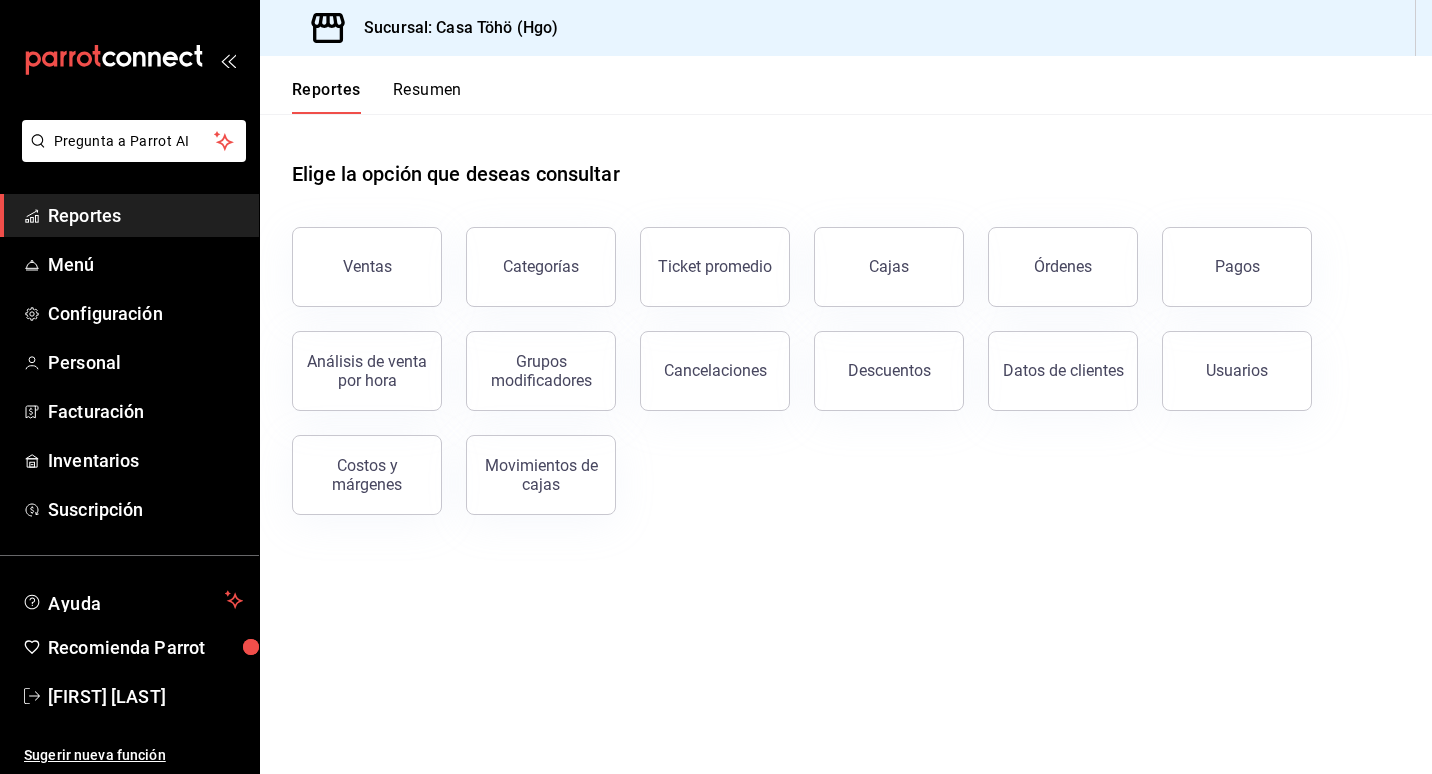 click on "Ventas" at bounding box center (355, 255) 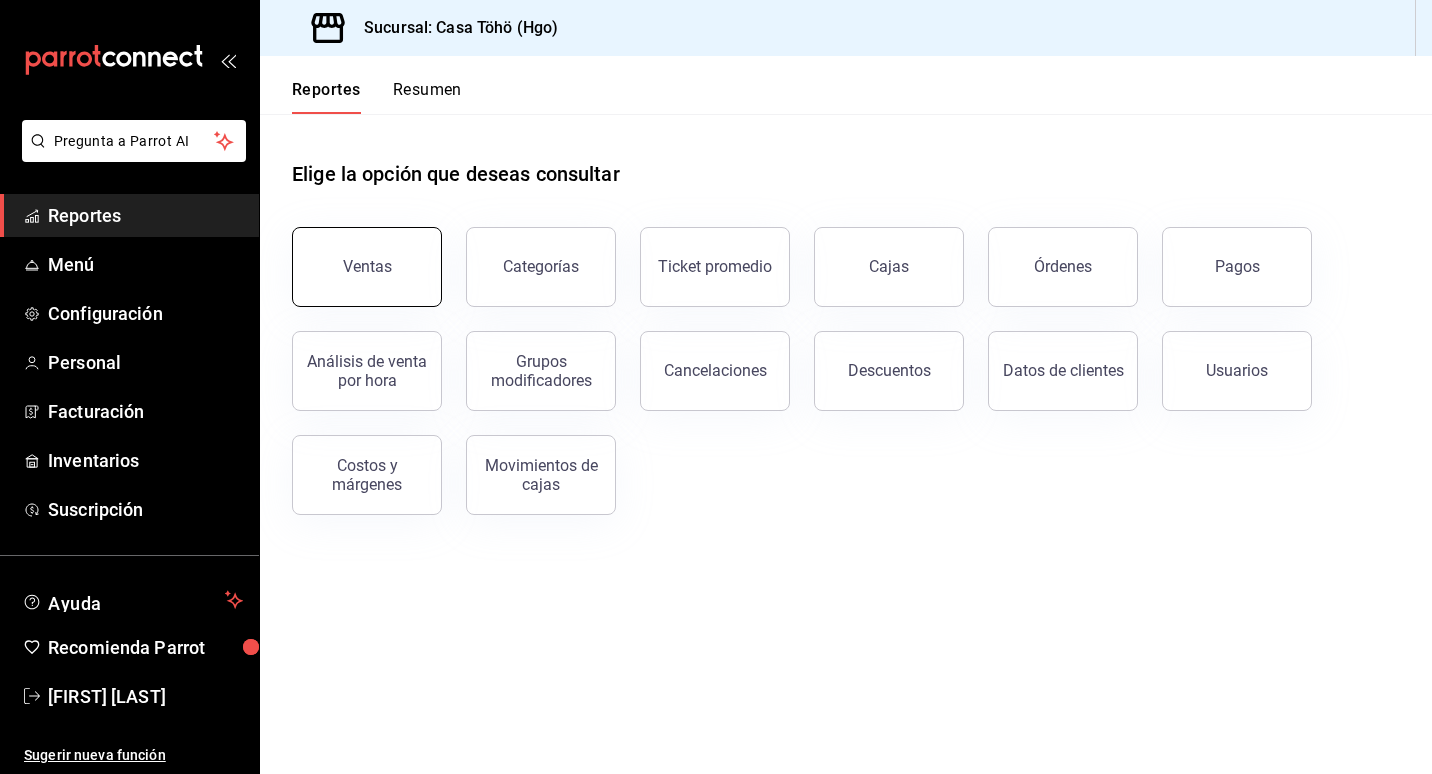 click on "Ventas" at bounding box center (367, 267) 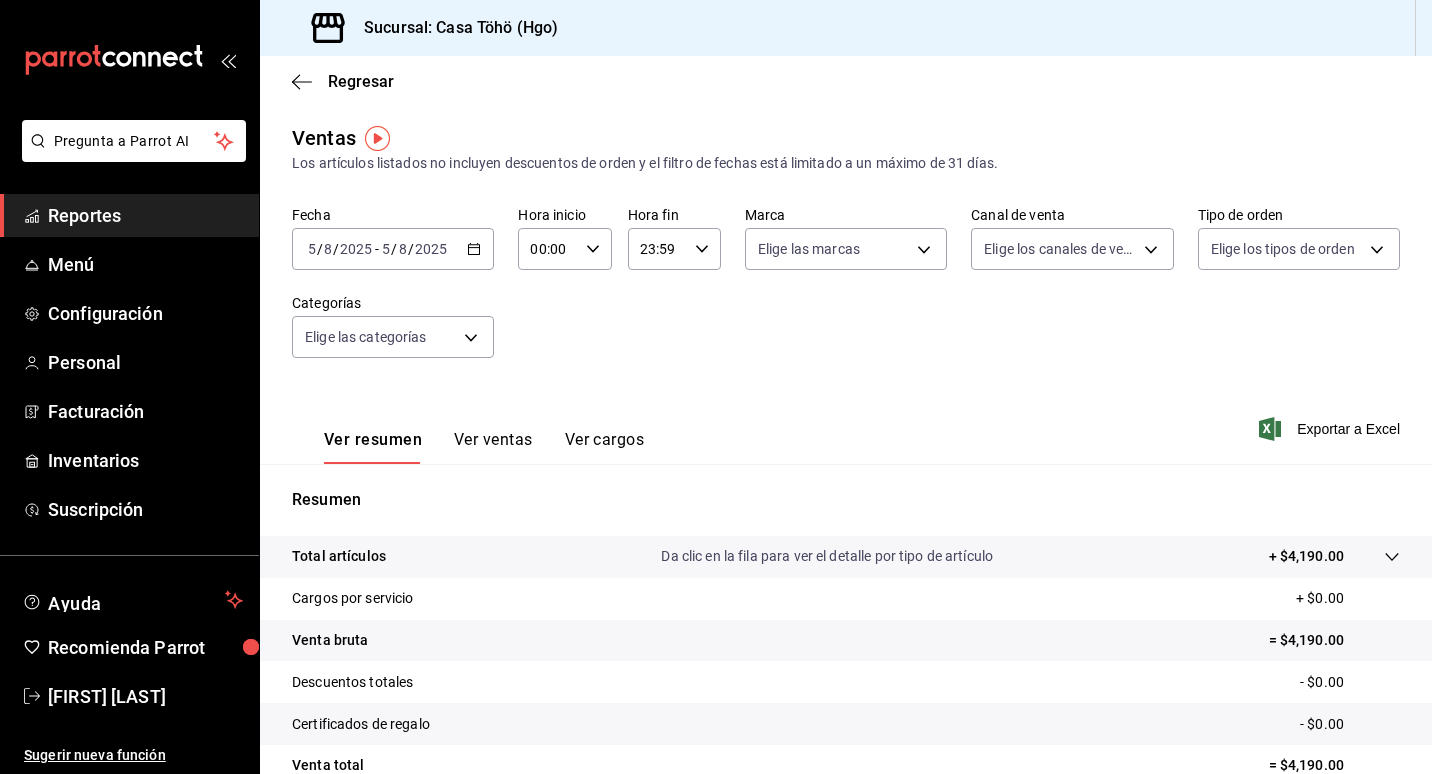 click 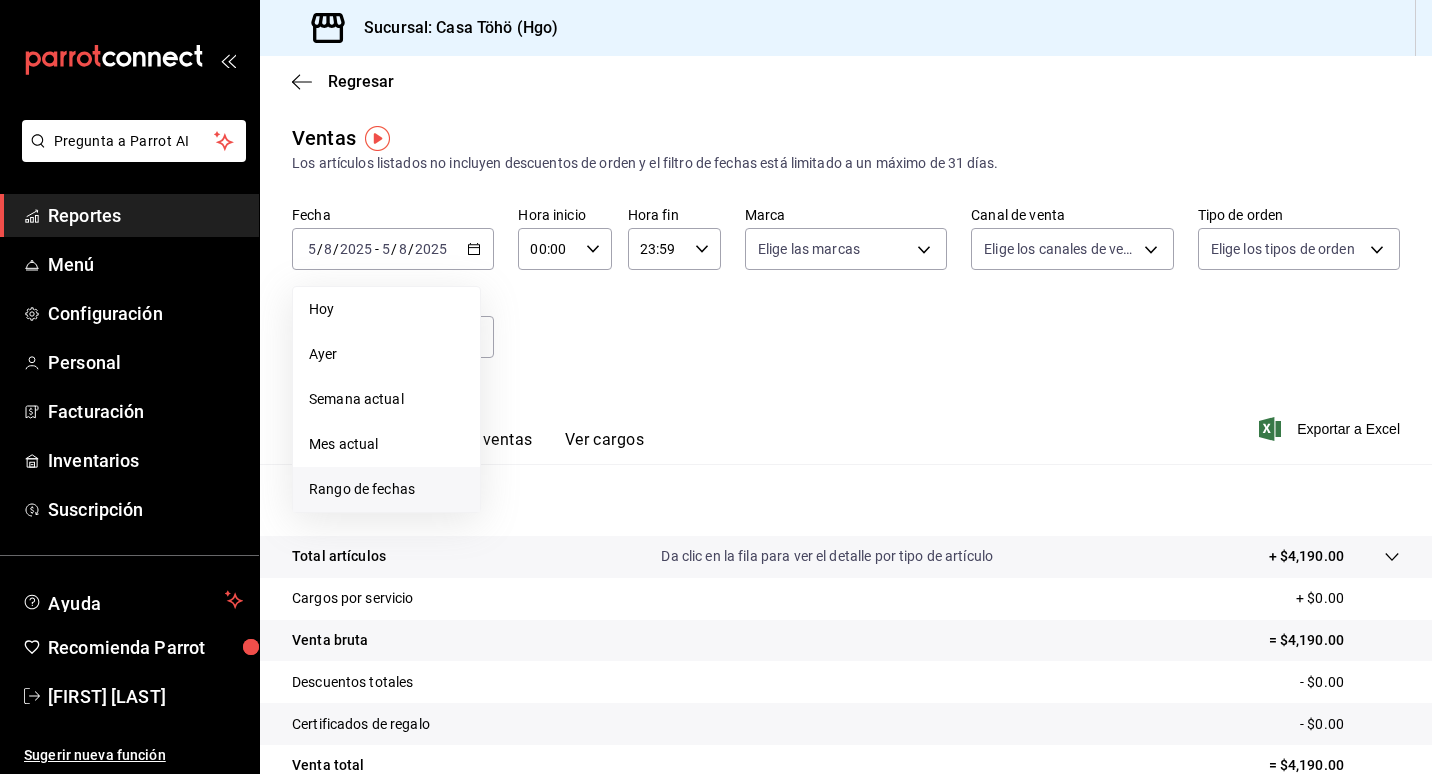 click on "Rango de fechas" at bounding box center (386, 489) 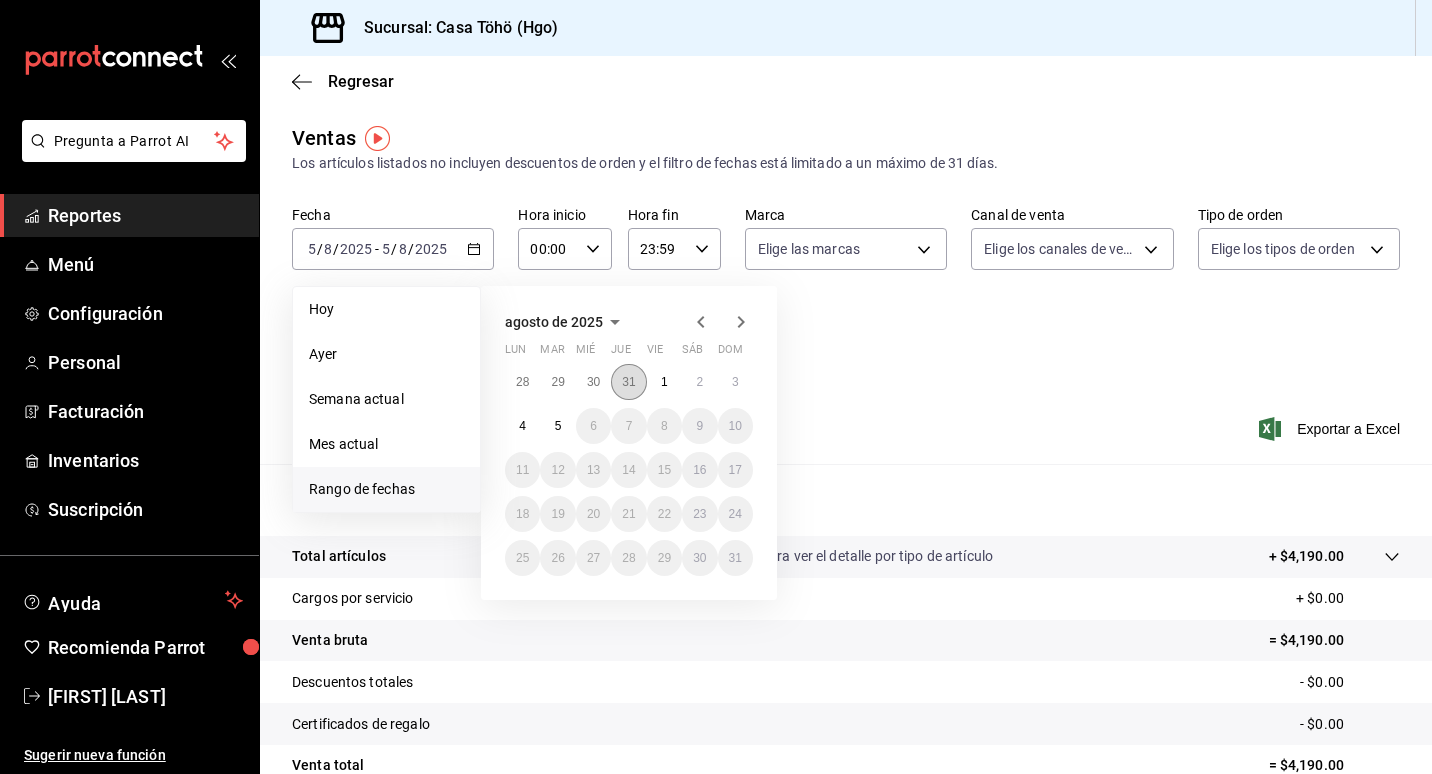 click on "31" at bounding box center [628, 382] 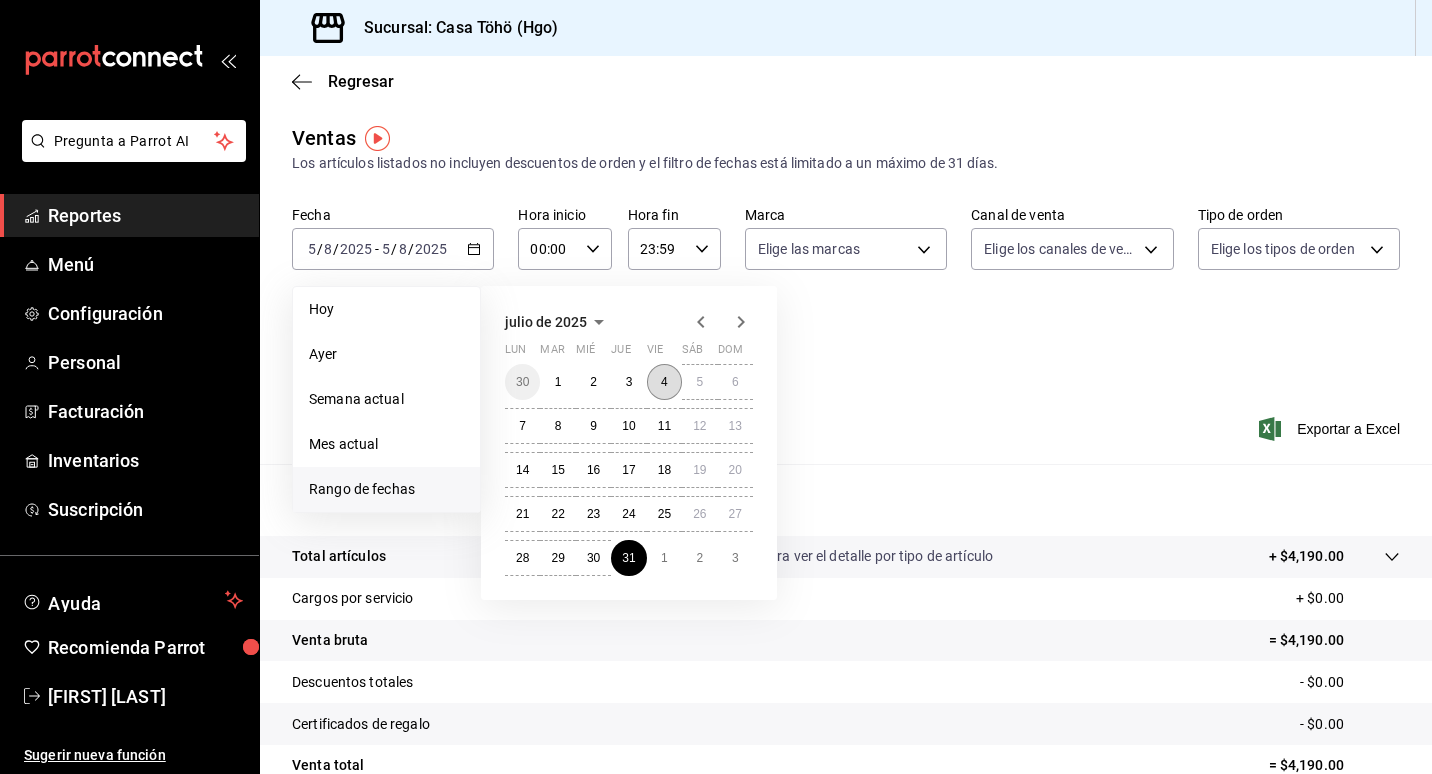 click on "4" at bounding box center (664, 382) 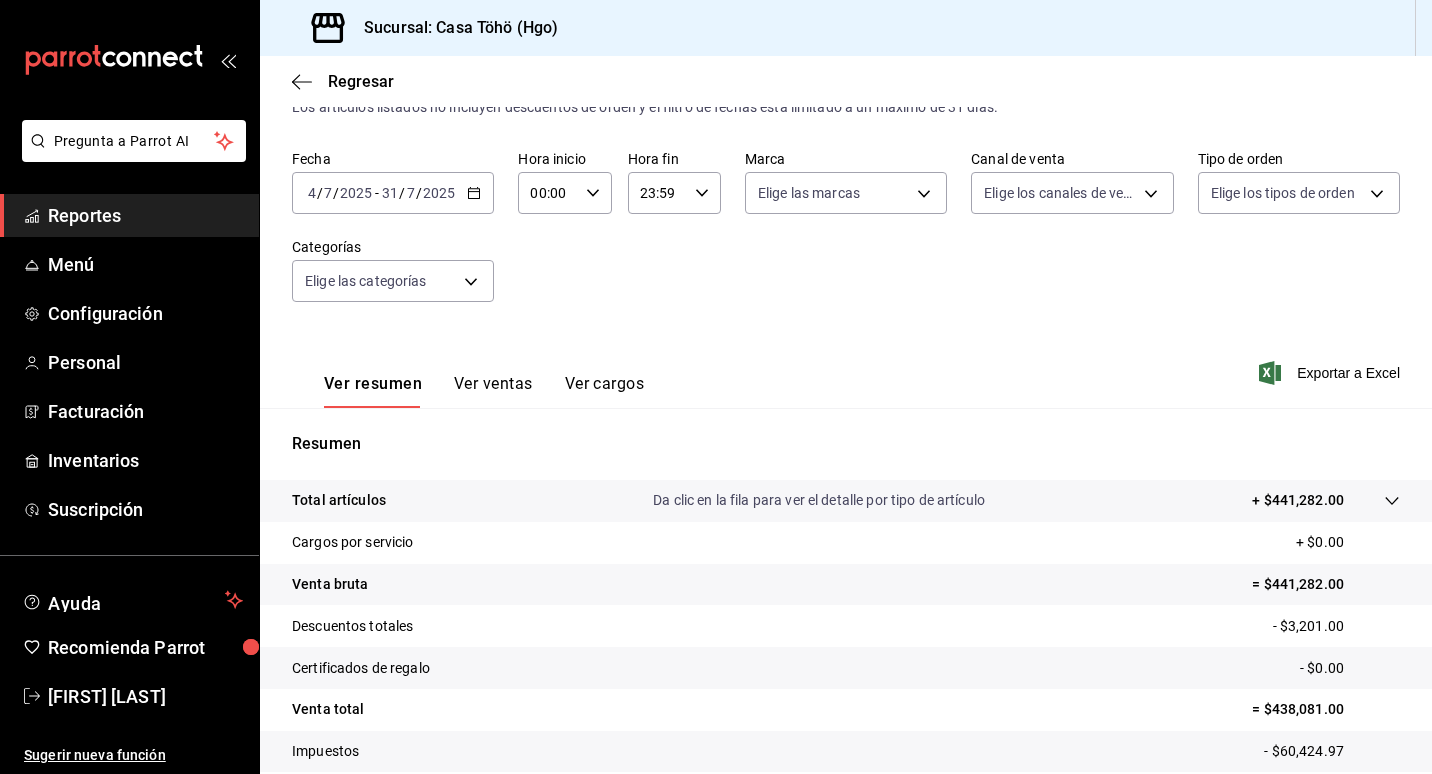 scroll, scrollTop: 184, scrollLeft: 0, axis: vertical 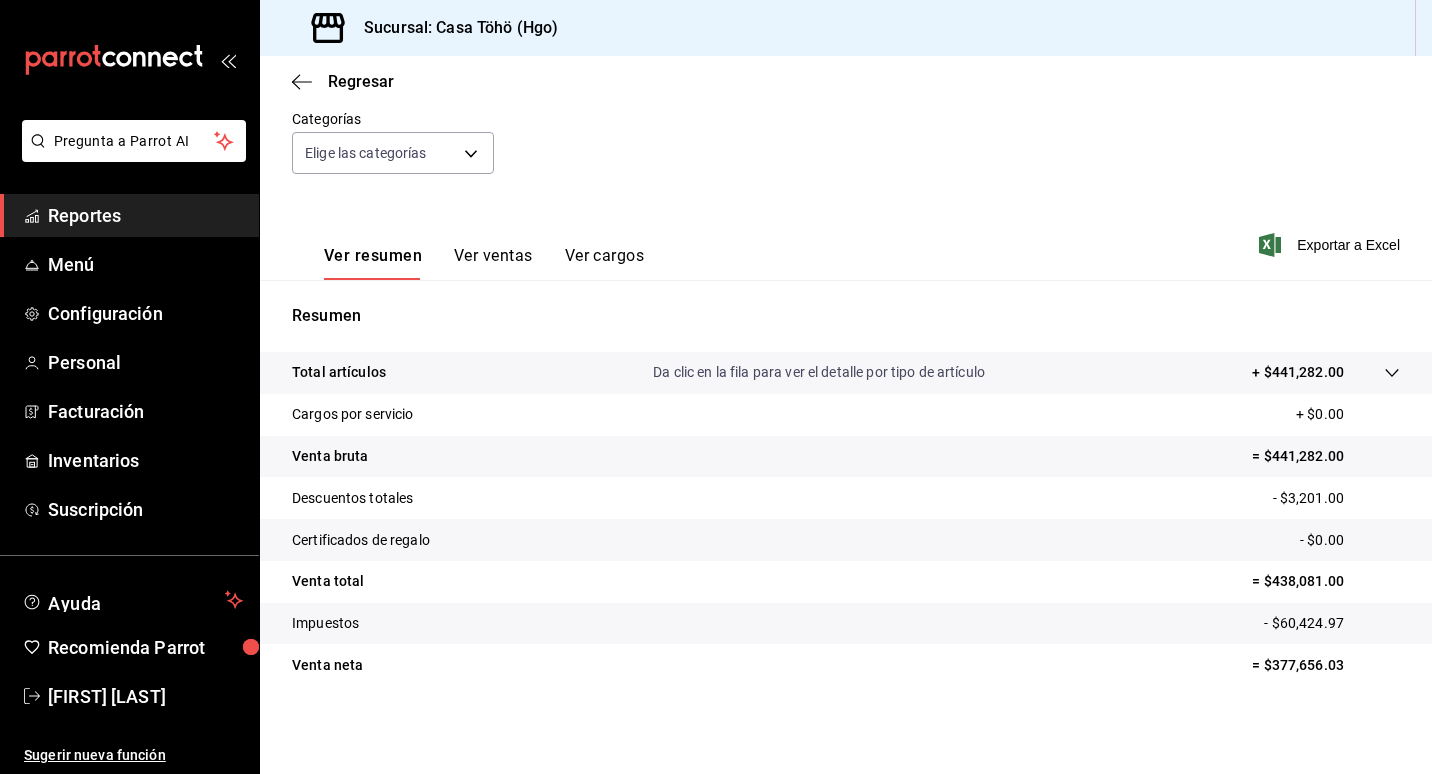 click on "Ver ventas" at bounding box center (493, 263) 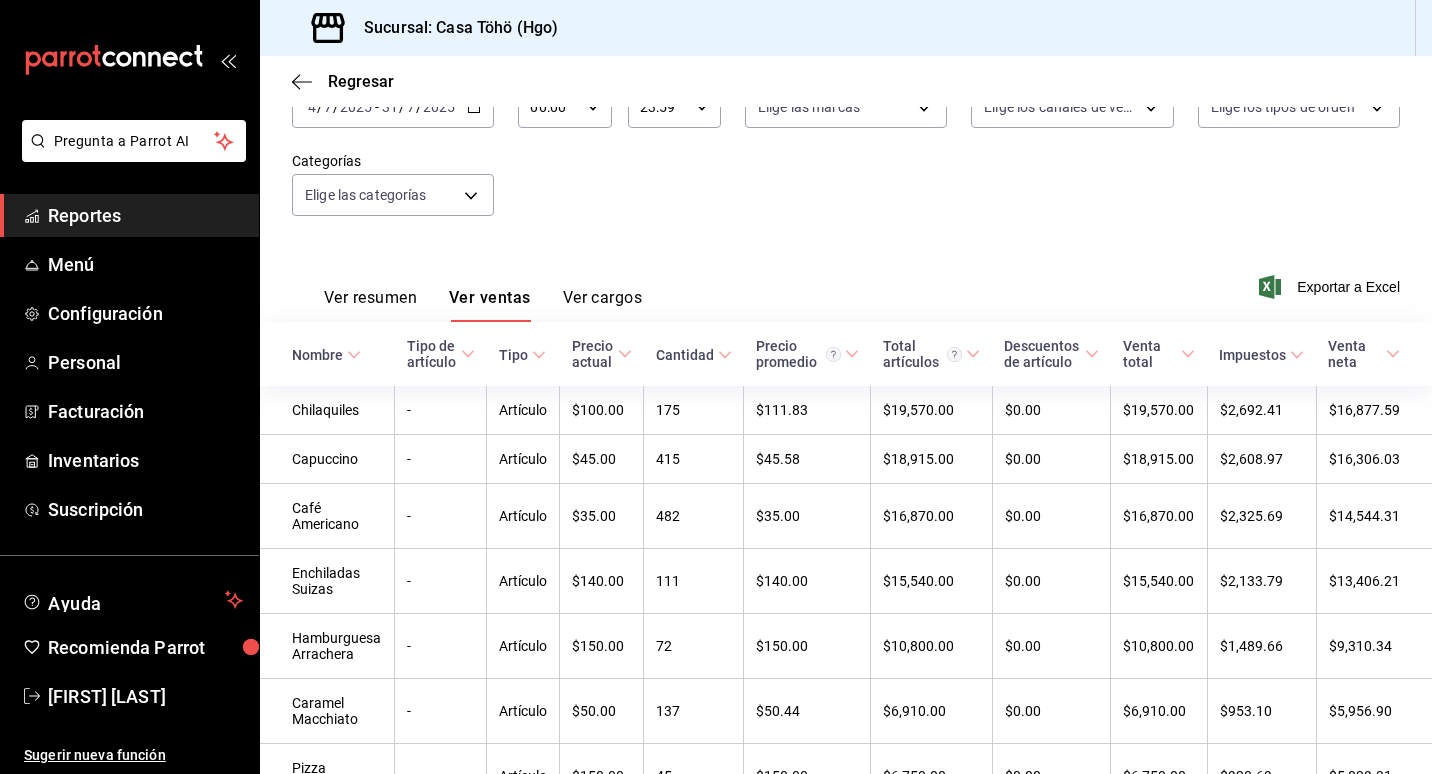 scroll, scrollTop: 200, scrollLeft: 0, axis: vertical 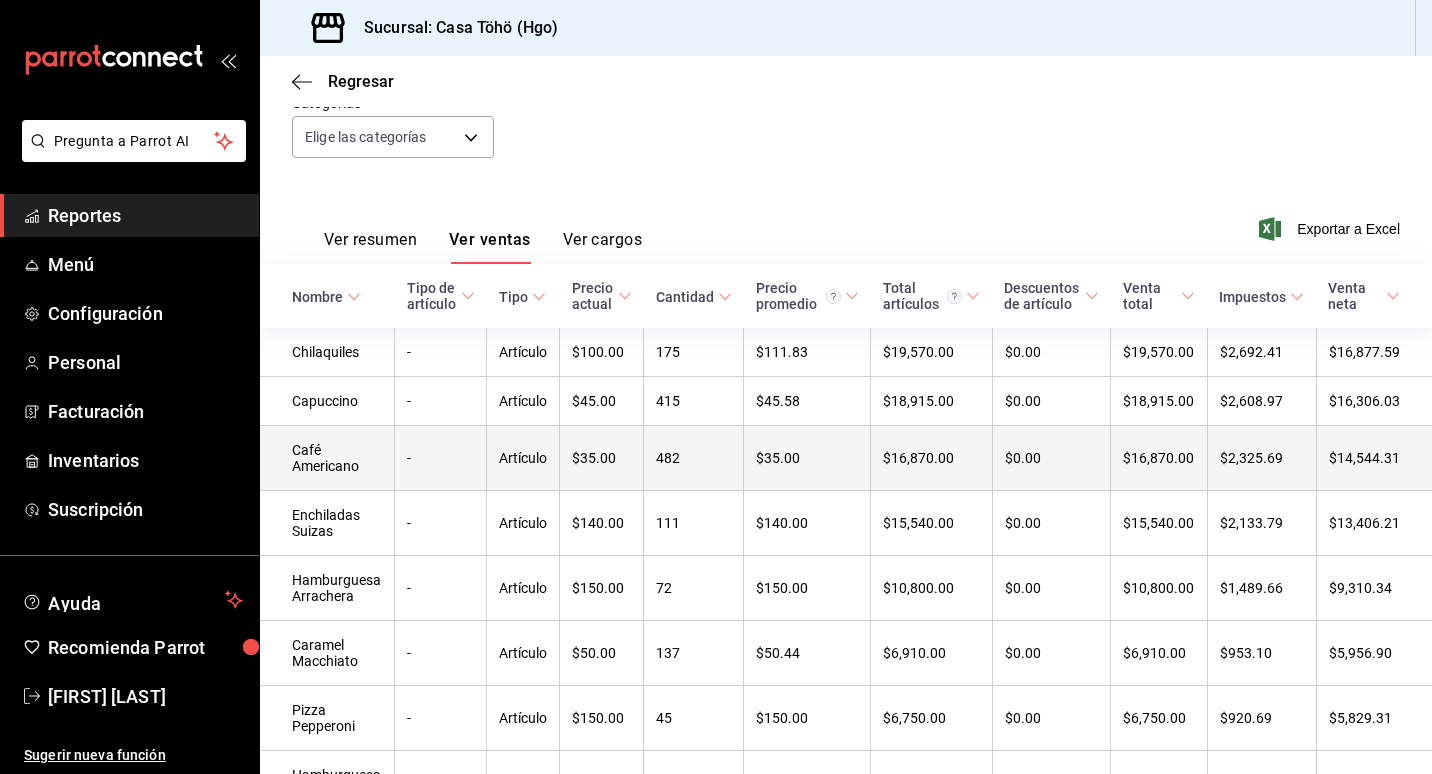 click on "482" at bounding box center (694, 458) 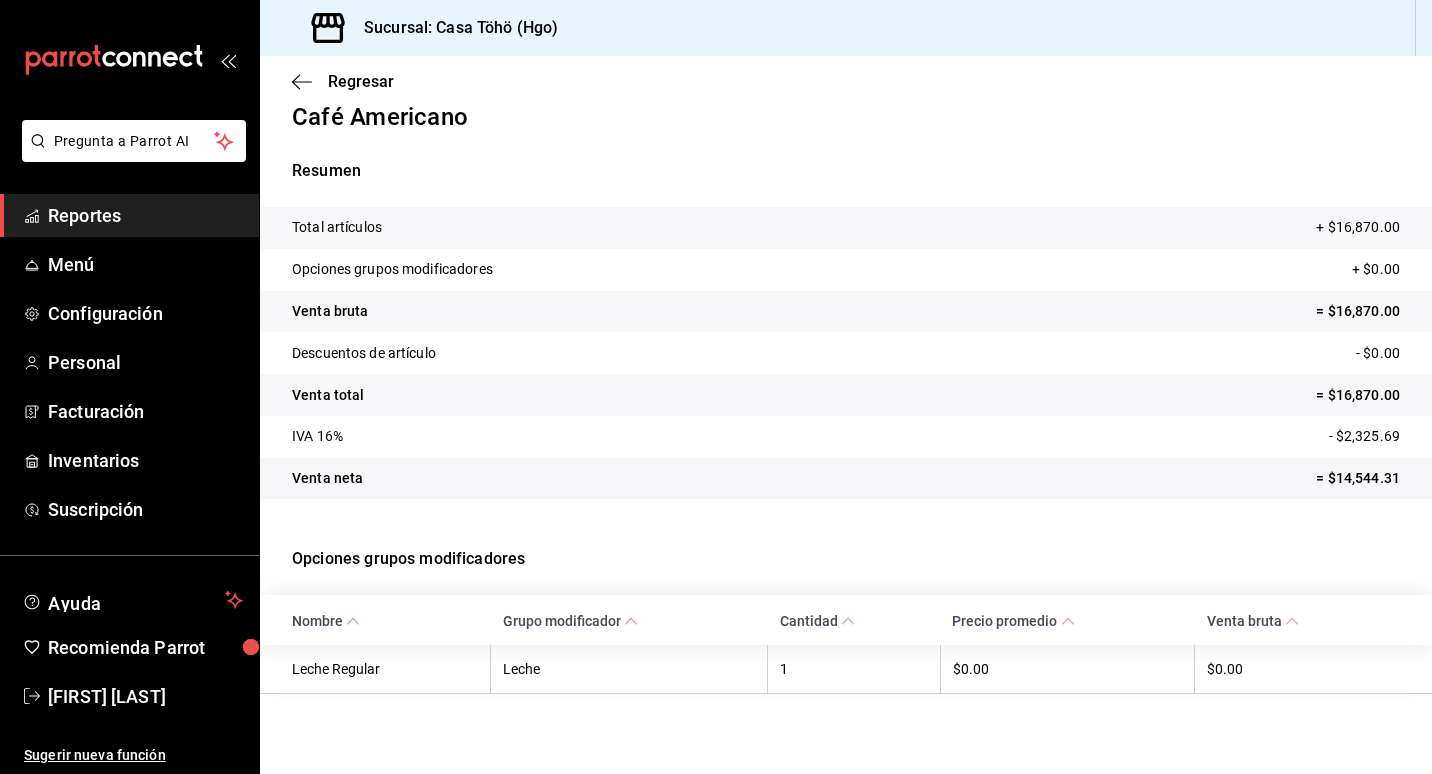 scroll, scrollTop: 0, scrollLeft: 0, axis: both 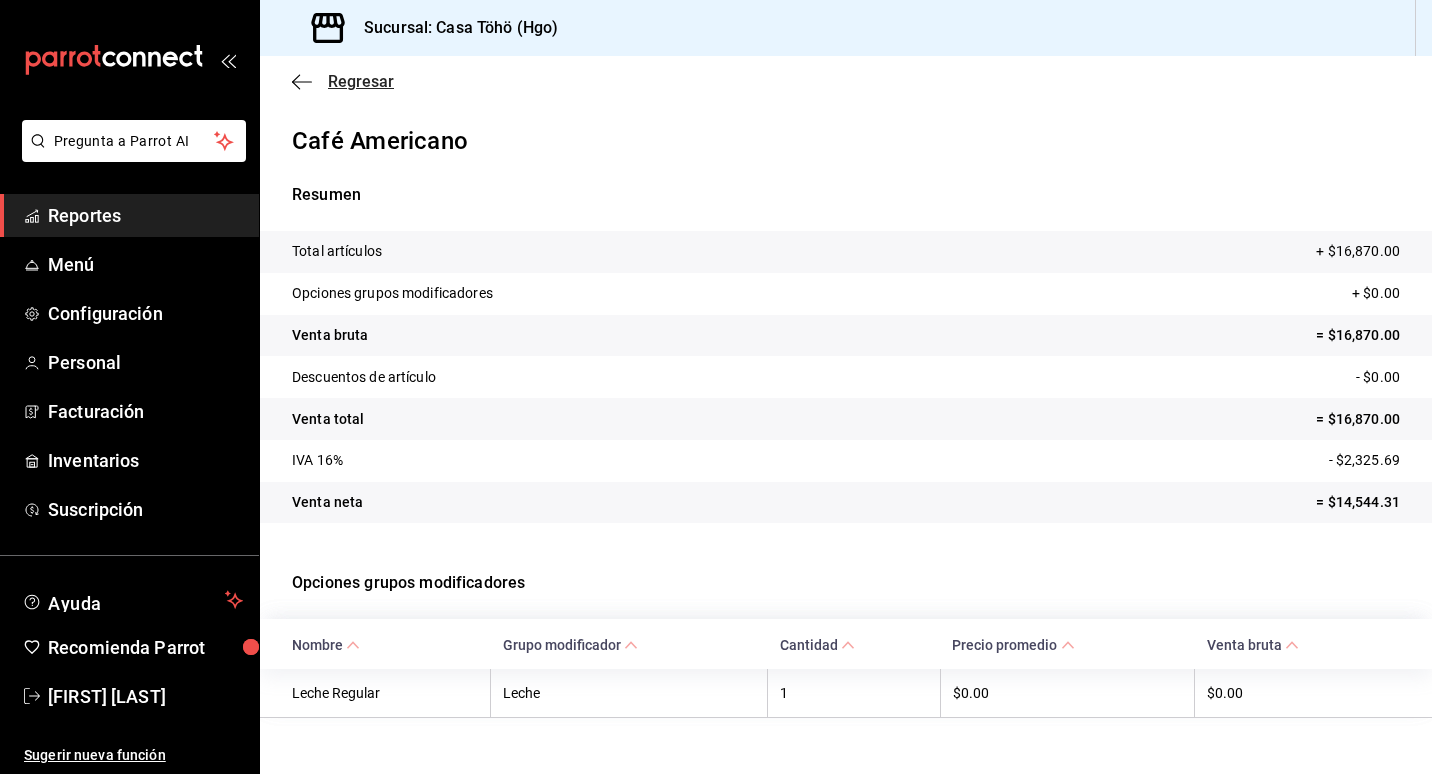click on "Regresar" at bounding box center [361, 81] 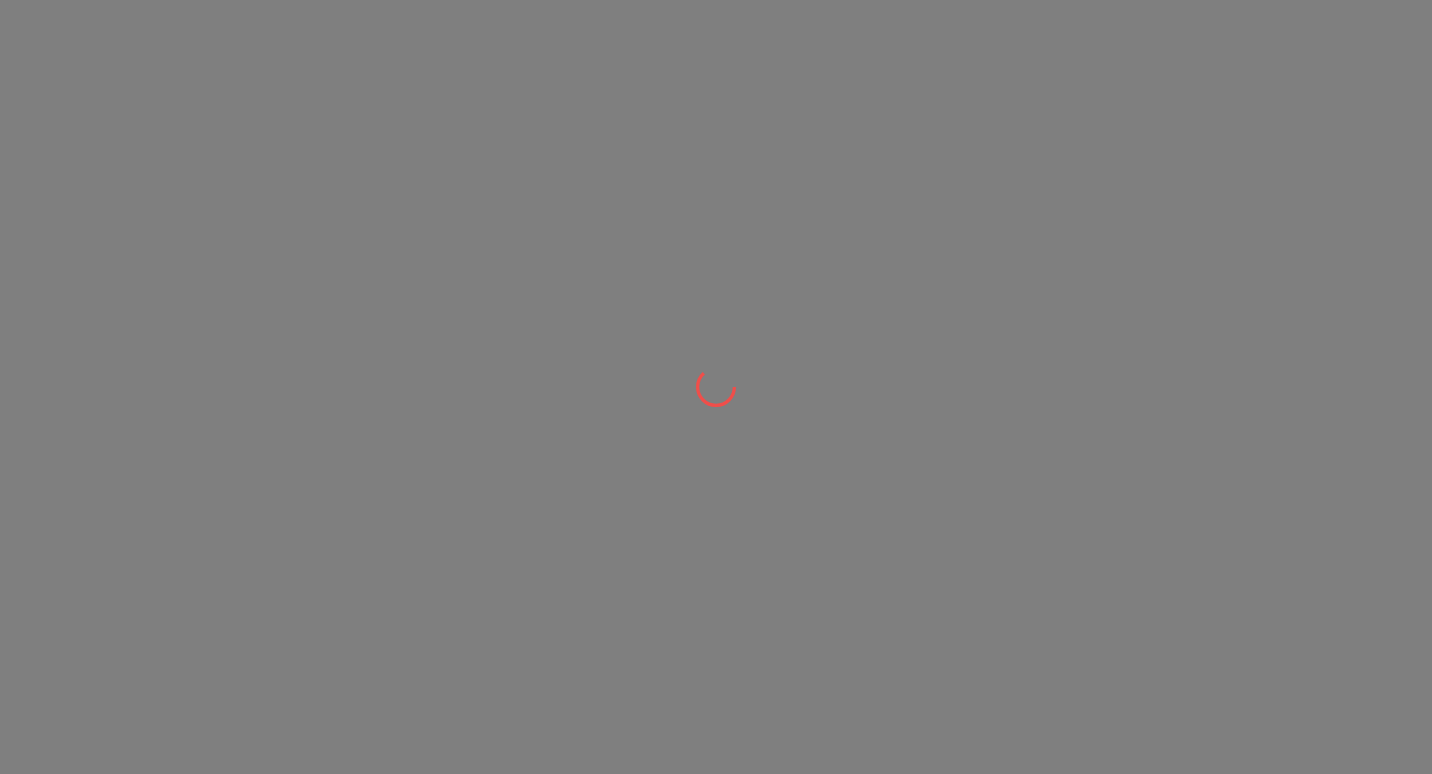 scroll, scrollTop: 0, scrollLeft: 0, axis: both 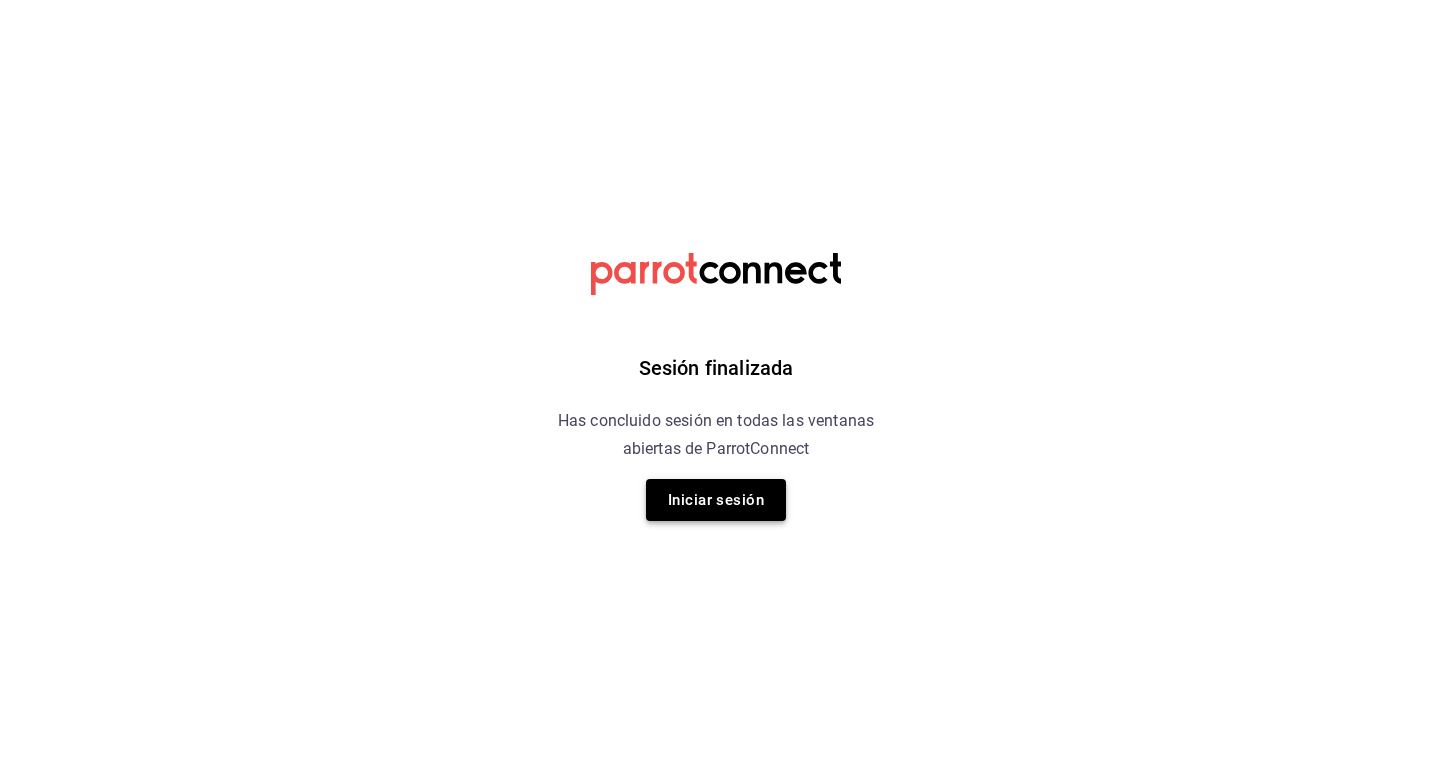 click on "Iniciar sesión" at bounding box center [716, 500] 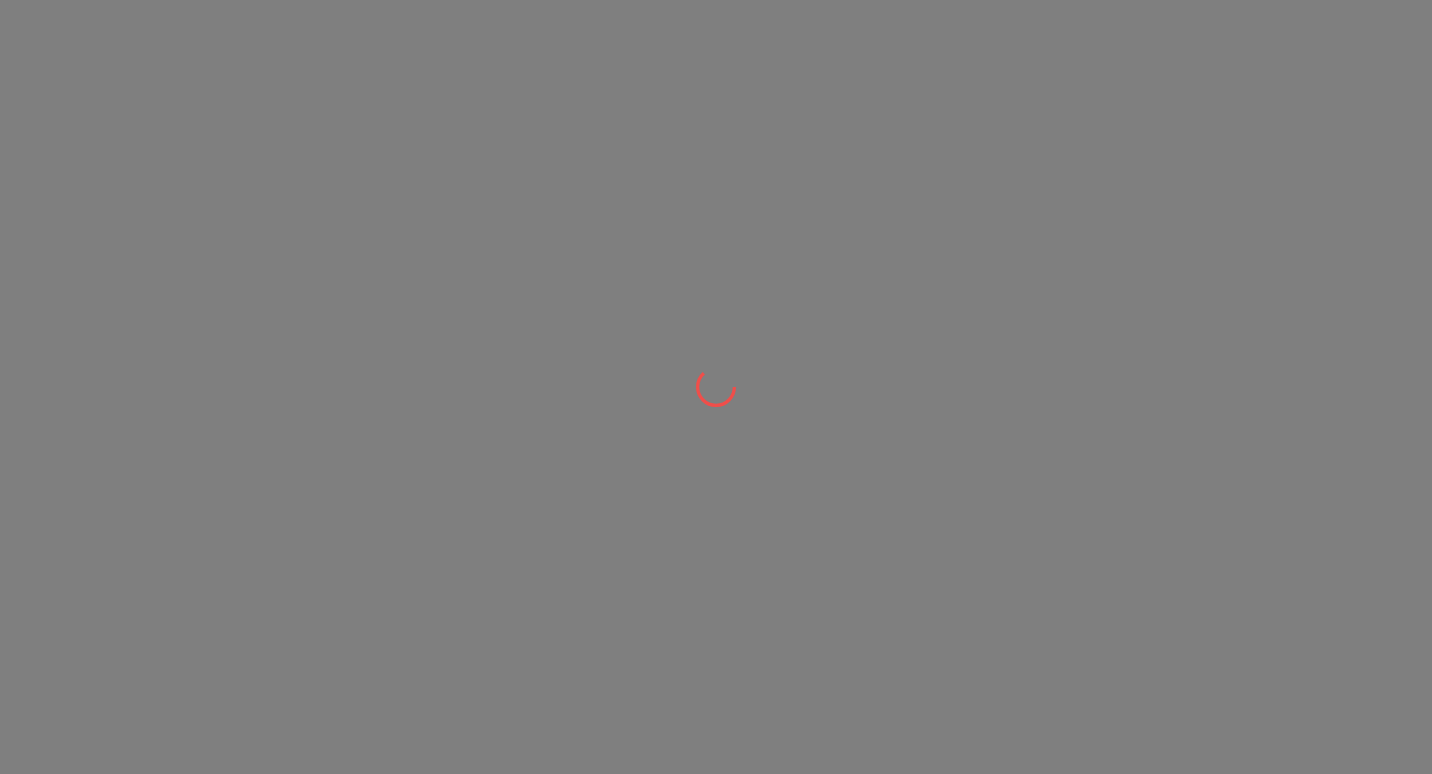scroll, scrollTop: 0, scrollLeft: 0, axis: both 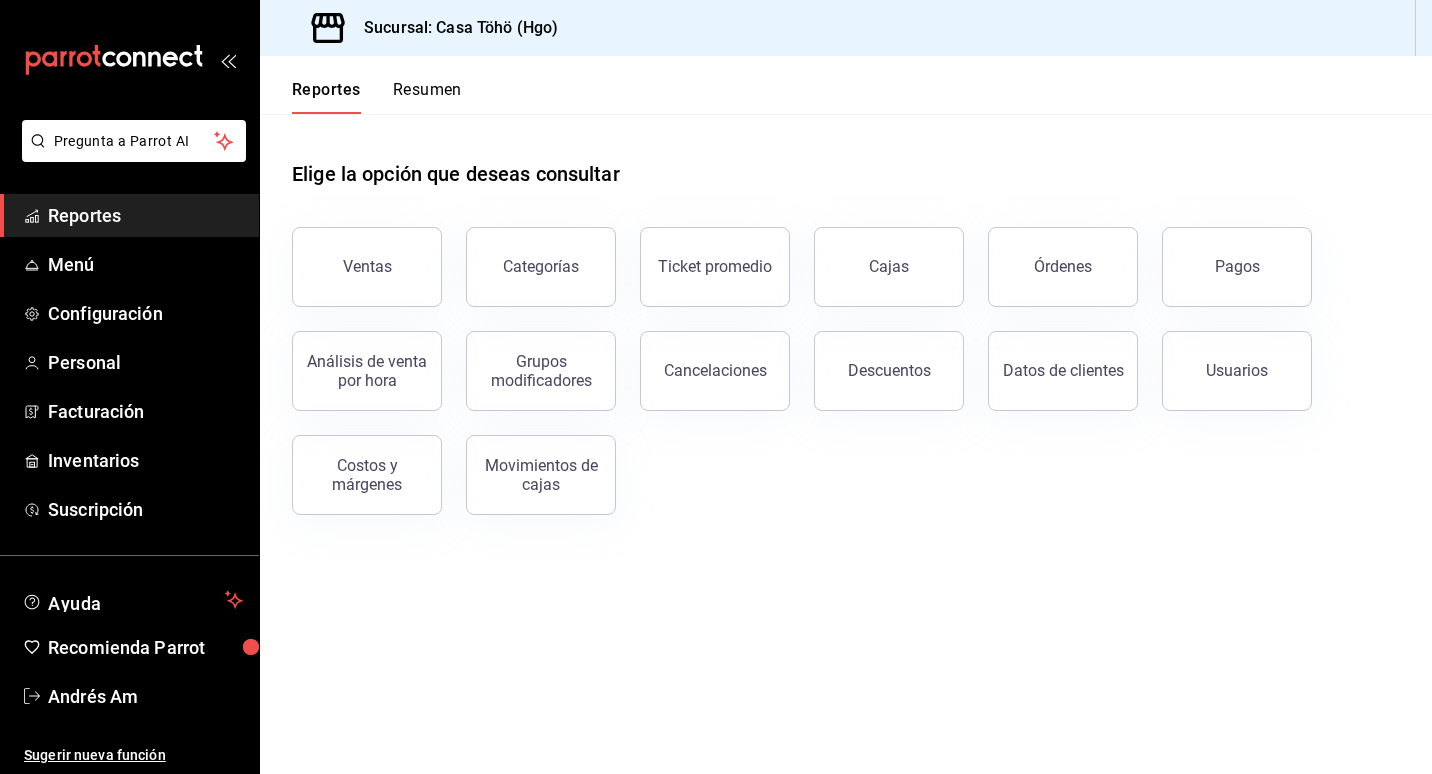 click on "Resumen" at bounding box center [427, 97] 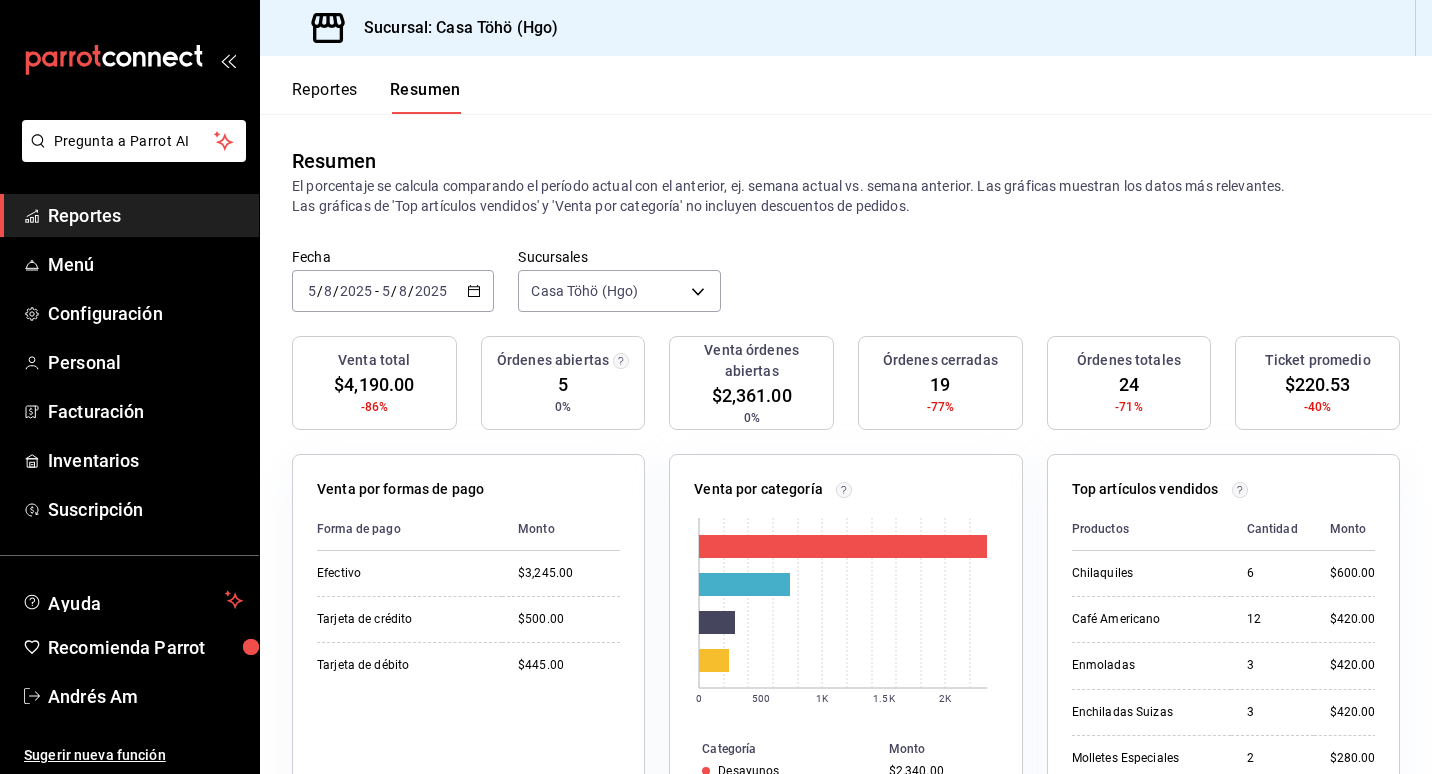 click on "Reportes" at bounding box center [325, 97] 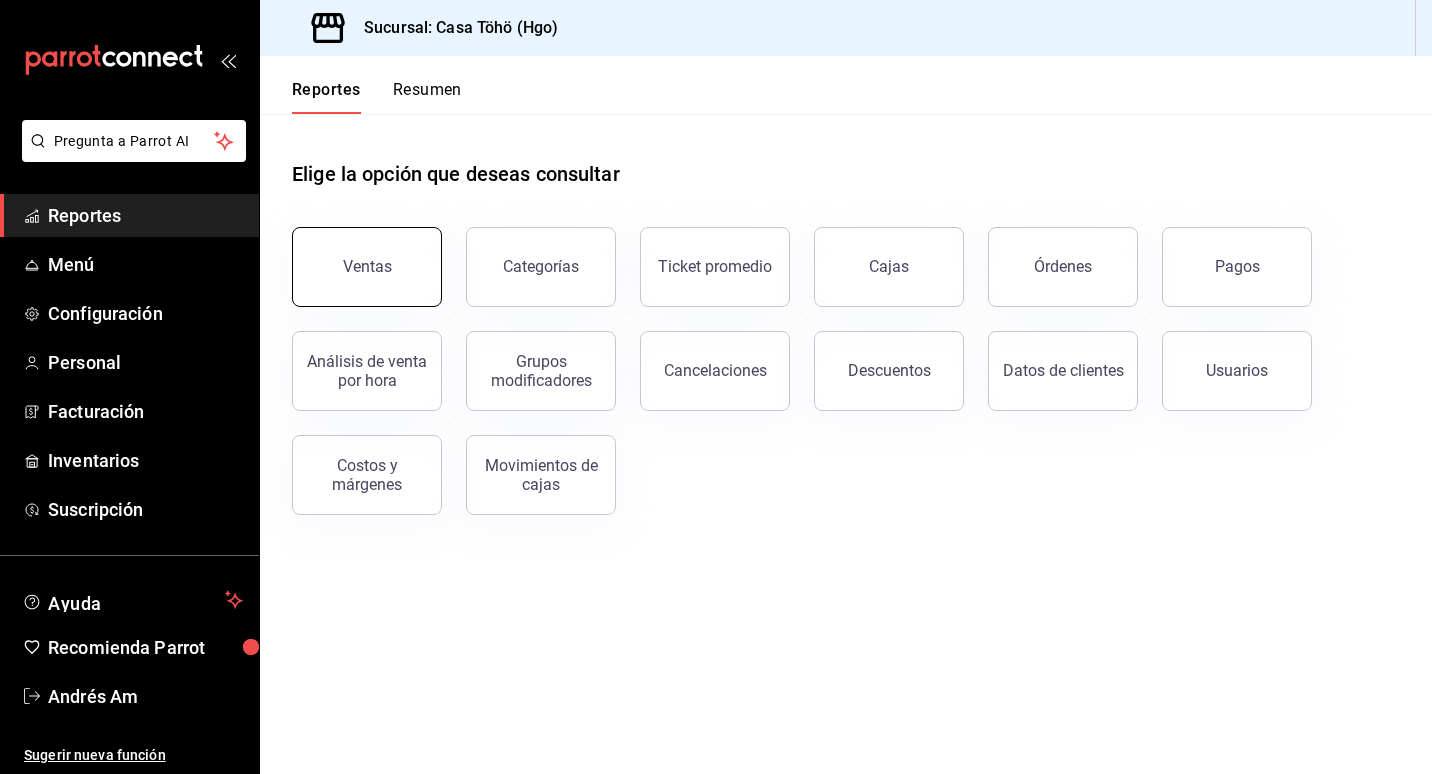 click on "Ventas" at bounding box center [367, 266] 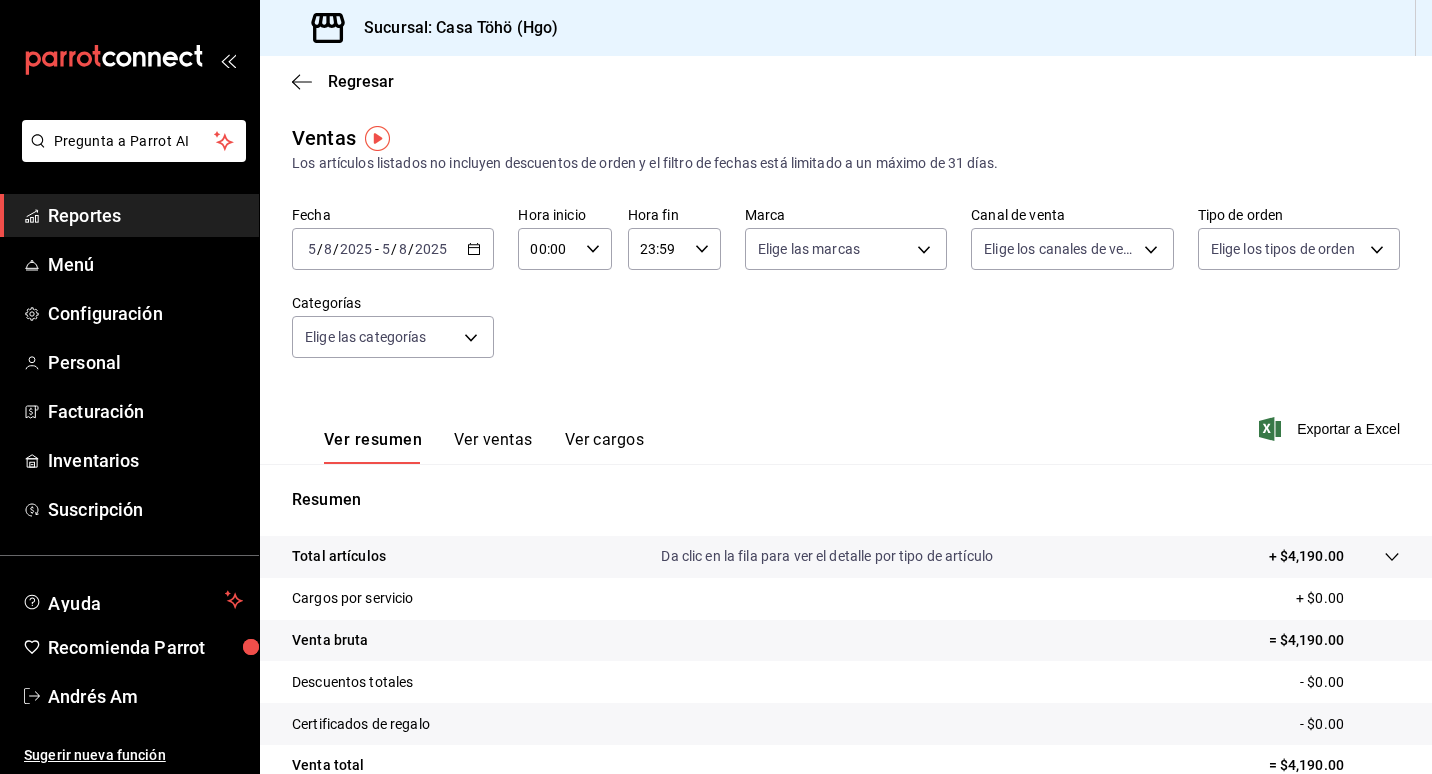 click 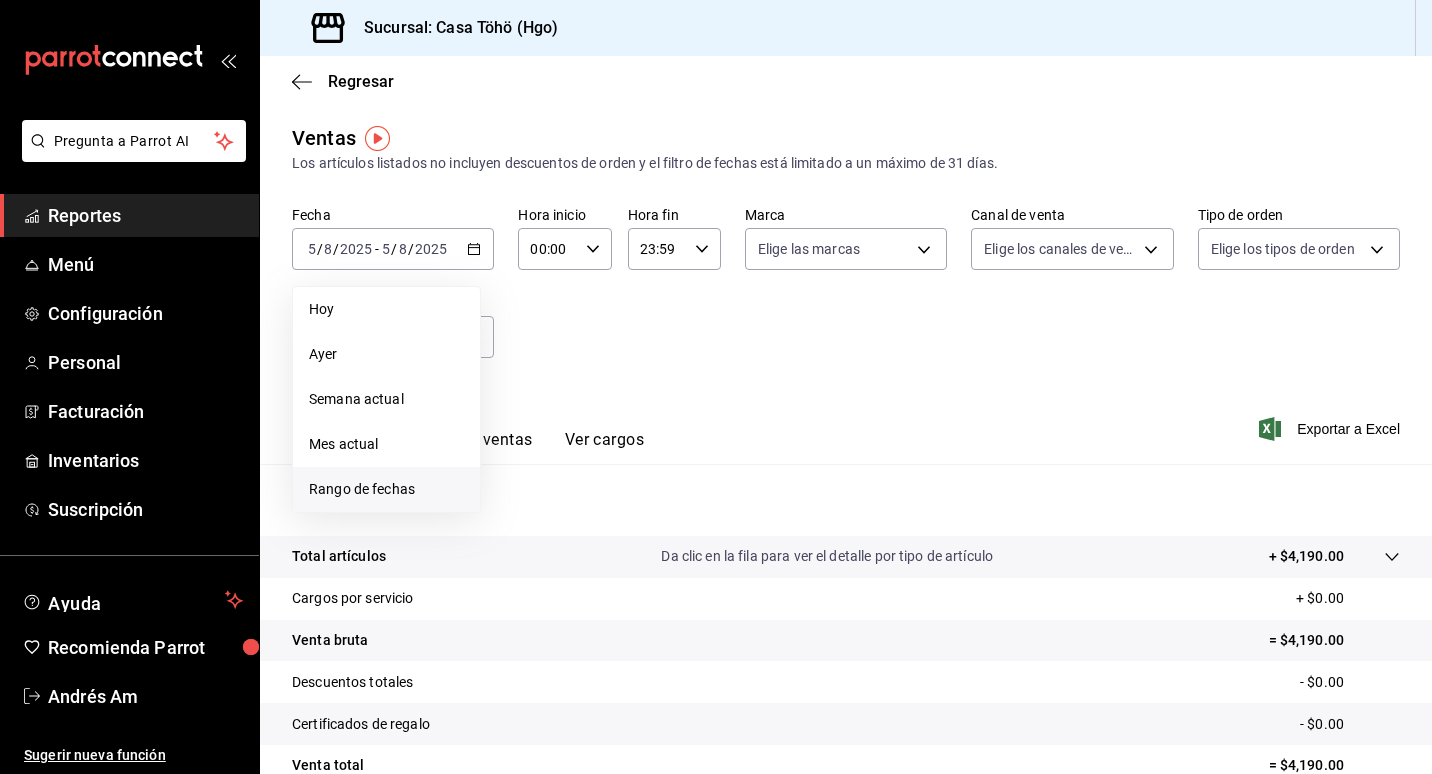 click on "Rango de fechas" at bounding box center [386, 489] 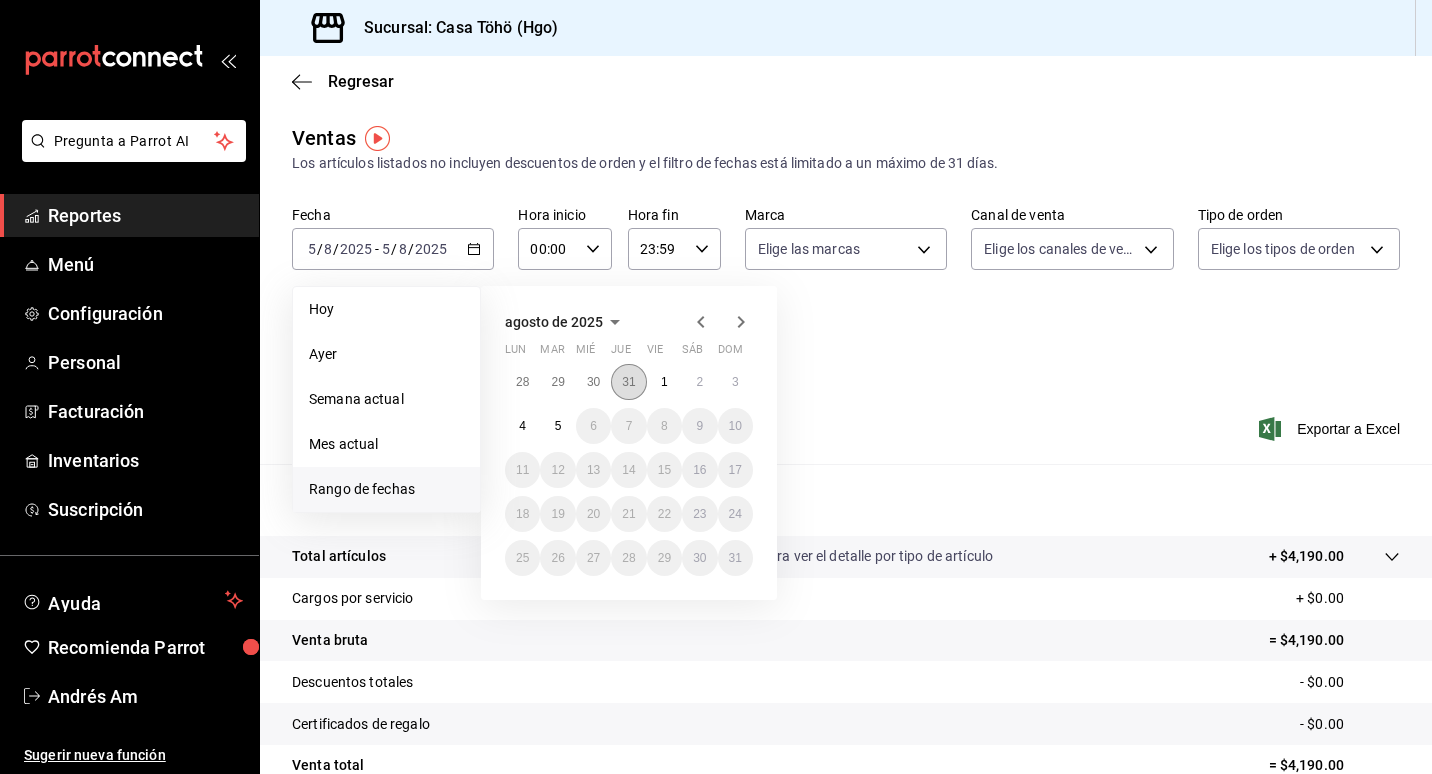 click on "31" at bounding box center [628, 382] 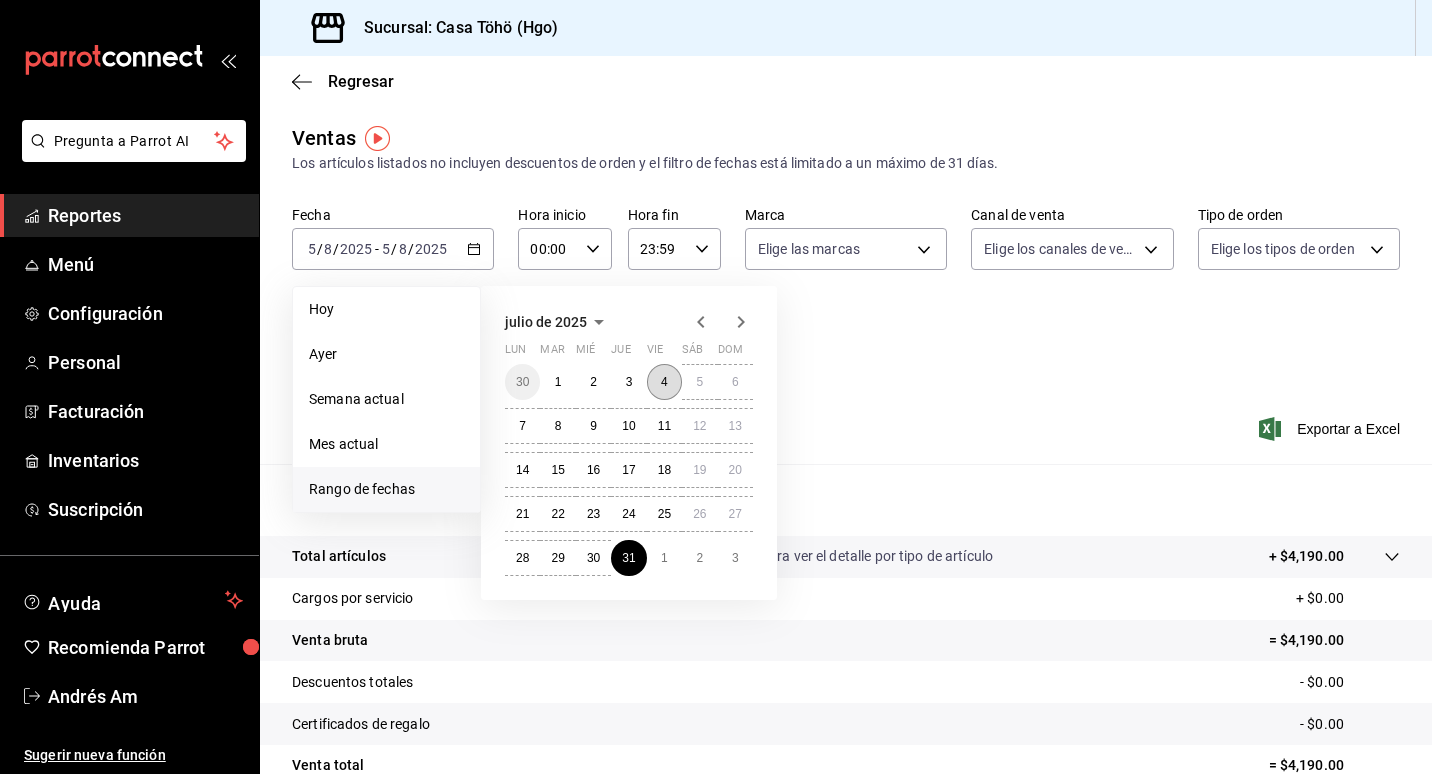 click on "4" at bounding box center (664, 382) 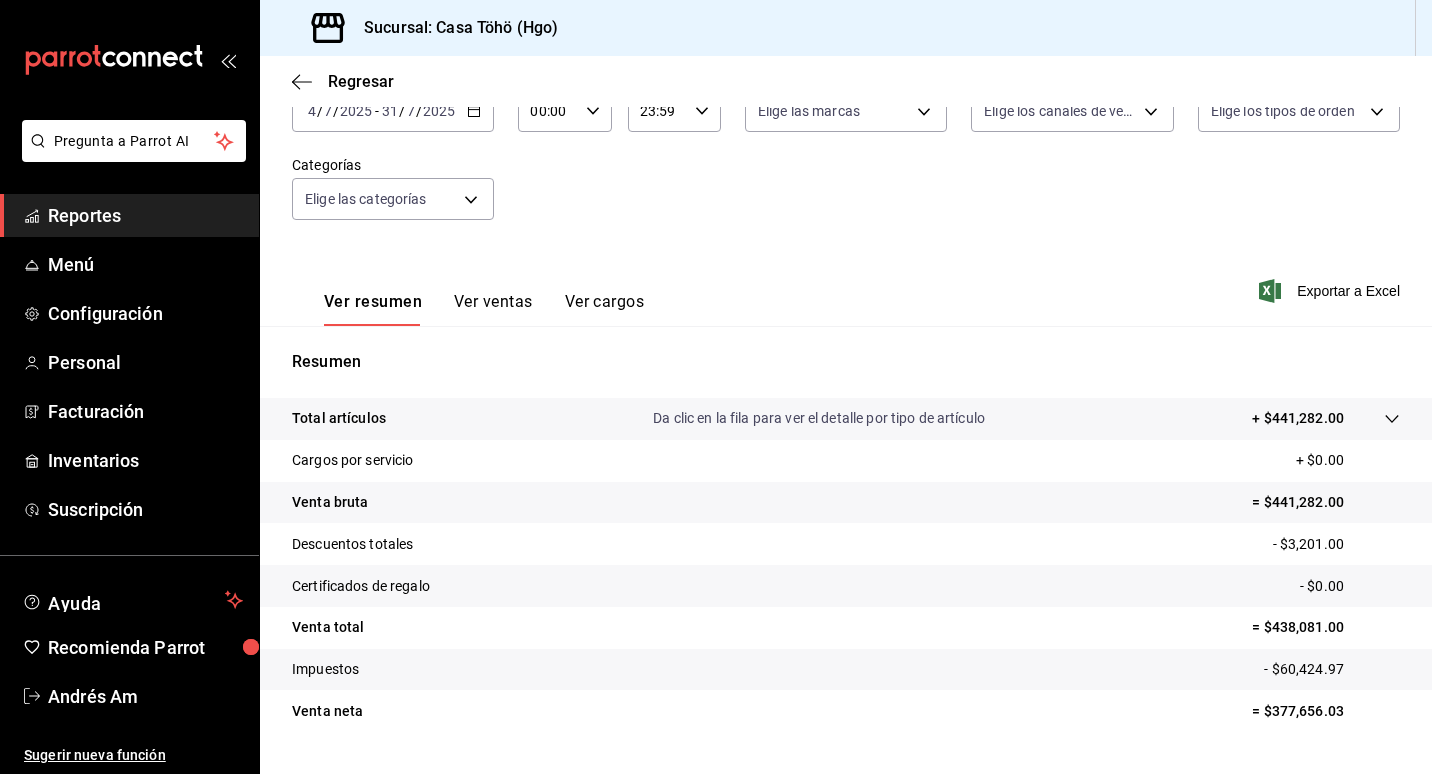 scroll, scrollTop: 184, scrollLeft: 0, axis: vertical 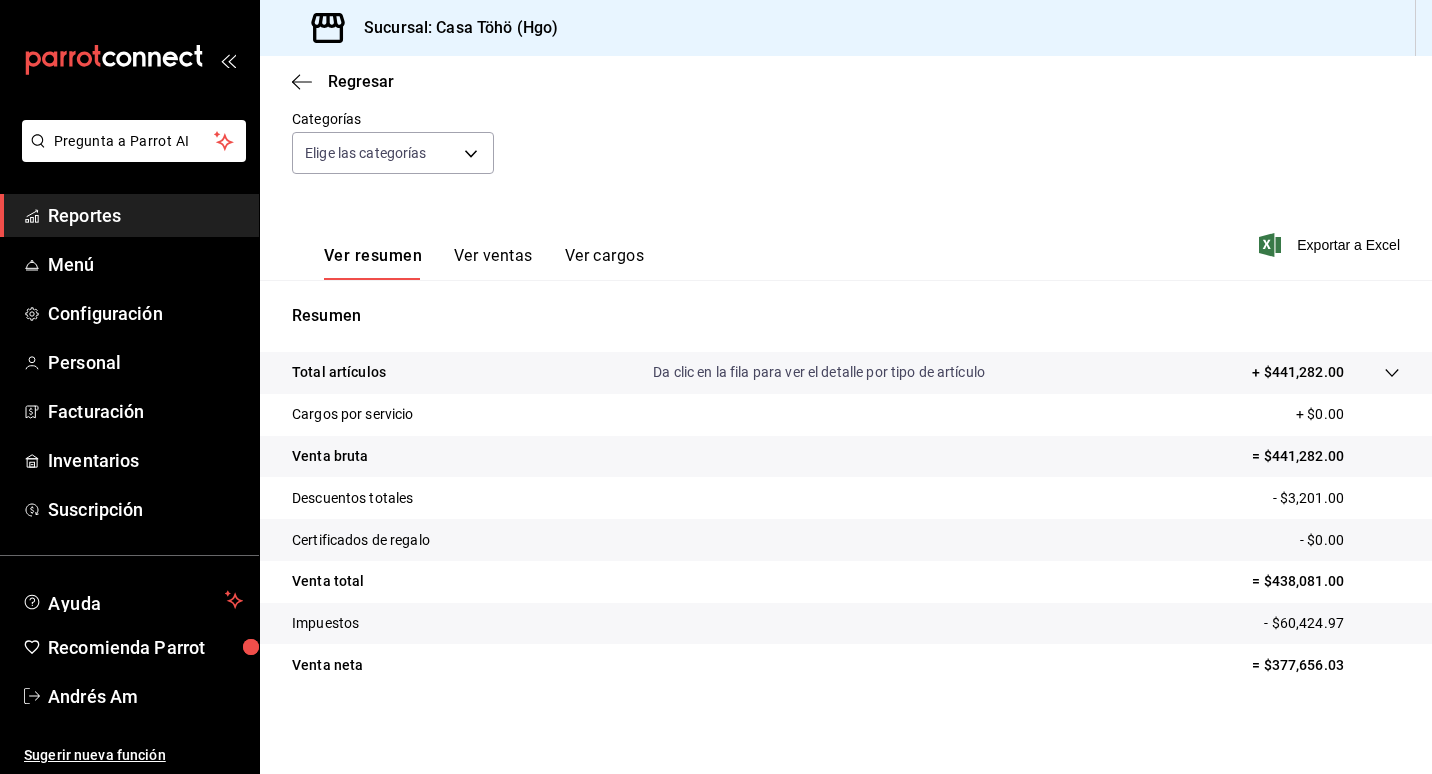 click on "Ver ventas" at bounding box center [493, 263] 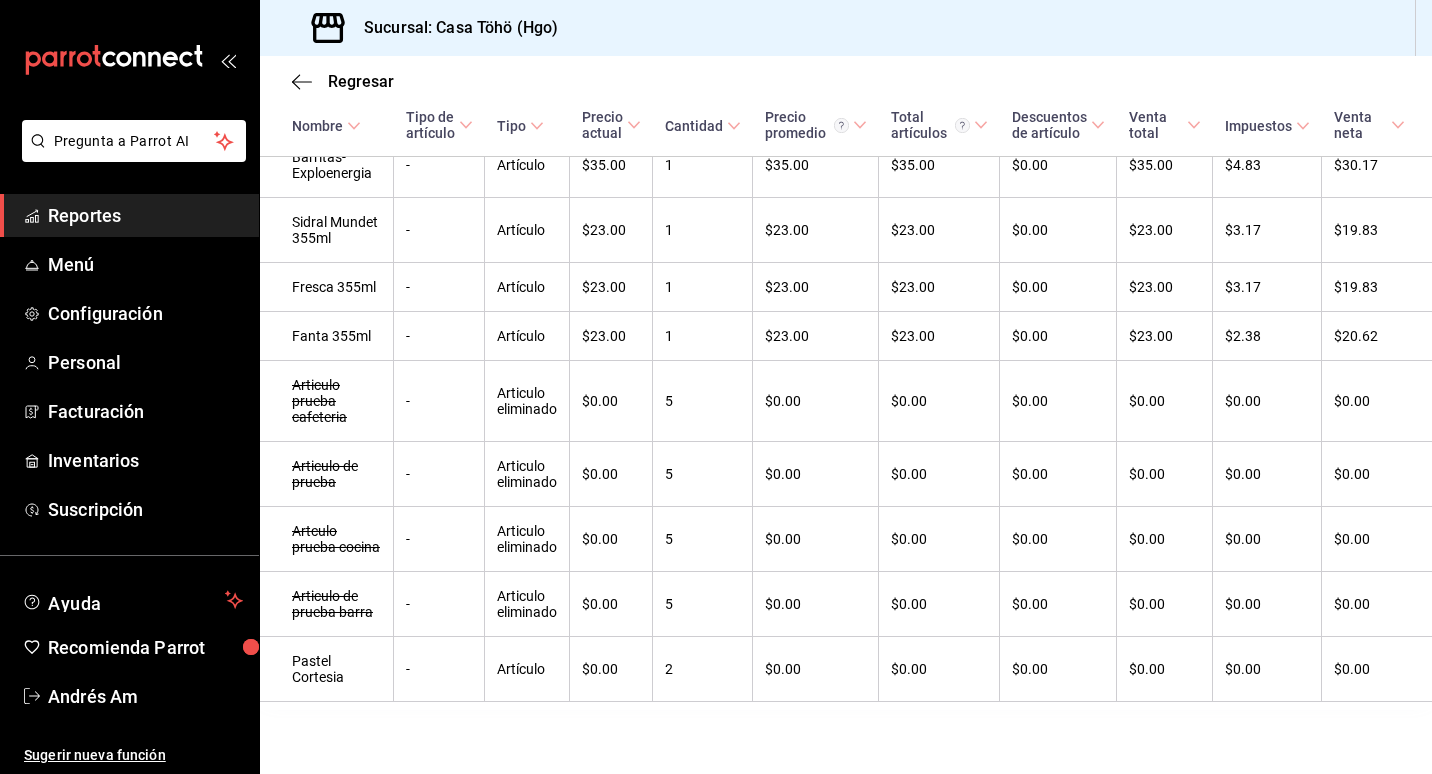scroll, scrollTop: 14541, scrollLeft: 0, axis: vertical 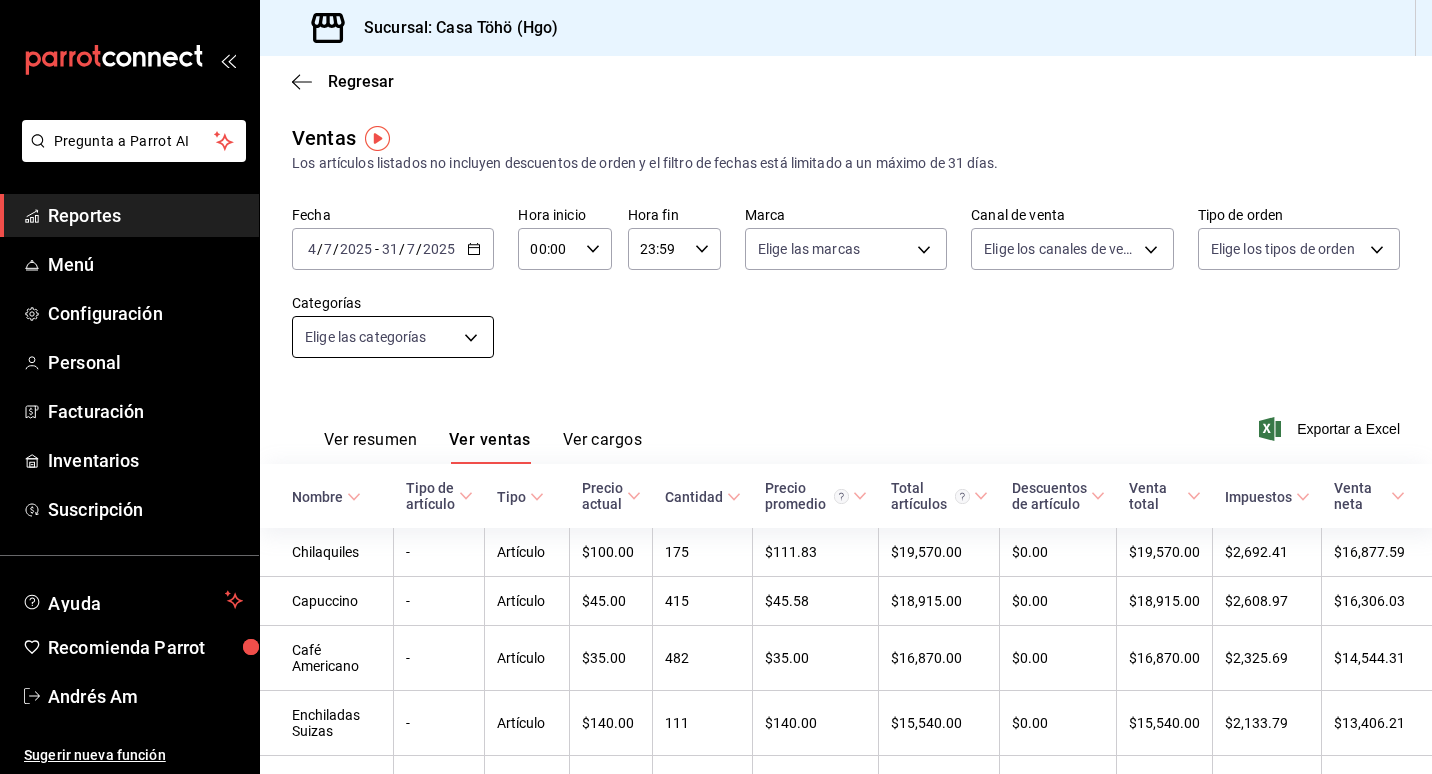 click on "Pregunta a Parrot AI Reportes Menú Configuración Personal Facturación Inventarios Suscripción Ayuda Recomienda Parrot [NAME] Sugerir nueva función Sucursal: Casa Töhö (Hgo) Regresar Ventas Los artículos listados no incluyen descuentos de orden y el filtro de fechas está limitado a un máximo de 31 días. Fecha [DATE] [DATE] - [DATE] [DATE] Hora inicio 00:00 Hora inicio Hora fin 23:59 Hora fin Marca Elige las marcas Canal de venta Elige los canales de venta Tipo de orden Elige los tipos de orden Categorías Elige las categorías Ver resumen Ver ventas Ver cargos Exportar a Excel Nombre Tipo de artículo Tipo Precio actual Cantidad Precio promedio Total artículos Descuentos de artículo Venta total Impuestos Venta neta Chilaquiles - Artículo $100.00 175 $111.83 $19,570.00 $0.00 $19,570.00 $2,692.41 $16,877.59 Capuccino - Artículo $45.00 415 $45.58 $18,915.00 $0.00 $18,915.00 $2,608.97 $16,306.03 Café Americano - Artículo $35.00 482 $35.00 $16,870.00" at bounding box center [716, 387] 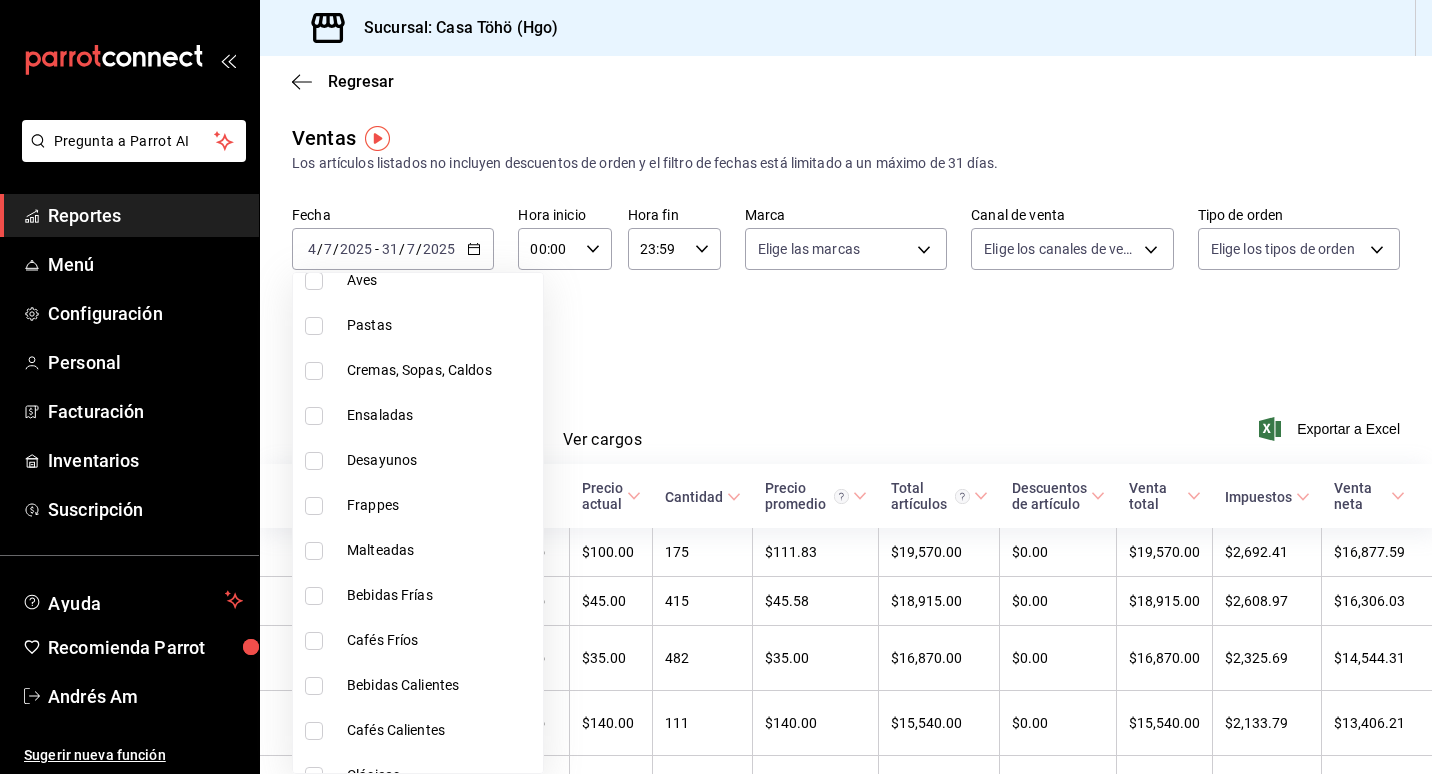 scroll, scrollTop: 1400, scrollLeft: 0, axis: vertical 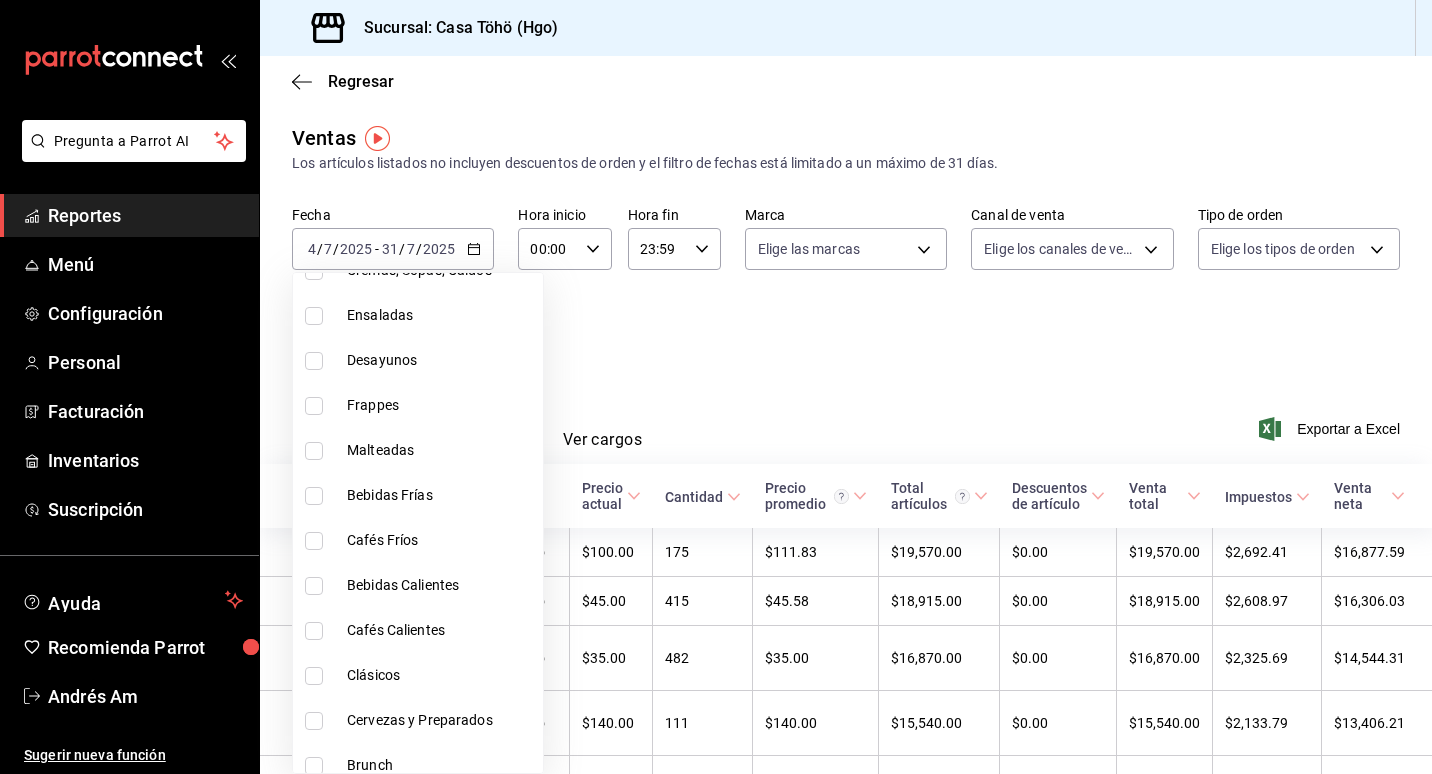 click at bounding box center [314, 586] 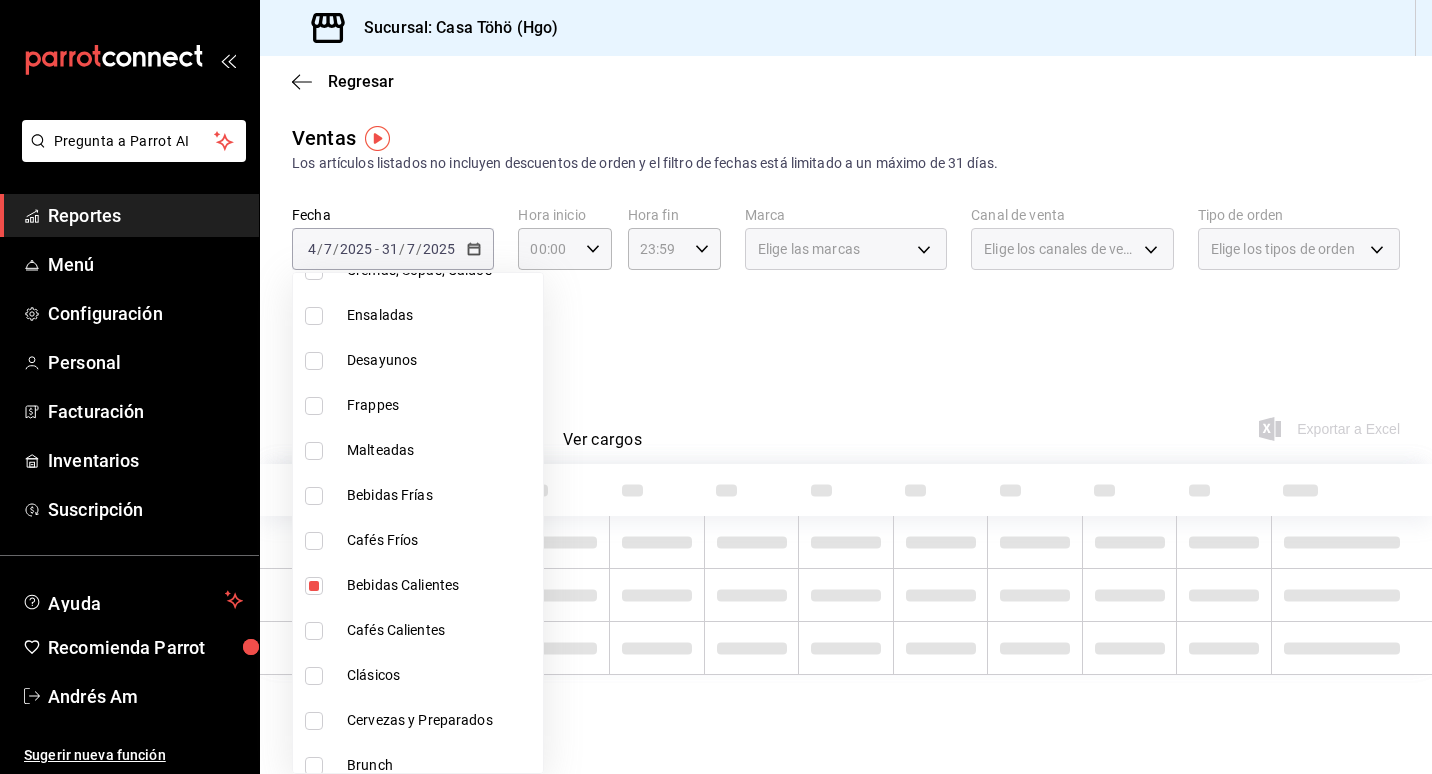 click at bounding box center [314, 631] 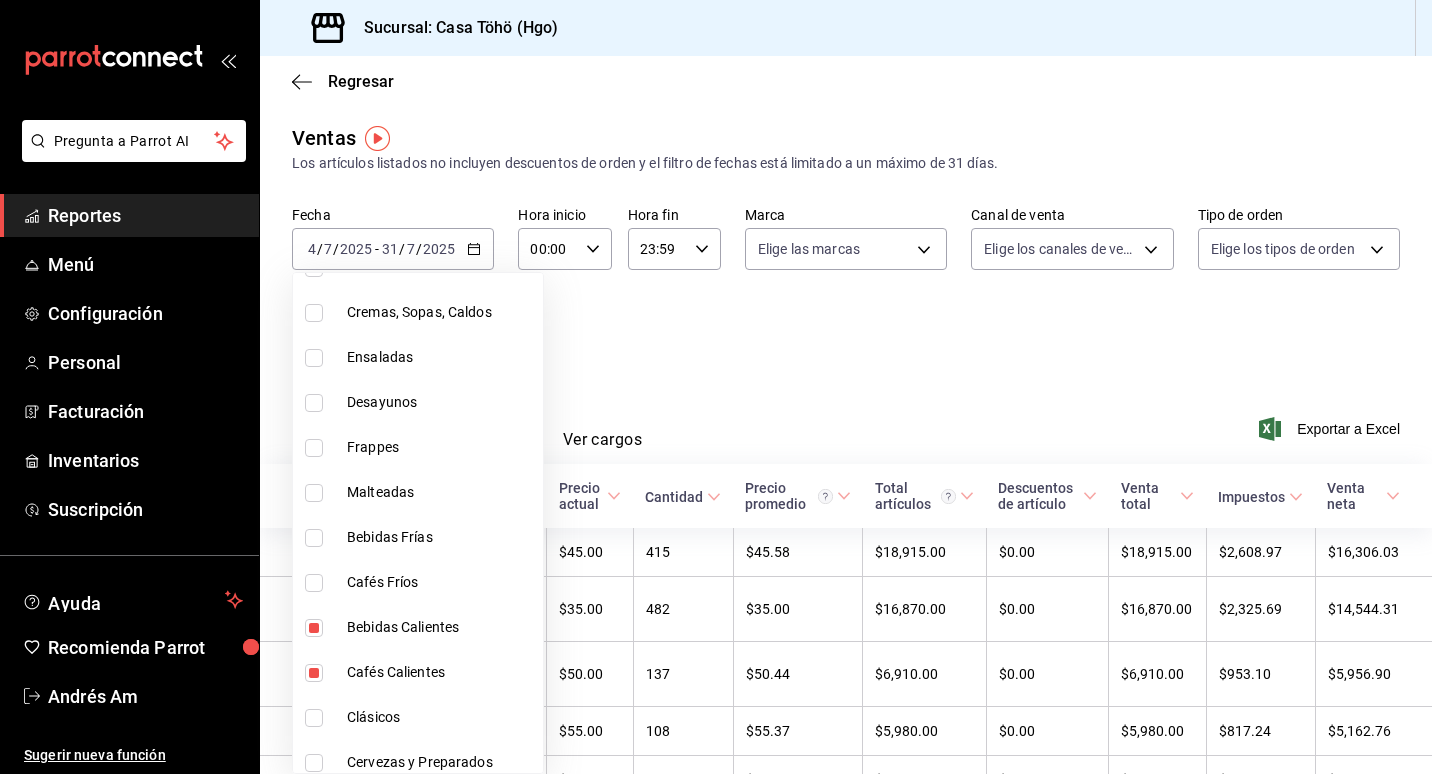 scroll, scrollTop: 1305, scrollLeft: 0, axis: vertical 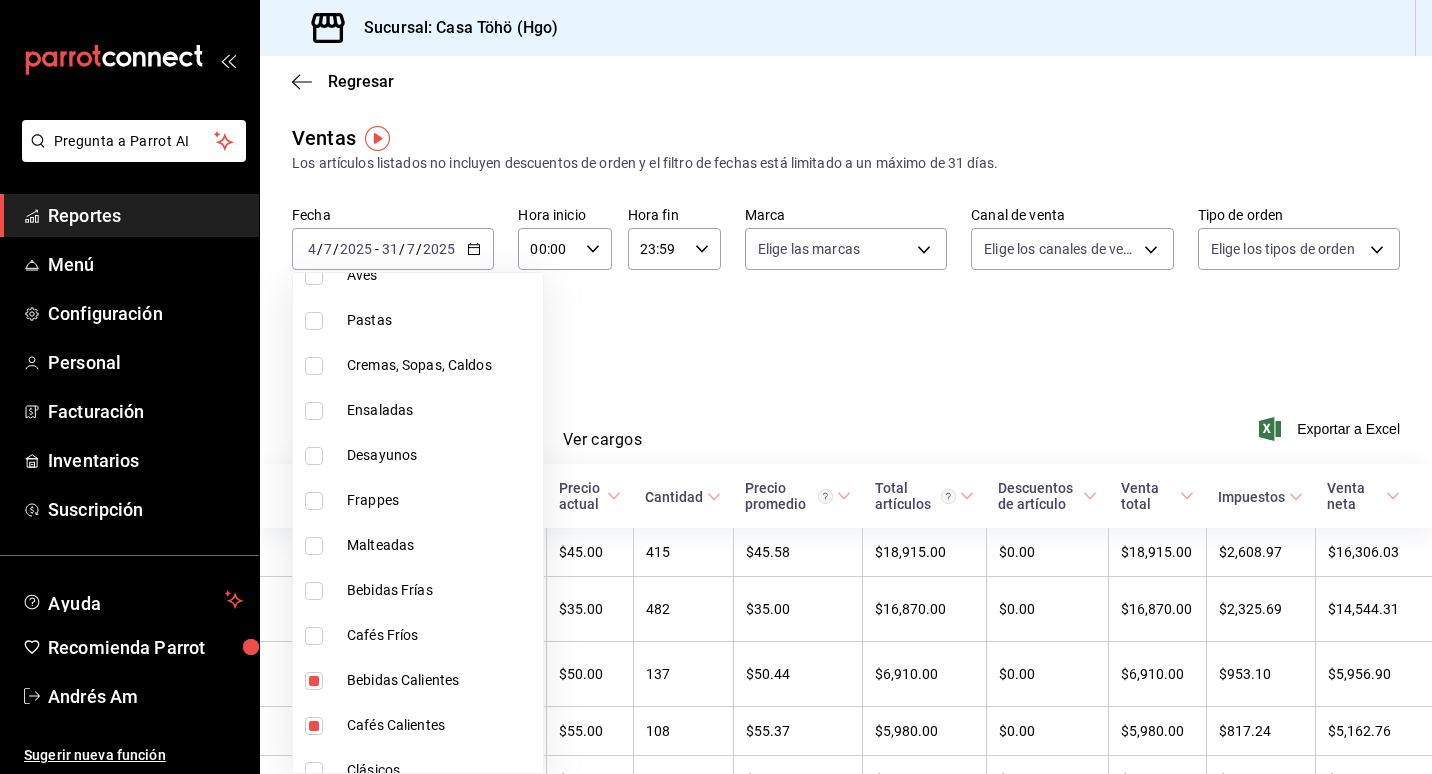 click at bounding box center (314, 636) 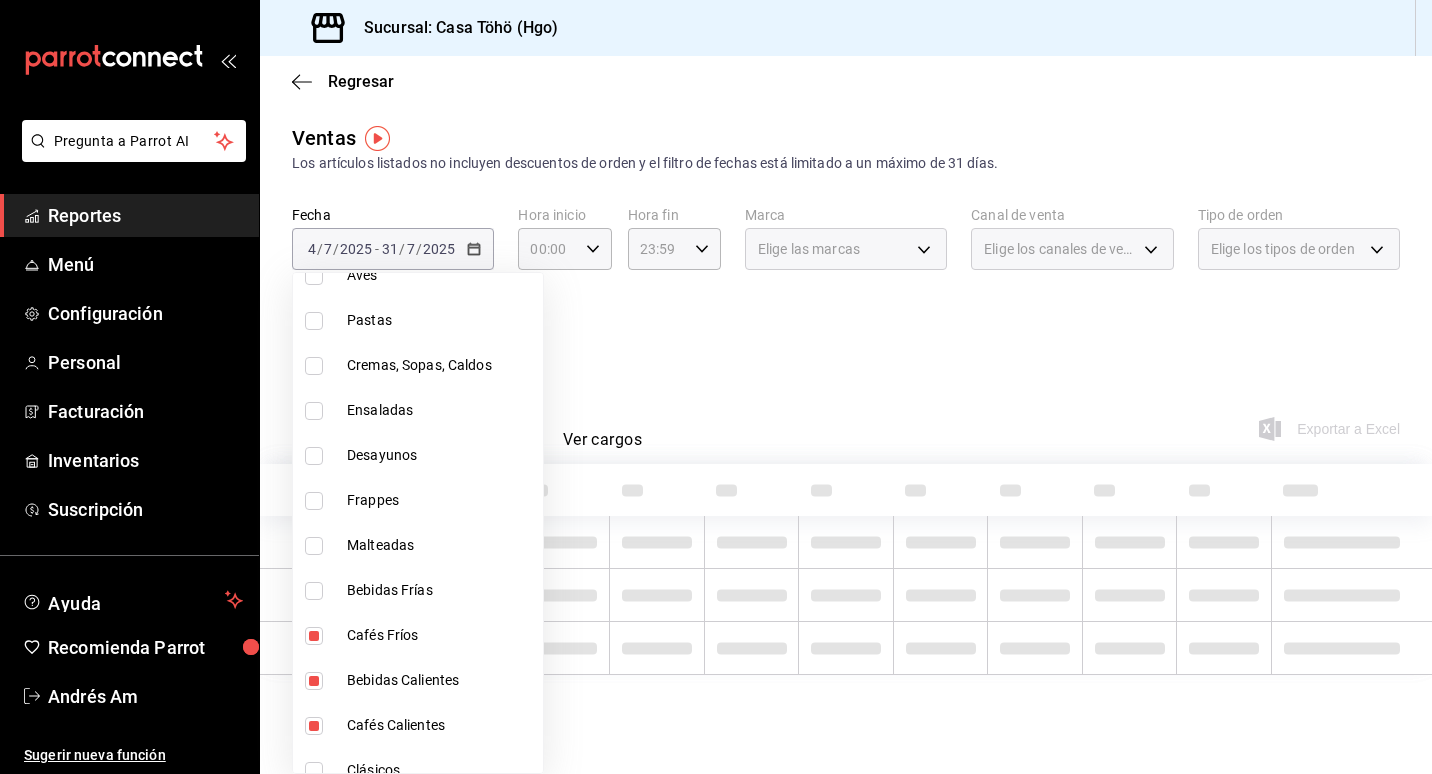 click at bounding box center [314, 591] 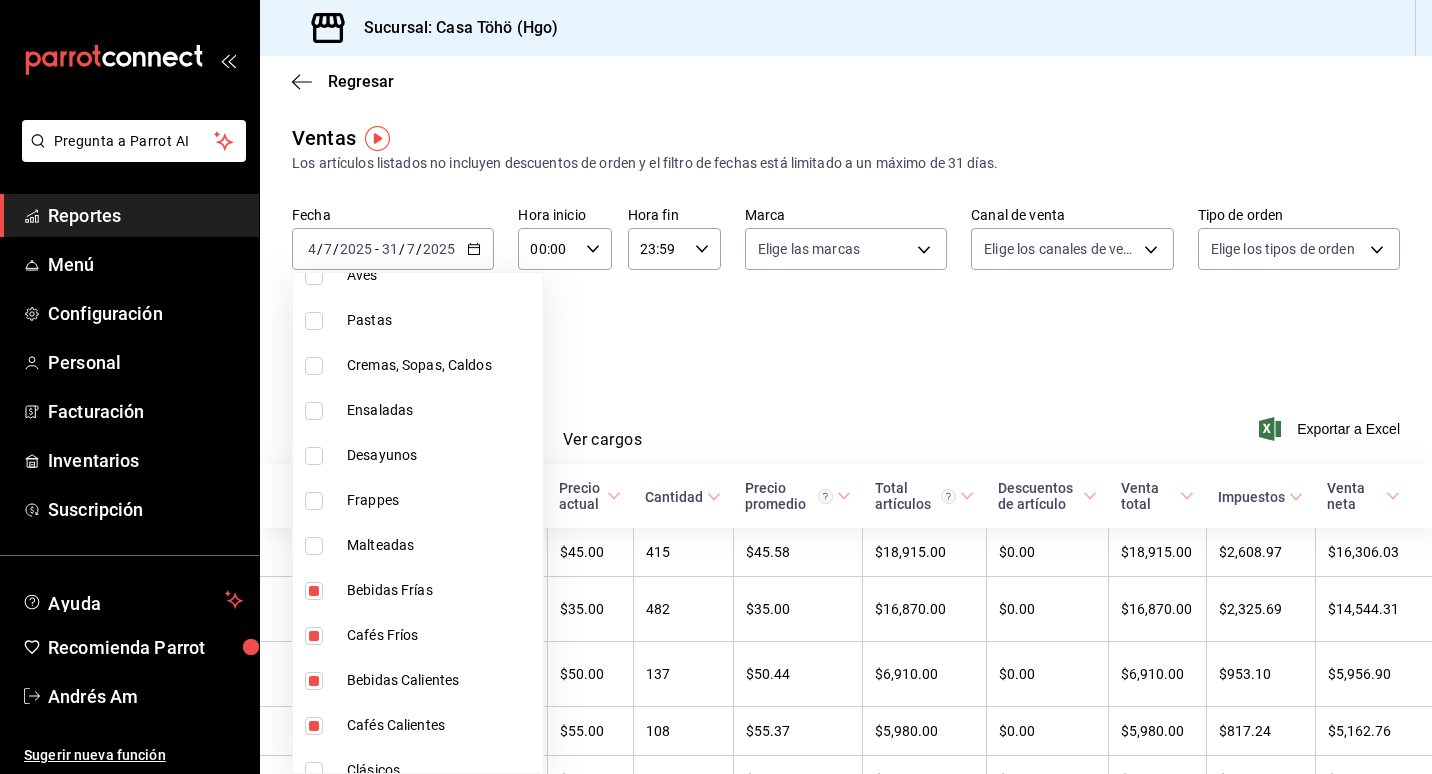 click at bounding box center (314, 501) 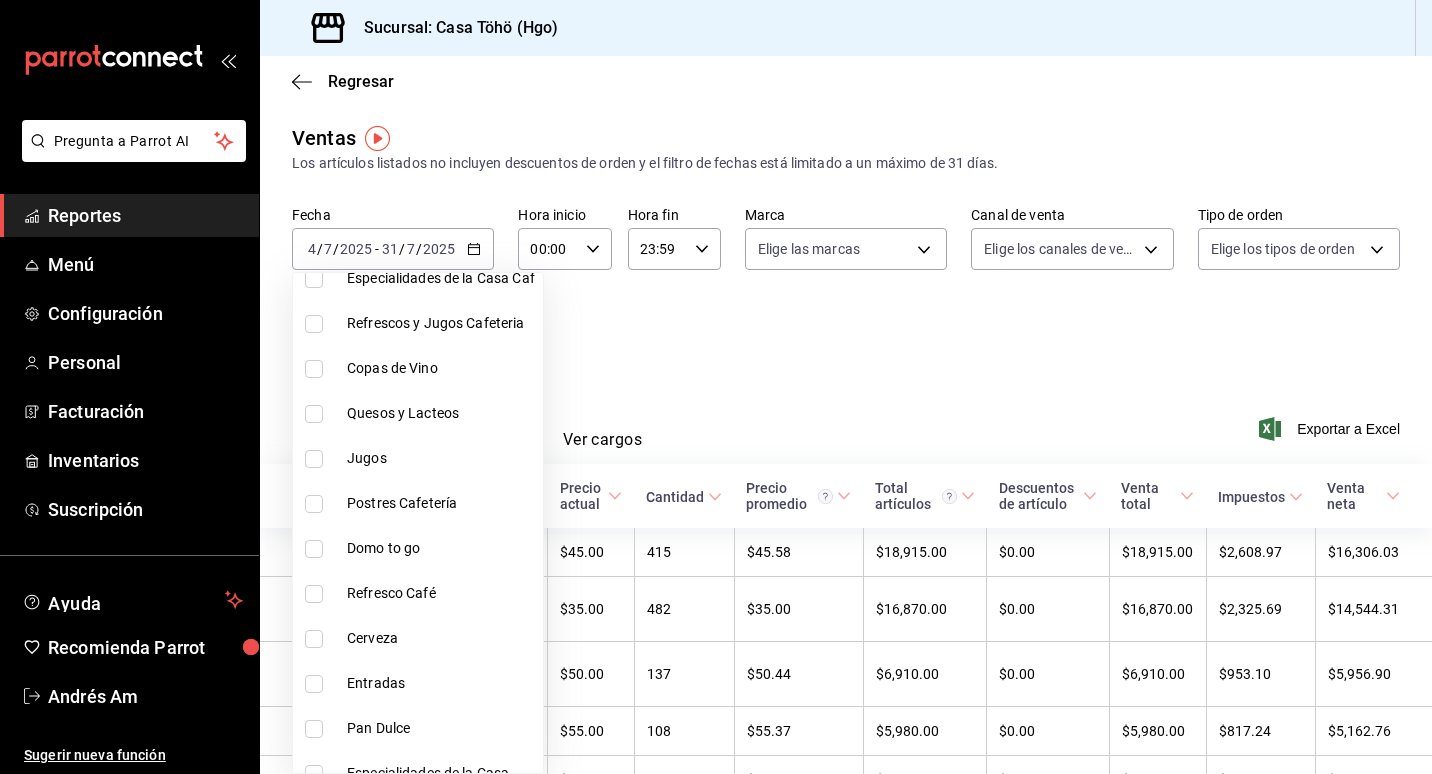 scroll, scrollTop: 305, scrollLeft: 0, axis: vertical 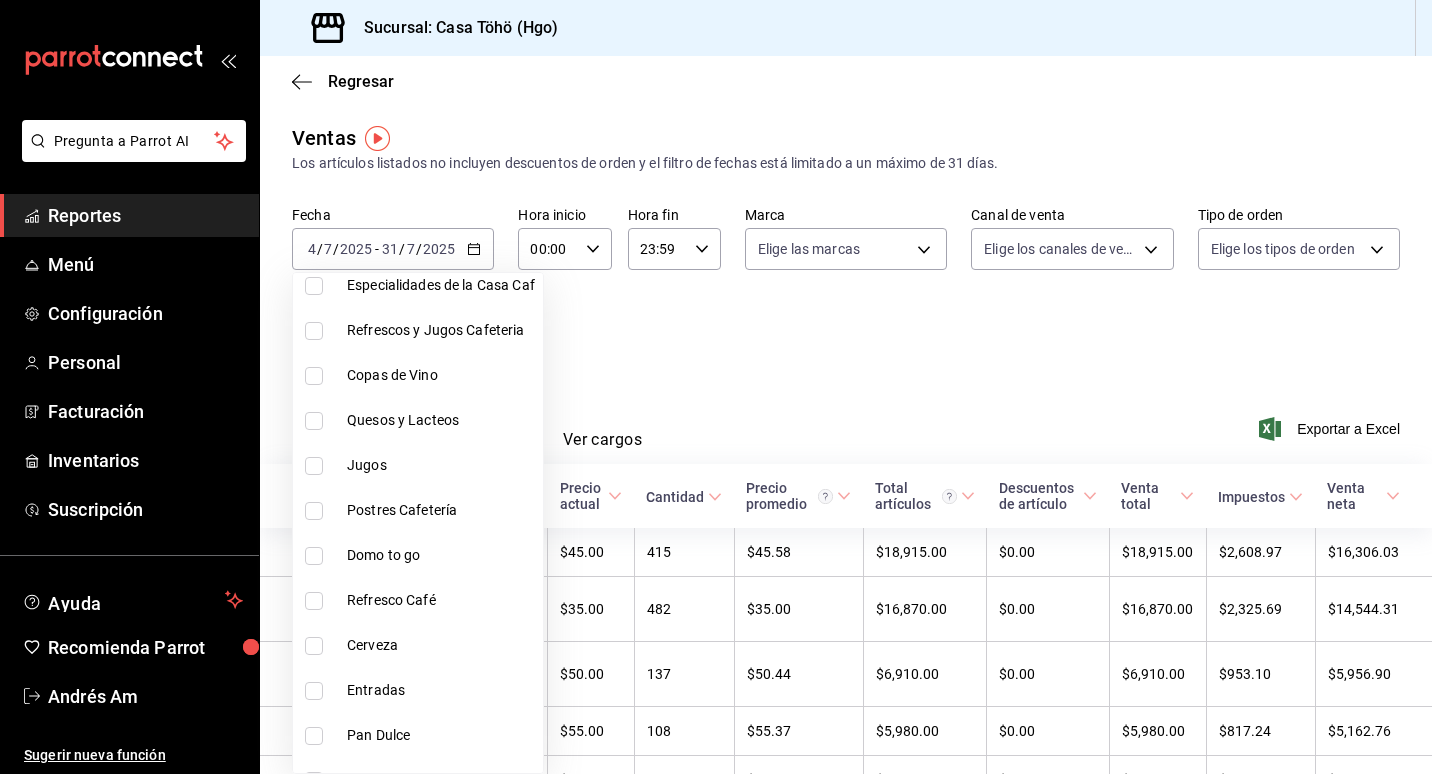 click at bounding box center (314, 601) 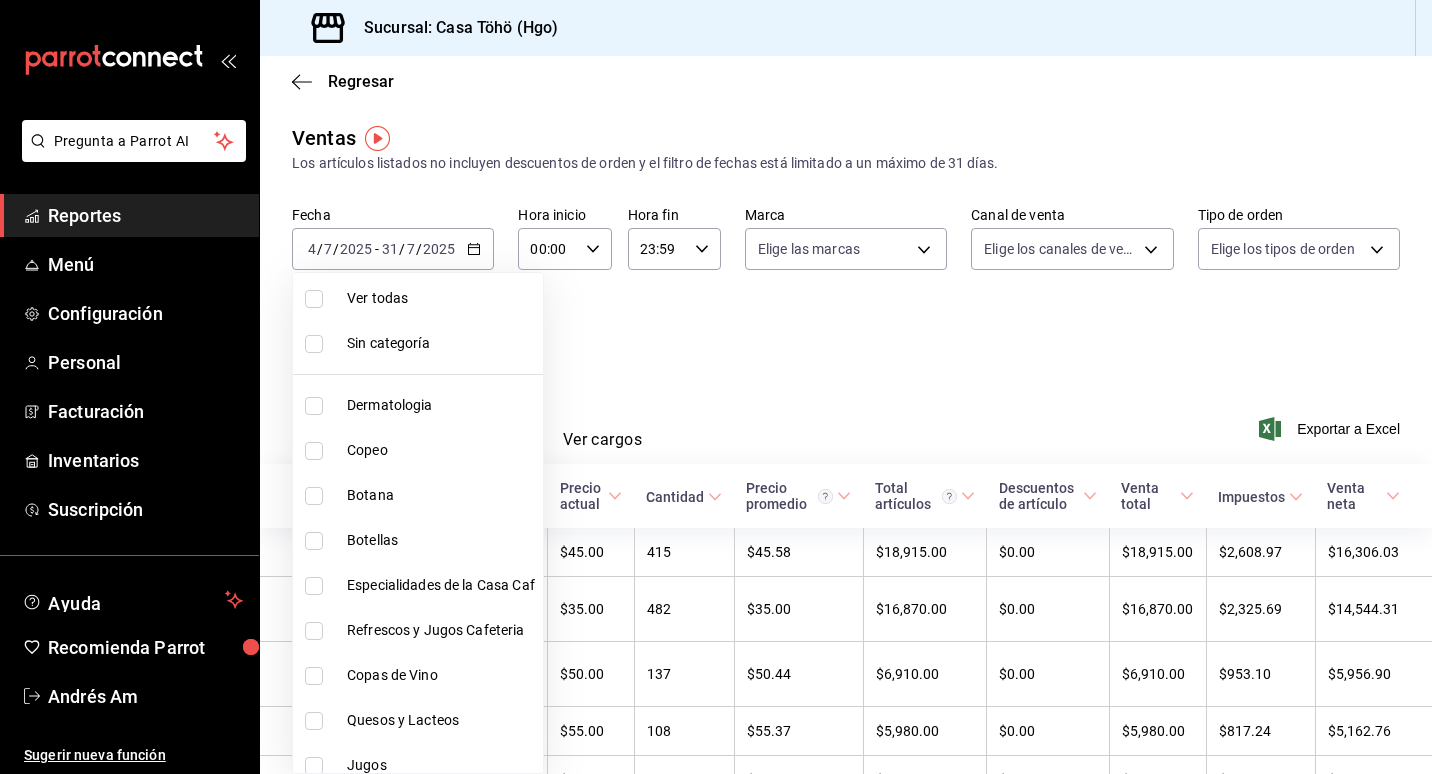 scroll, scrollTop: 0, scrollLeft: 0, axis: both 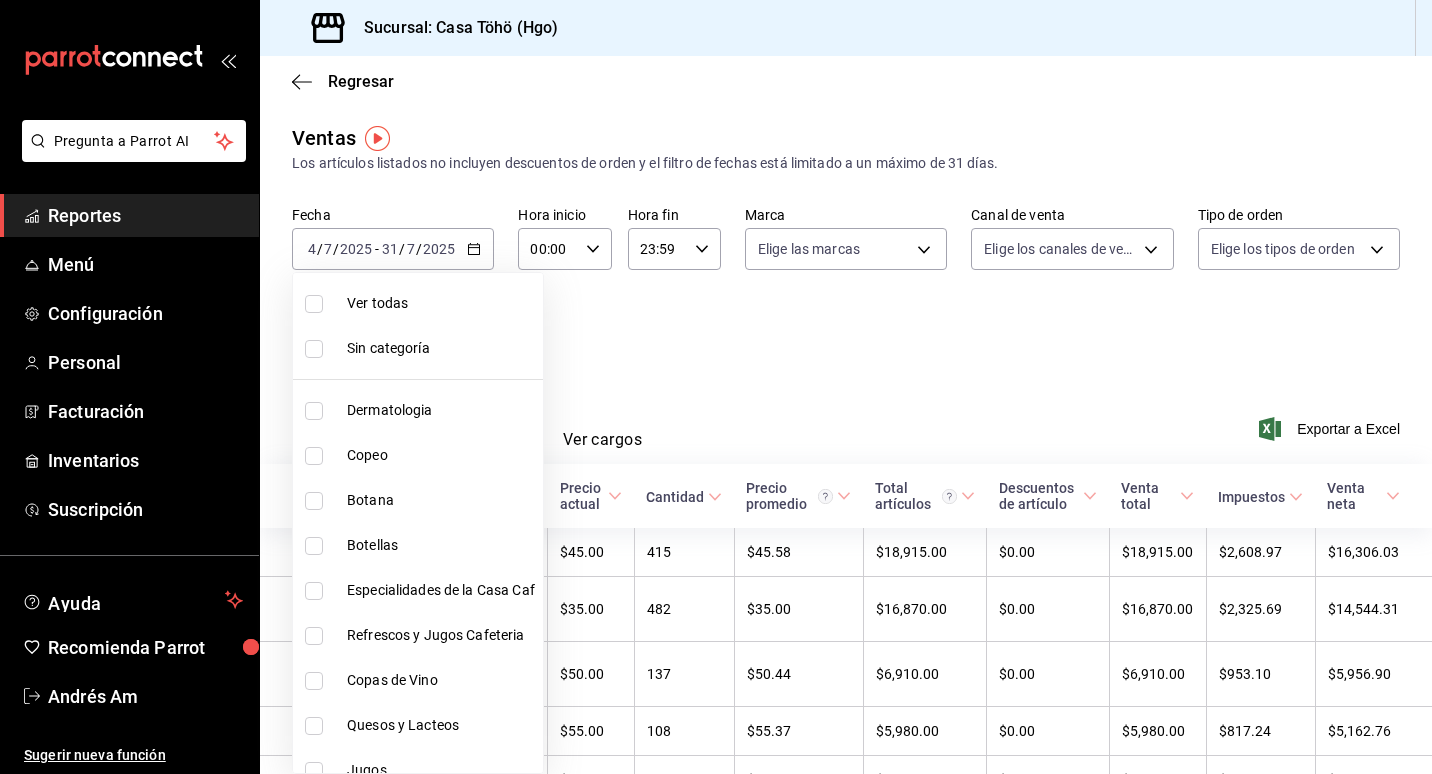click at bounding box center (716, 387) 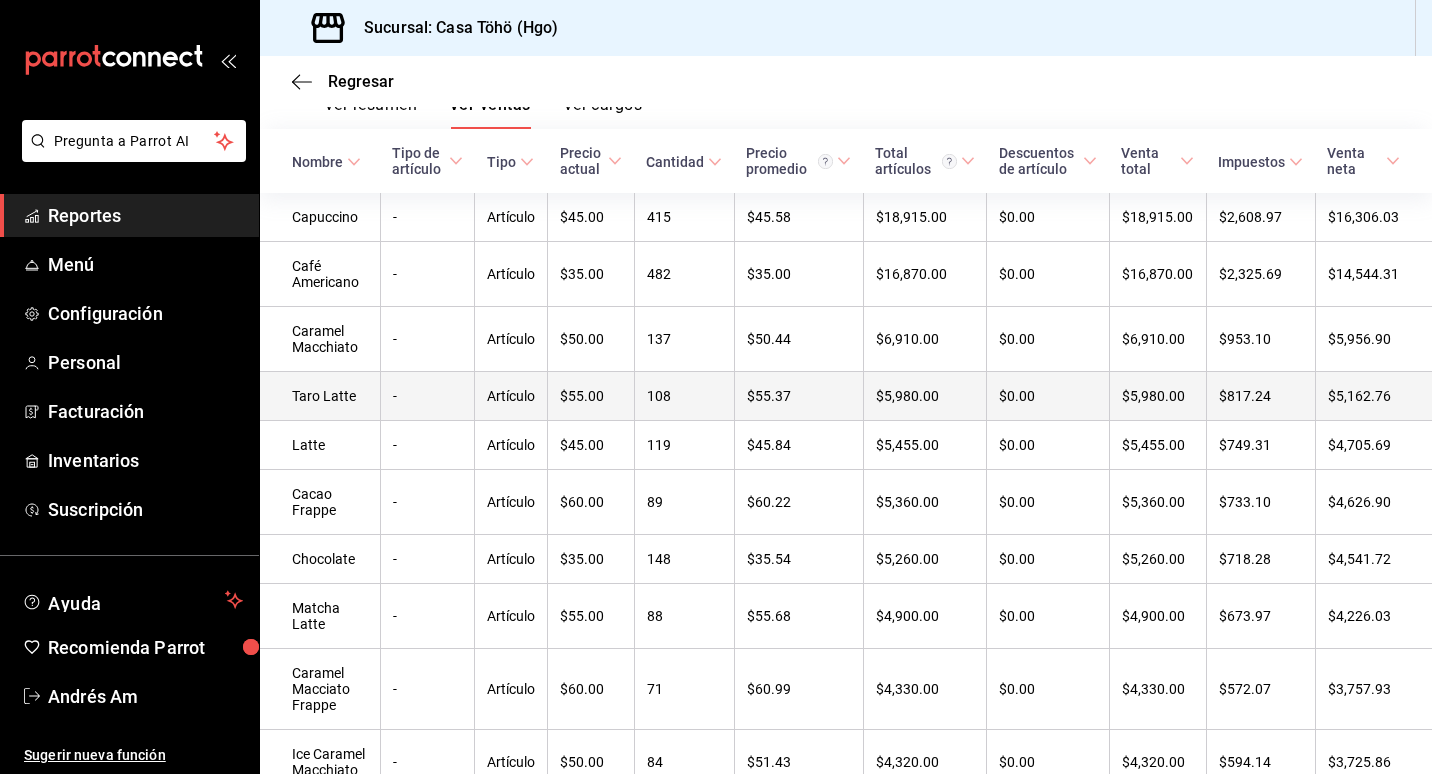 scroll, scrollTop: 0, scrollLeft: 0, axis: both 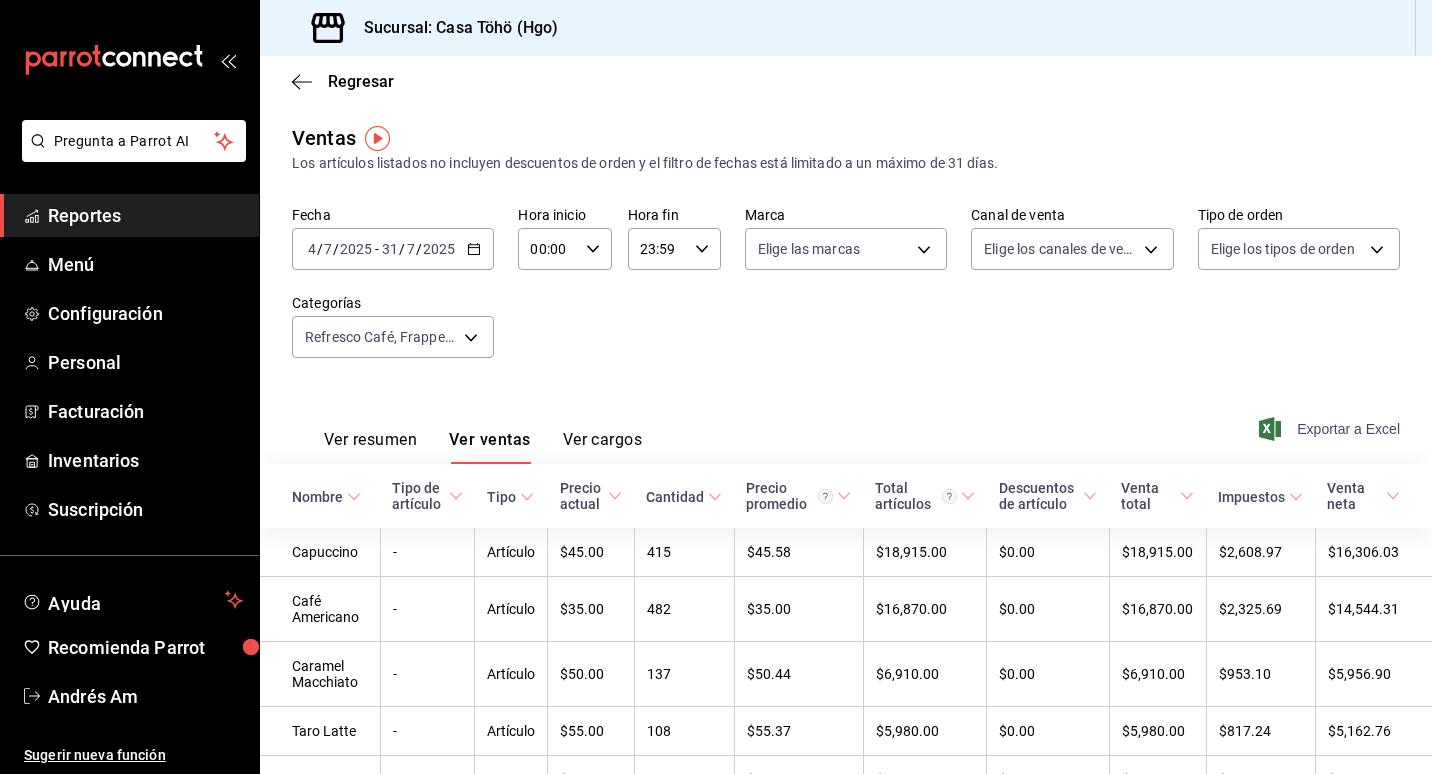 click on "Exportar a Excel" at bounding box center (1331, 429) 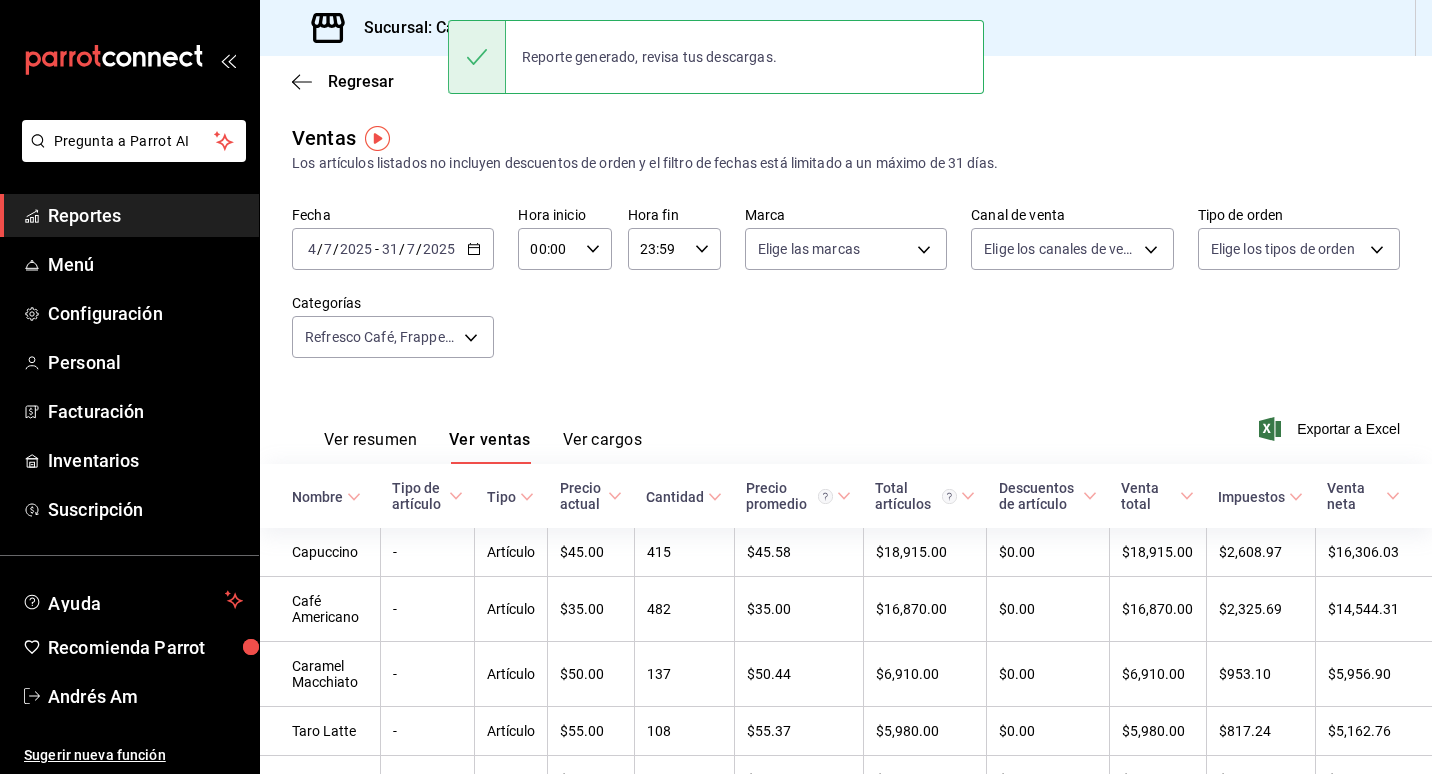 click on "Fecha [DATE] [DATE] - [DATE] [DATE] Hoy Ayer Semana actual Mes actual Rango de fechas julio de 2025 lun mar mié jue vie sáb dom 30 1 2 3 4 5 6 7 8 9 10 11 12 13 14 15 16 17 18 19 20 21 22 23 24 25 26 27 28 29 30 31 1 2 3 Hora inicio 00:00 Hora inicio Hora fin 23:59 Hora fin Marca Elige las marcas Canal de venta Elige los canales de venta Tipo de orden Elige los tipos de orden Categorías Refresco Café, Frappes, Bebidas Frías, Cafés Fríos, Bebidas Calientes, Cafés Calientes [UUID],[UUID],[UUID],[UUID],[UUID],[UUID]" at bounding box center [846, 294] 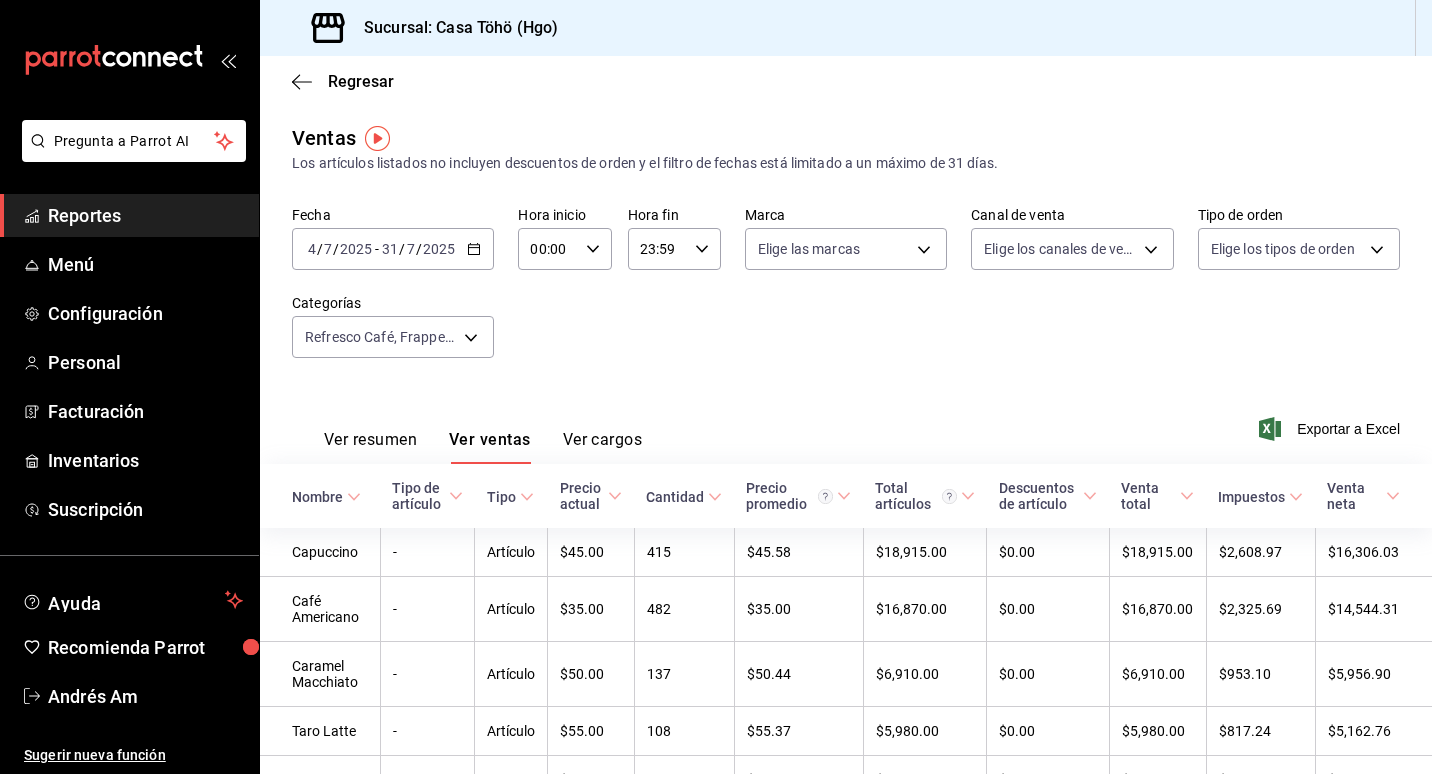 click 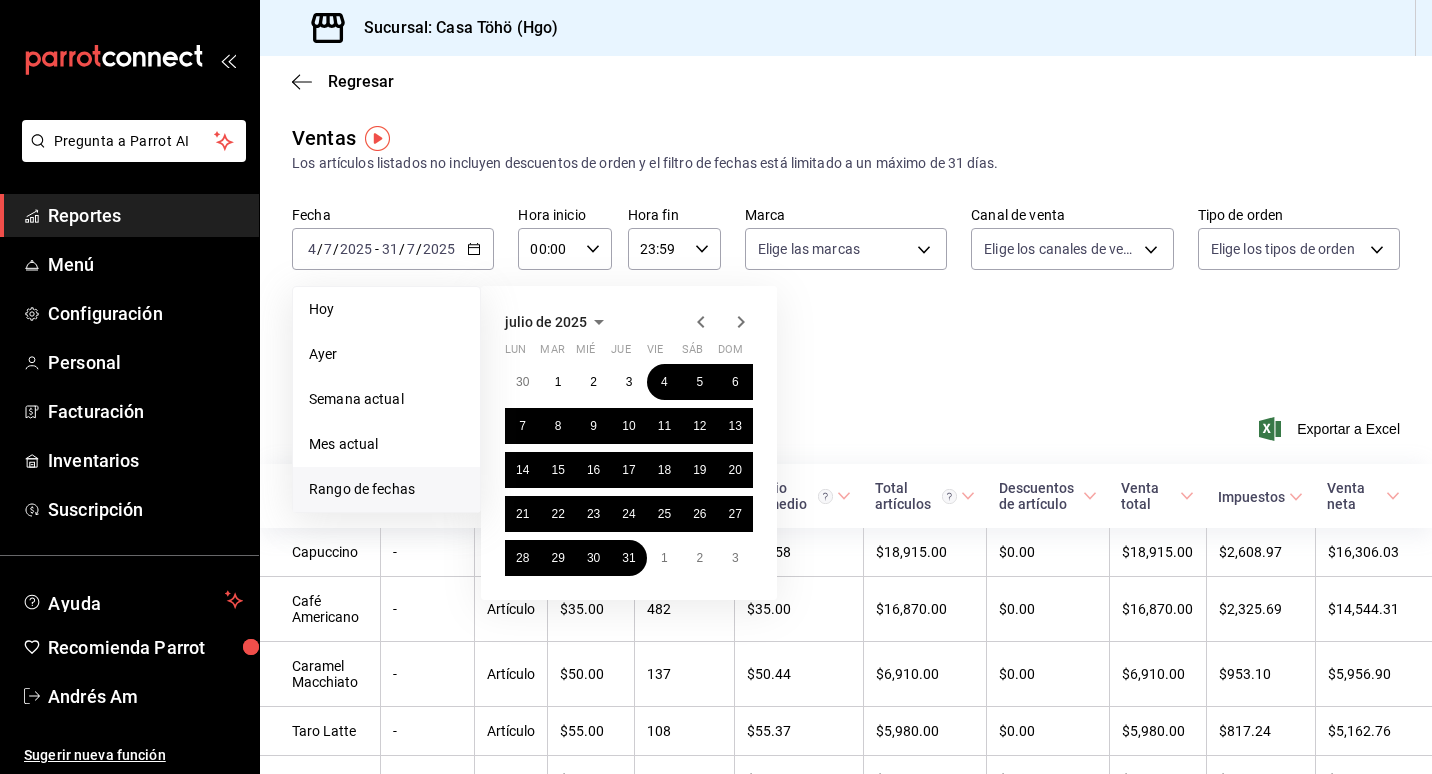 click on "Fecha [DATE] [DATE] - [DATE] [DATE] Hoy Ayer Semana actual Mes actual Rango de fechas julio de 2025 lun mar mié jue vie sáb dom 30 1 2 3 4 5 6 7 8 9 10 11 12 13 14 15 16 17 18 19 20 21 22 23 24 25 26 27 28 29 30 31 1 2 3 Hora inicio 00:00 Hora inicio Hora fin 23:59 Hora fin Marca Elige las marcas Canal de venta Elige los canales de venta Tipo de orden Elige los tipos de orden Categorías Refresco Café, Frappes, Bebidas Frías, Cafés Fríos, Bebidas Calientes, Cafés Calientes [UUID],[UUID],[UUID],[UUID],[UUID],[UUID]" at bounding box center (846, 294) 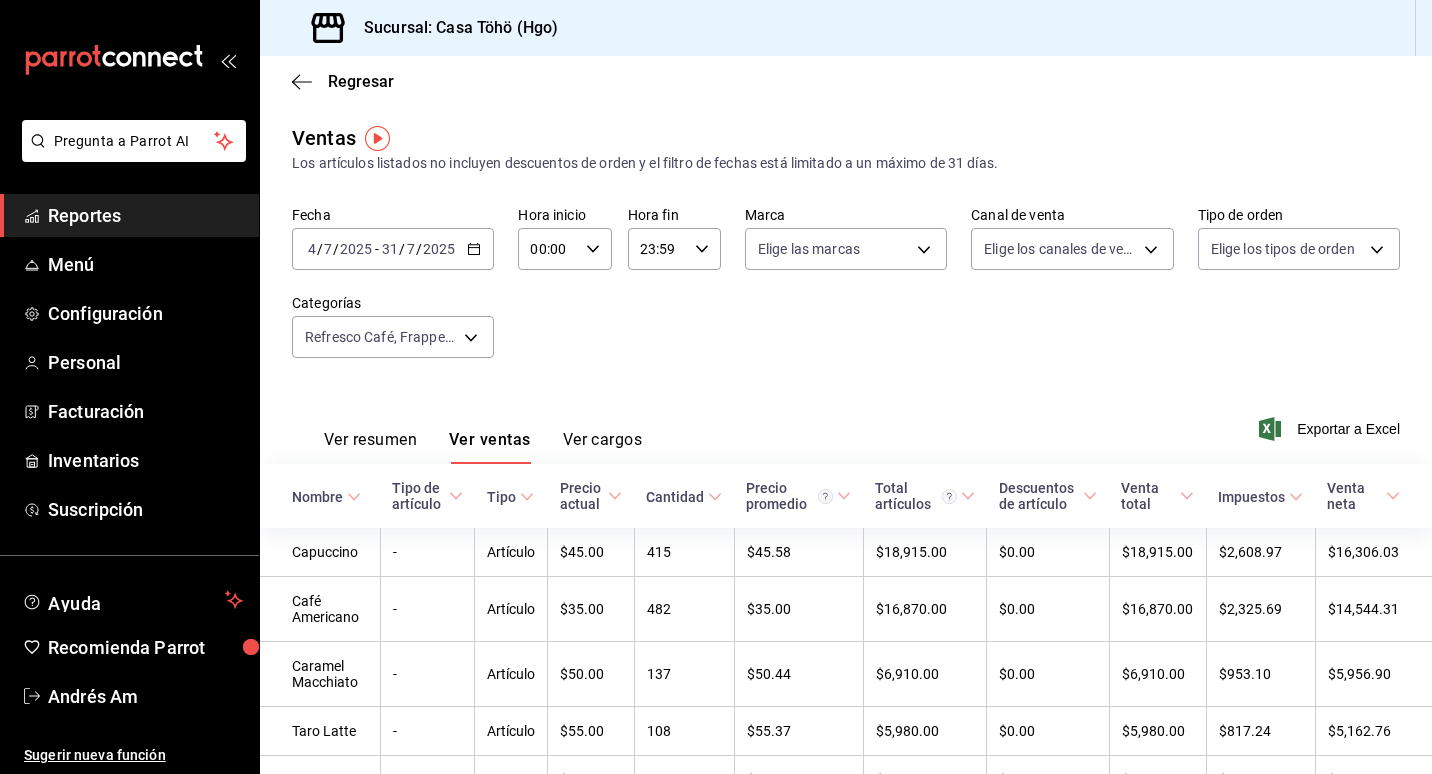 click 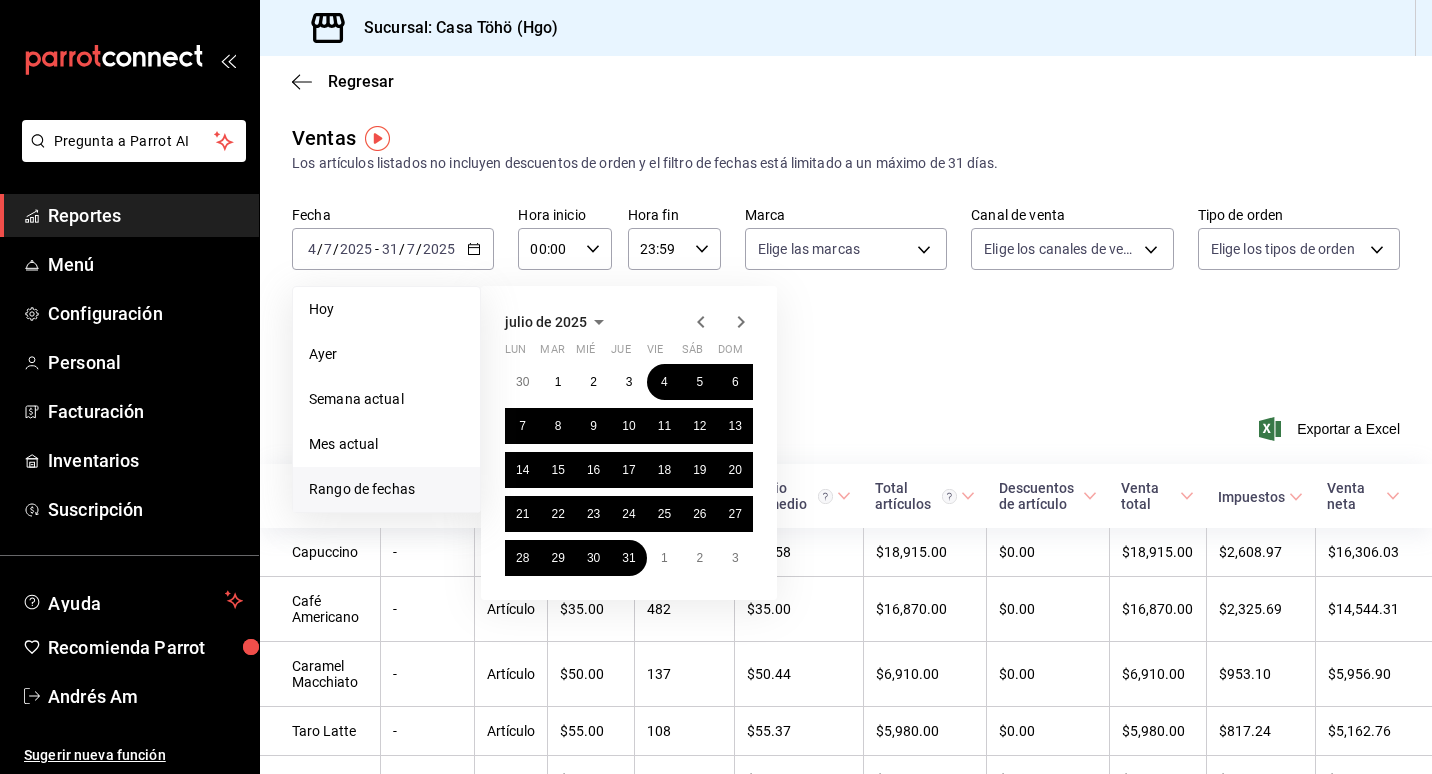 click on "Rango de fechas" at bounding box center [386, 489] 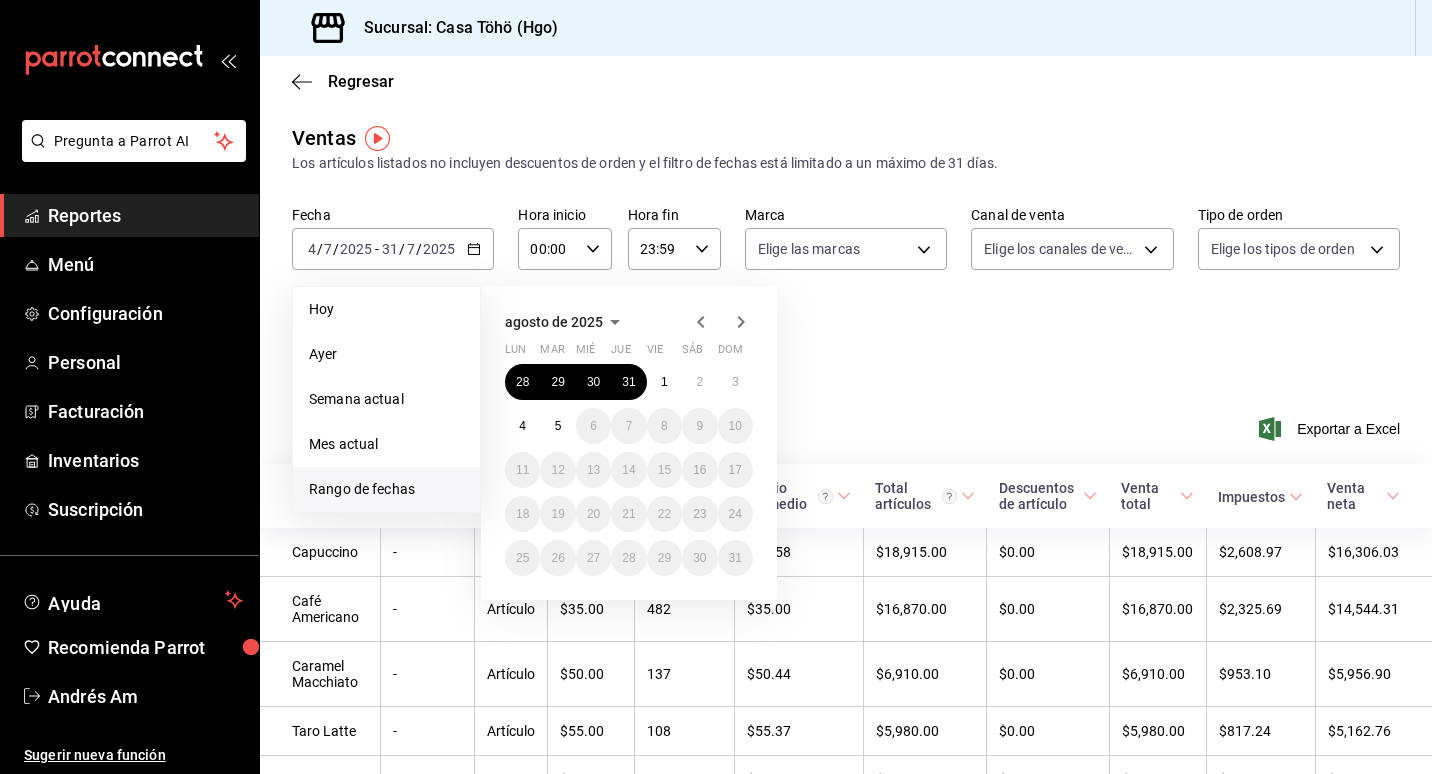 click 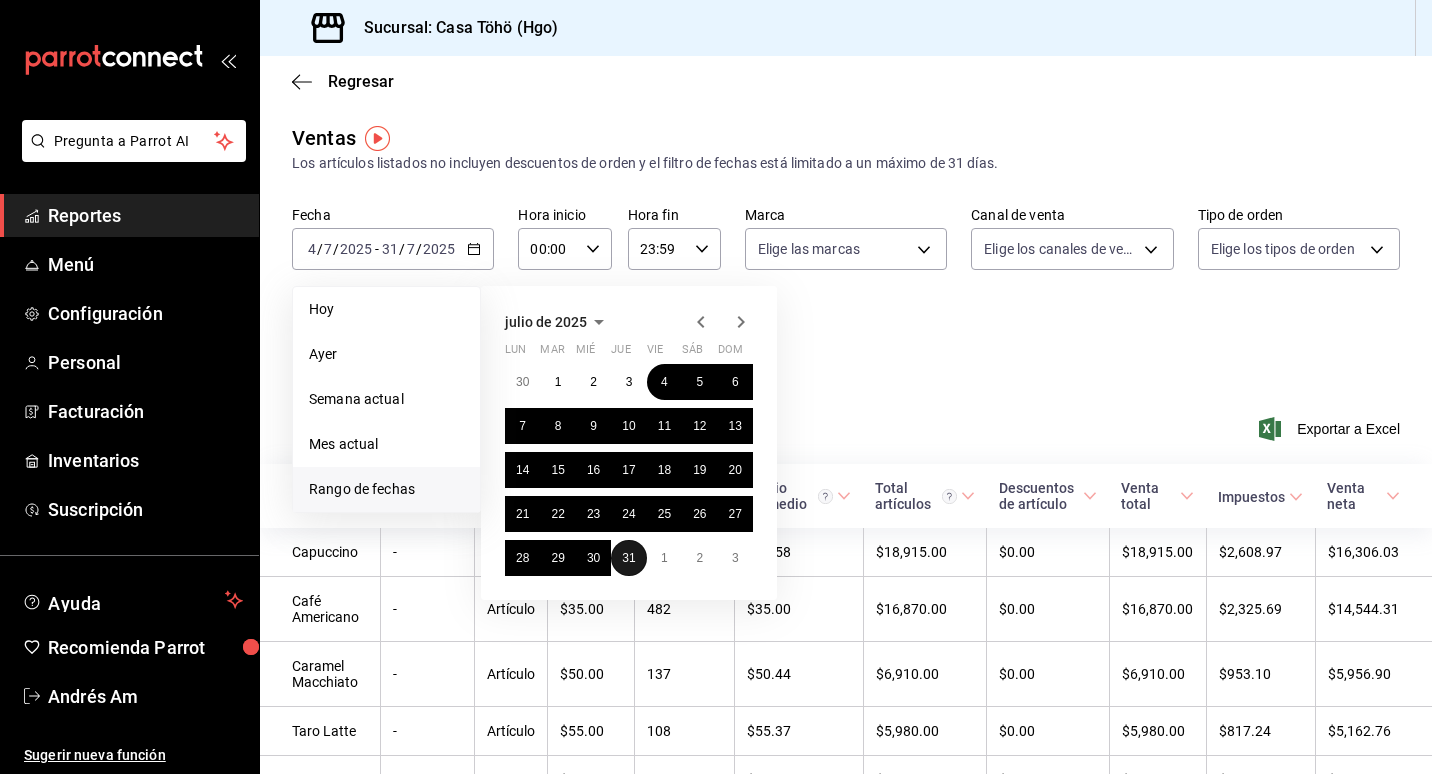 click on "31" at bounding box center [628, 558] 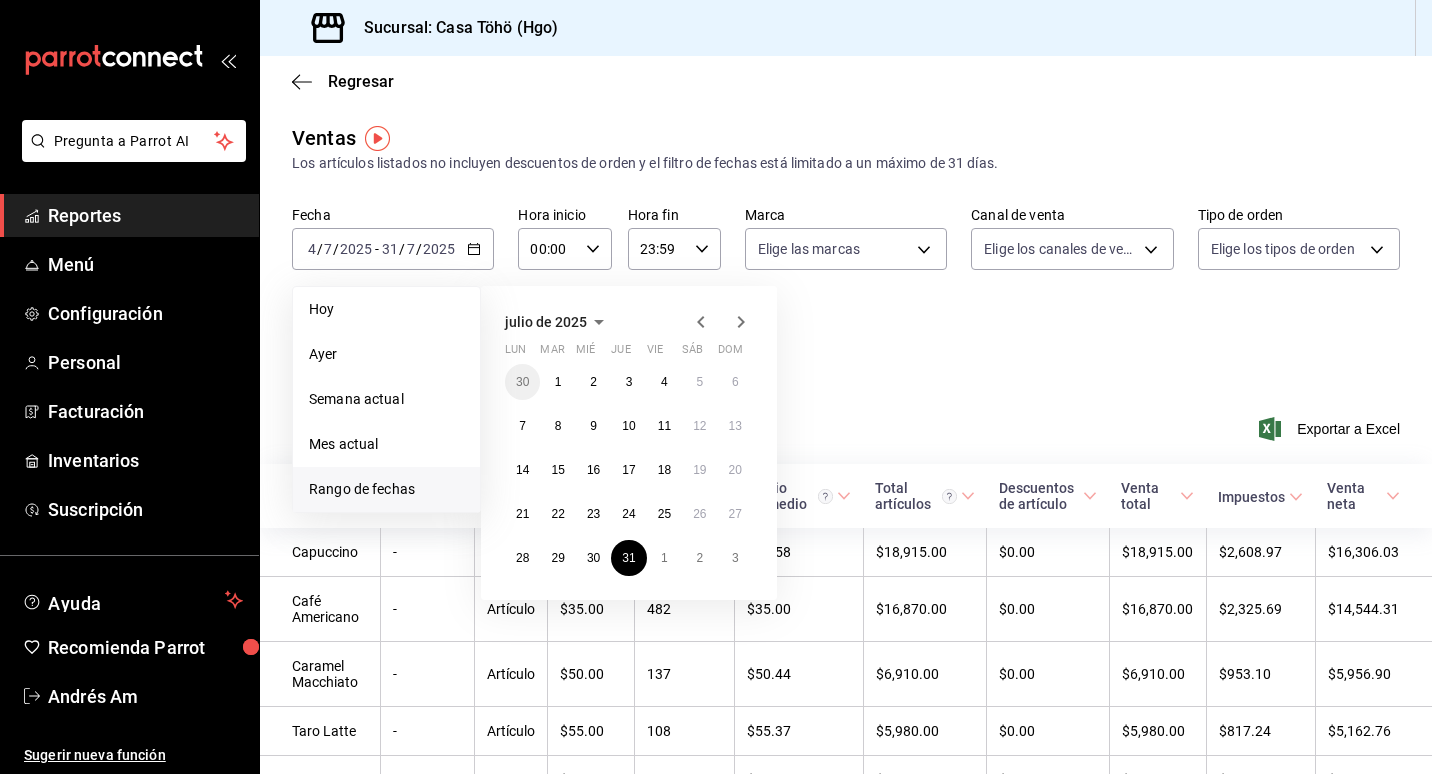 click 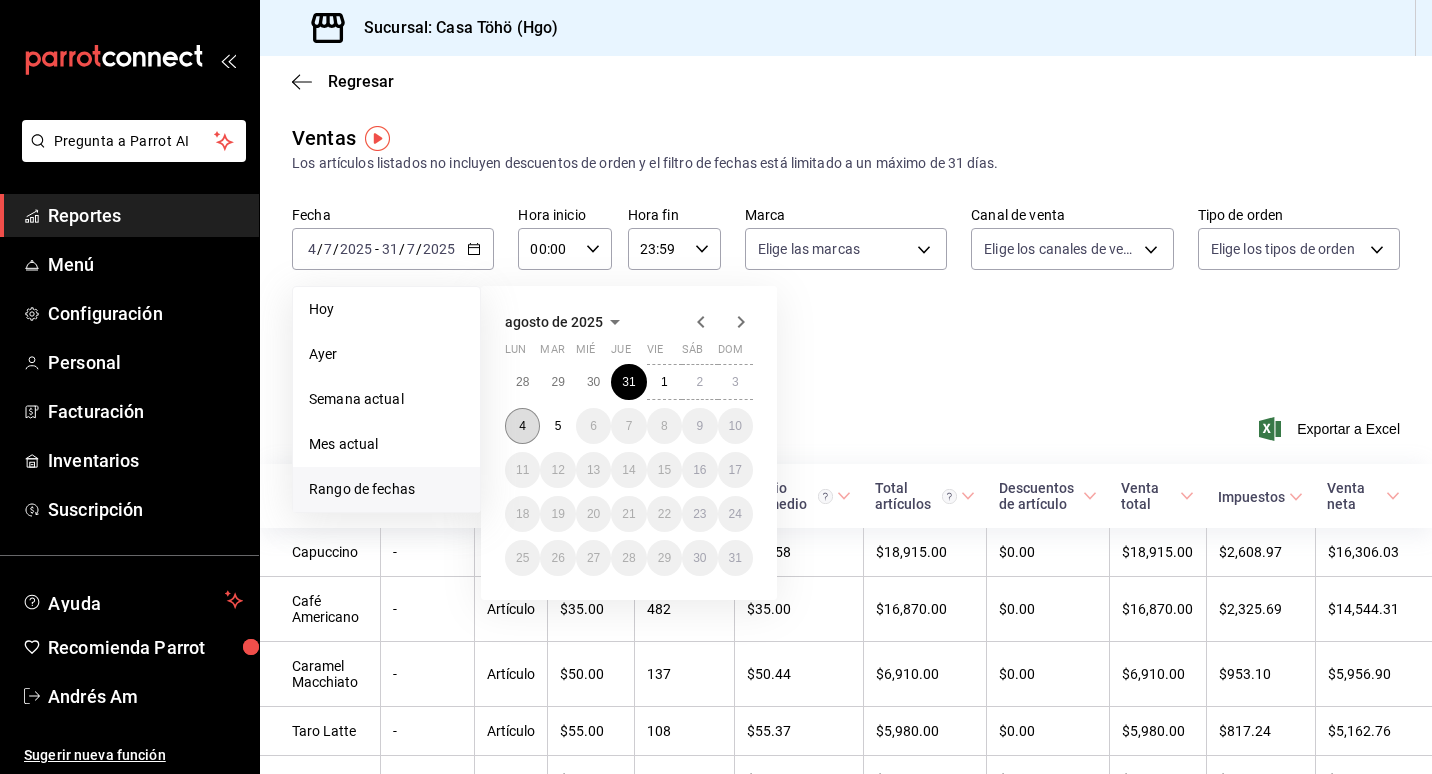 click on "4" at bounding box center (522, 426) 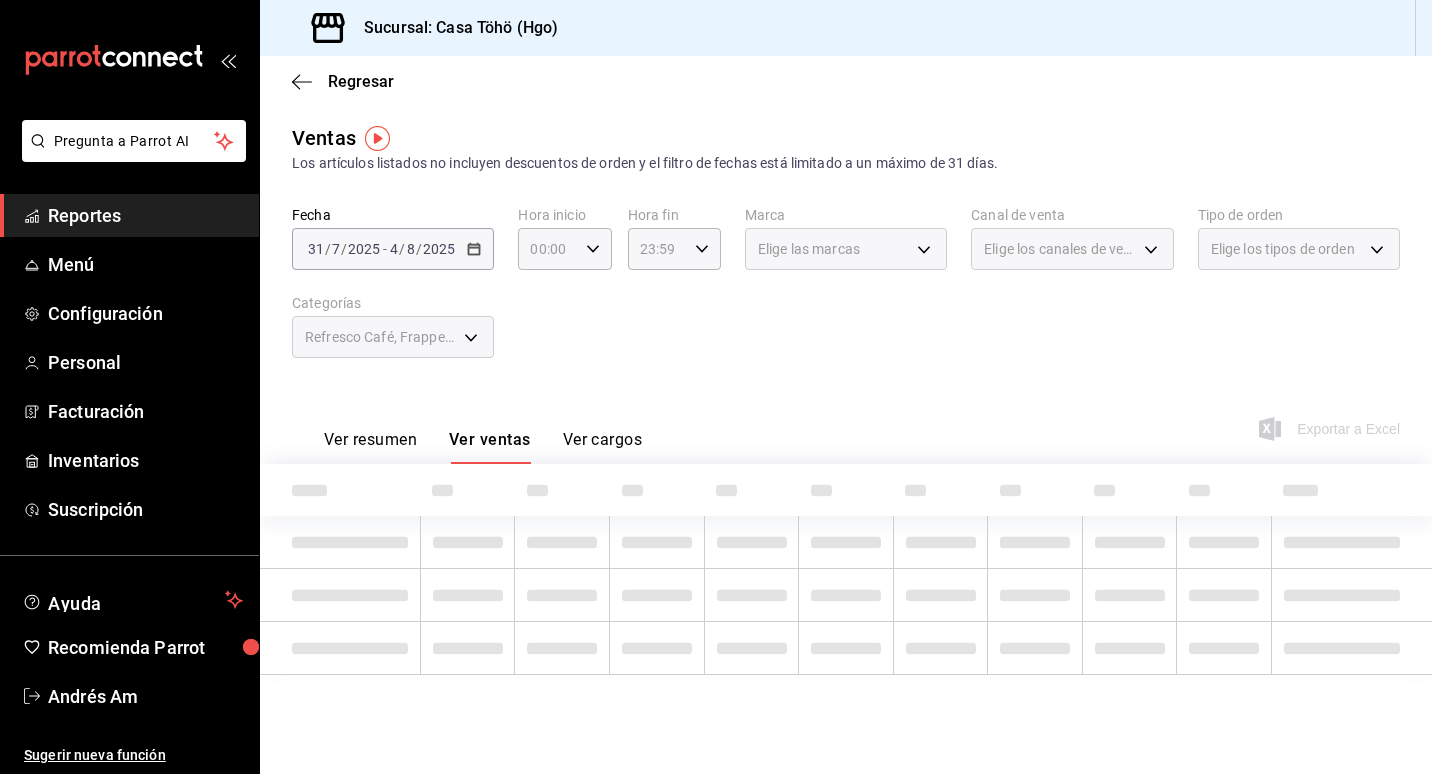 click on "Fecha [DATE] [DATE] - [DATE] [DATE] Hora inicio 00:00 Hora inicio Hora fin 23:59 Hora fin Marca Elige las marcas Canal de venta Elige los canales de venta Tipo de orden Elige los tipos de orden Categorías Refresco Café, Frappes, Bebidas Frías, Cafés Fríos, Bebidas Calientes, Cafés Calientes [UUID],[UUID],[UUID],[UUID],[UUID],[UUID]" at bounding box center (846, 294) 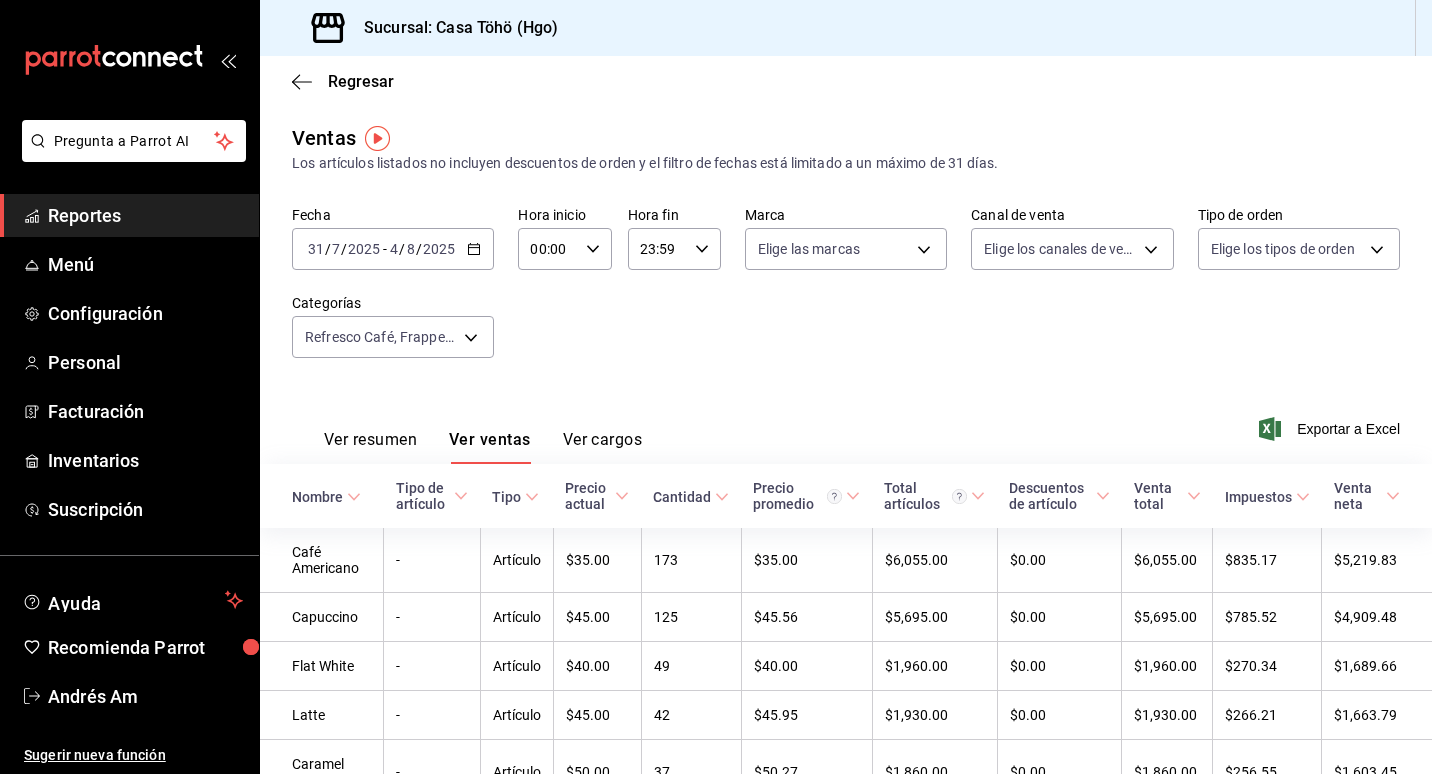 click on "Fecha [DATE] [DATE] - [DATE] [DATE] Hora inicio 00:00 Hora inicio Hora fin 23:59 Hora fin Marca Elige las marcas Canal de venta Elige los canales de venta Tipo de orden Elige los tipos de orden Categorías Refresco Café, Frappes, Bebidas Frías, Cafés Fríos, Bebidas Calientes, Cafés Calientes [UUID],[UUID],[UUID],[UUID],[UUID],[UUID]" at bounding box center (846, 294) 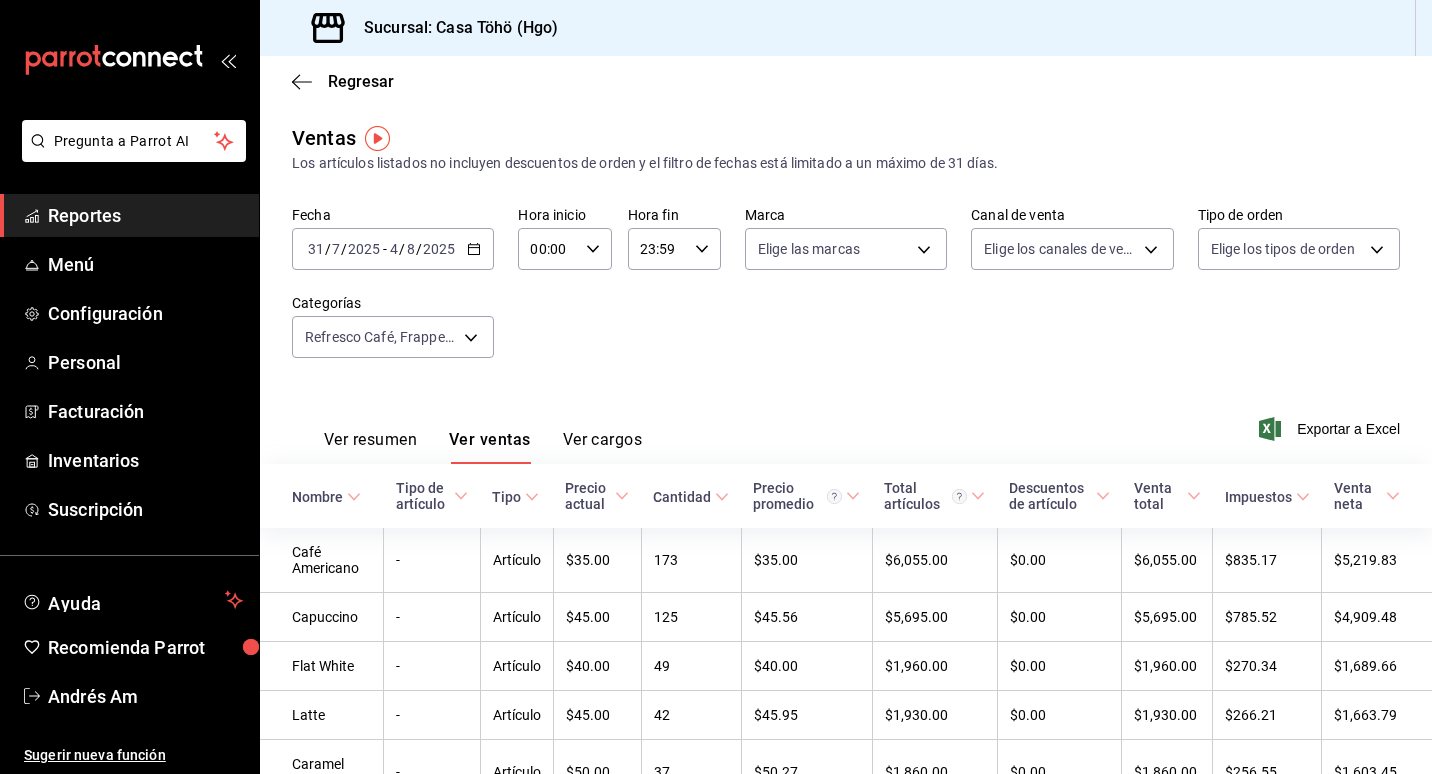 click on "Fecha [DATE] [DATE] - [DATE] [DATE] Hora inicio 00:00 Hora inicio Hora fin 23:59 Hora fin Marca Elige las marcas Canal de venta Elige los canales de venta Tipo de orden Elige los tipos de orden Categorías Refresco Café, Frappes, Bebidas Frías, Cafés Fríos, Bebidas Calientes, Cafés Calientes [UUID],[UUID],[UUID],[UUID],[UUID],[UUID]" at bounding box center (846, 294) 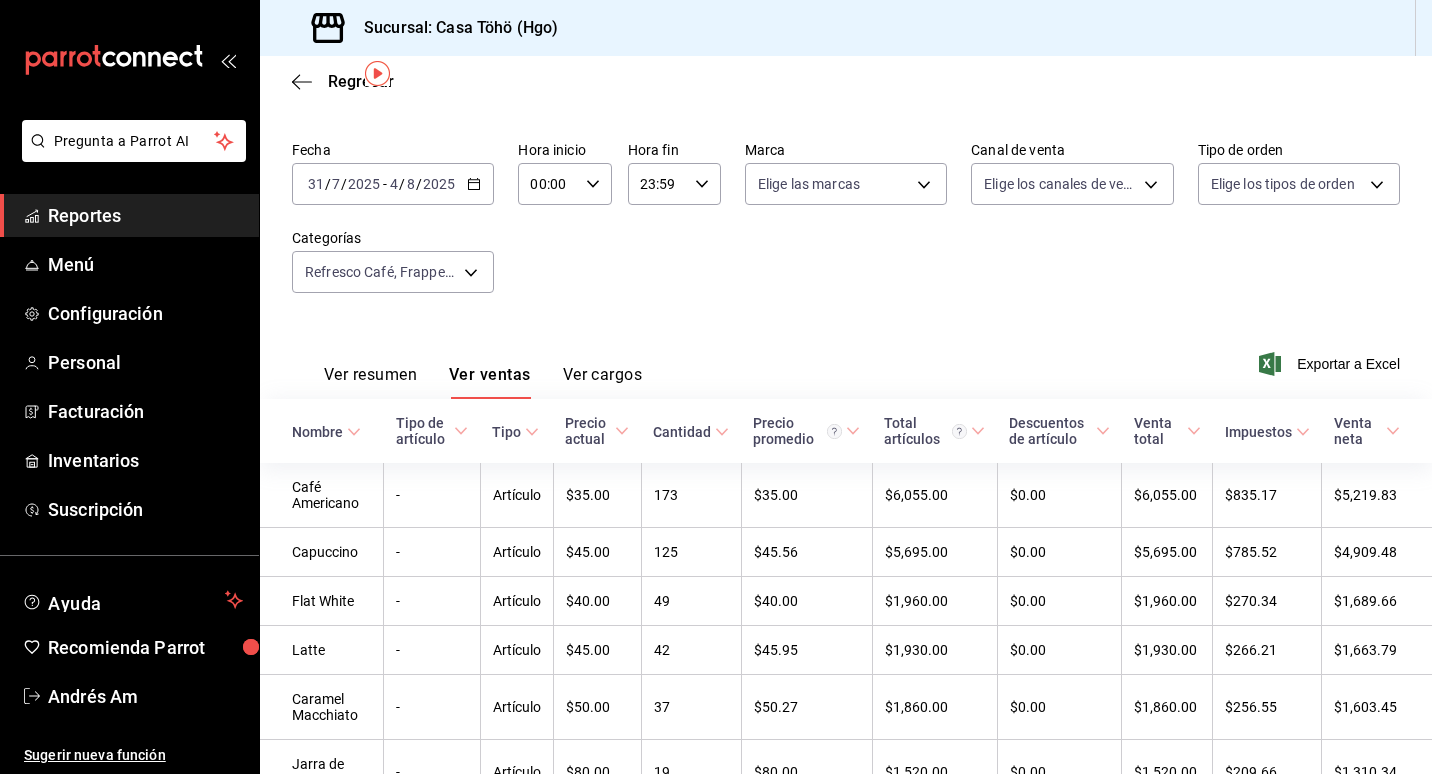 scroll, scrollTop: 73, scrollLeft: 0, axis: vertical 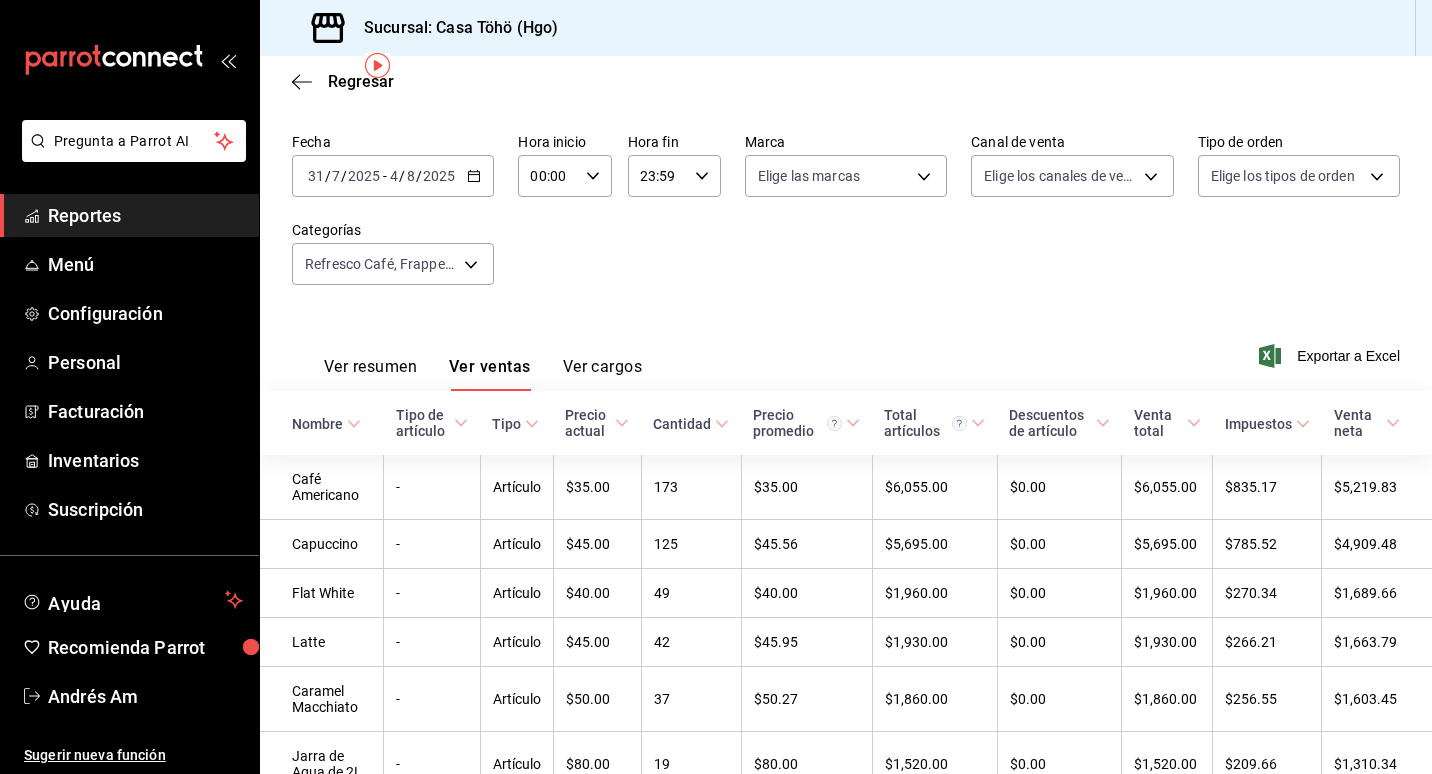 click on "Fecha [DATE] [DATE] - [DATE] [DATE] Hora inicio 00:00 Hora inicio Hora fin 23:59 Hora fin Marca Elige las marcas Canal de venta Elige los canales de venta Tipo de orden Elige los tipos de orden Categorías Refresco Café, Frappes, Bebidas Frías, Cafés Fríos, Bebidas Calientes, Cafés Calientes [UUID],[UUID],[UUID],[UUID],[UUID],[UUID]" at bounding box center (846, 221) 